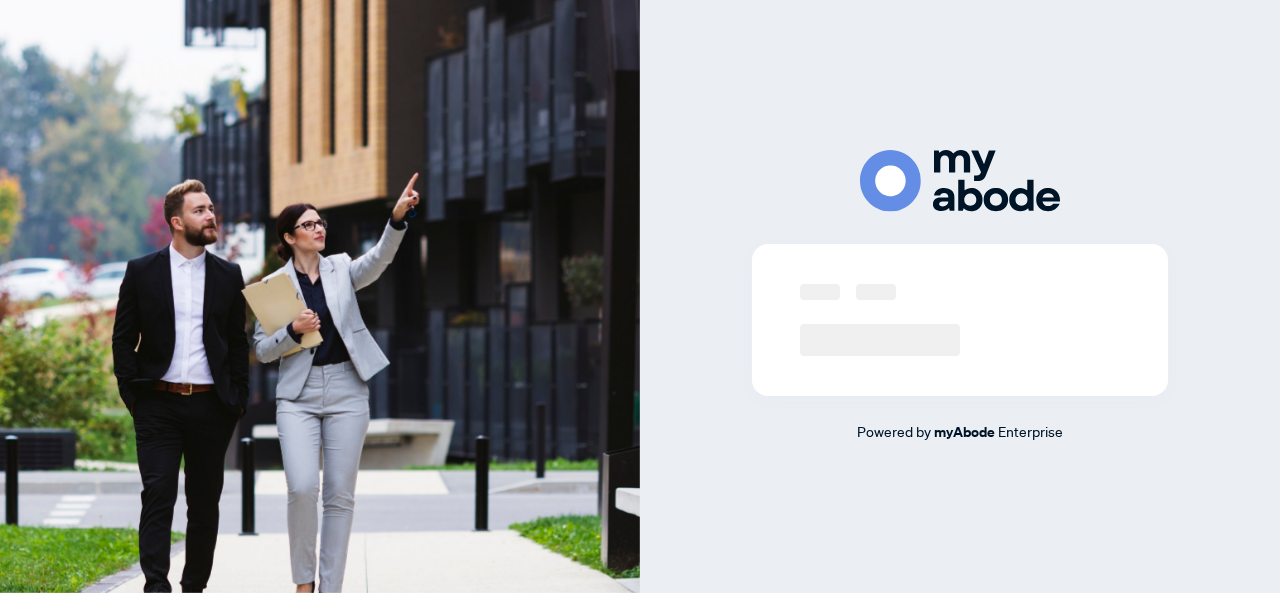 scroll, scrollTop: 0, scrollLeft: 0, axis: both 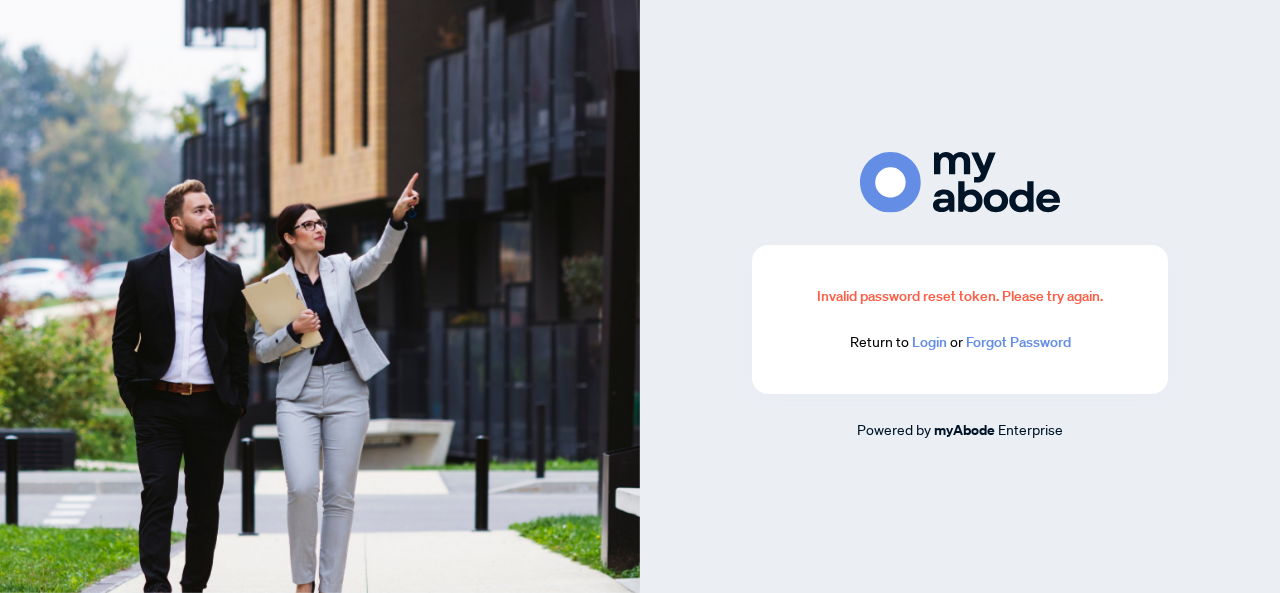click on "Login" at bounding box center (929, 342) 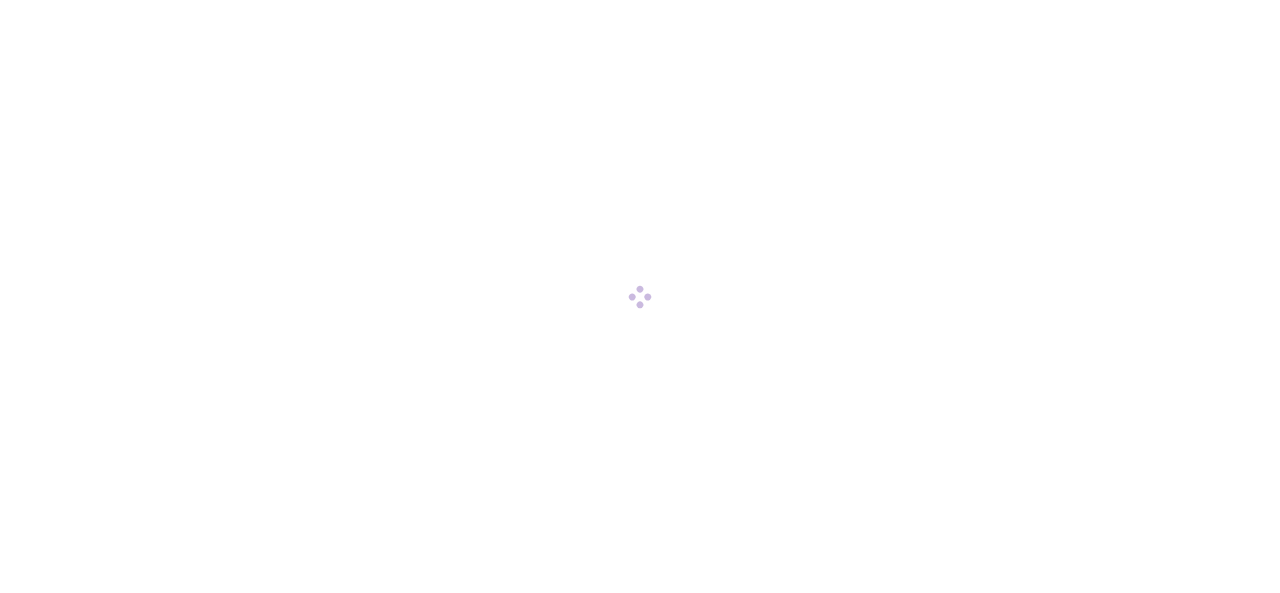 scroll, scrollTop: 0, scrollLeft: 0, axis: both 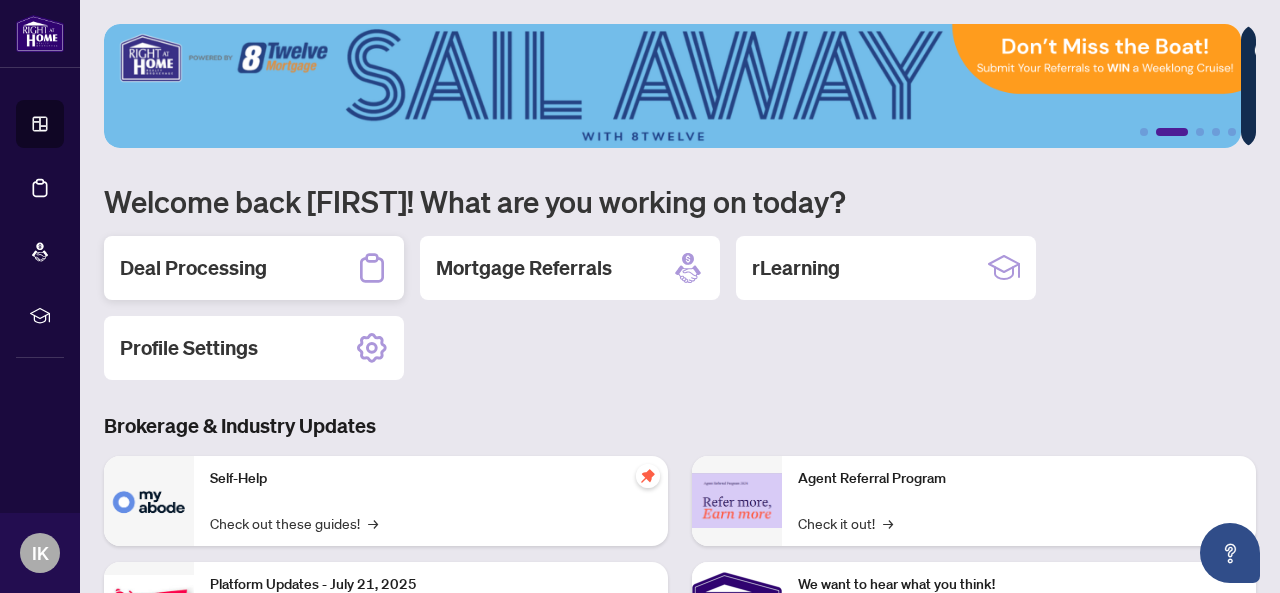 click on "Deal Processing" at bounding box center (193, 268) 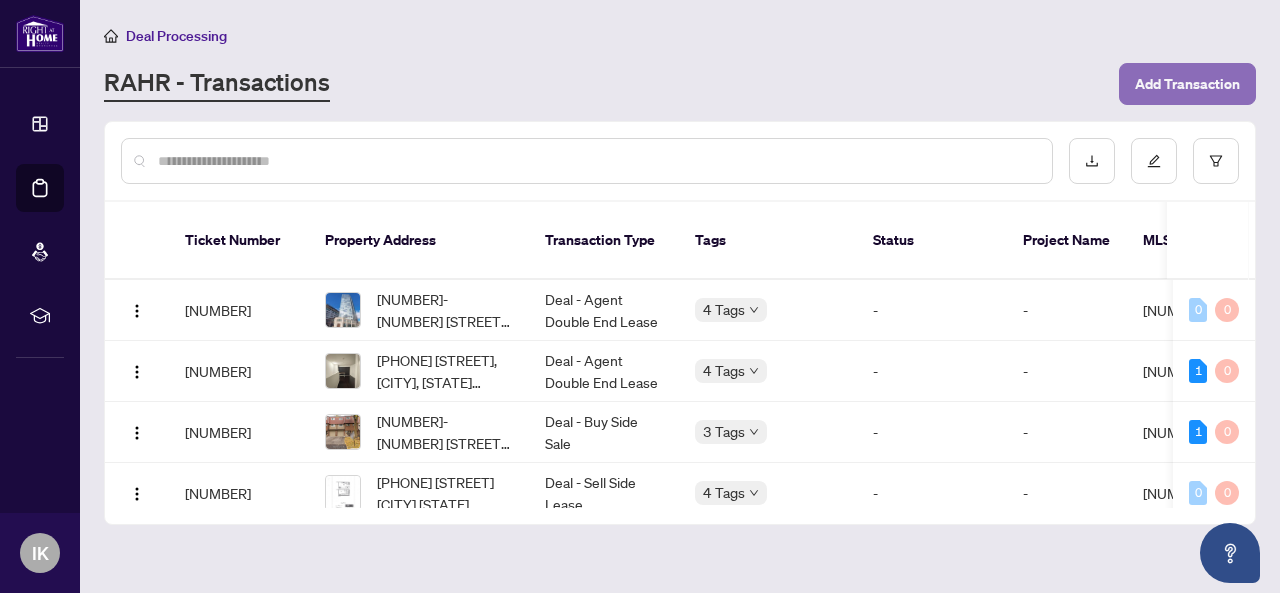 click on "Add Transaction" at bounding box center (1187, 84) 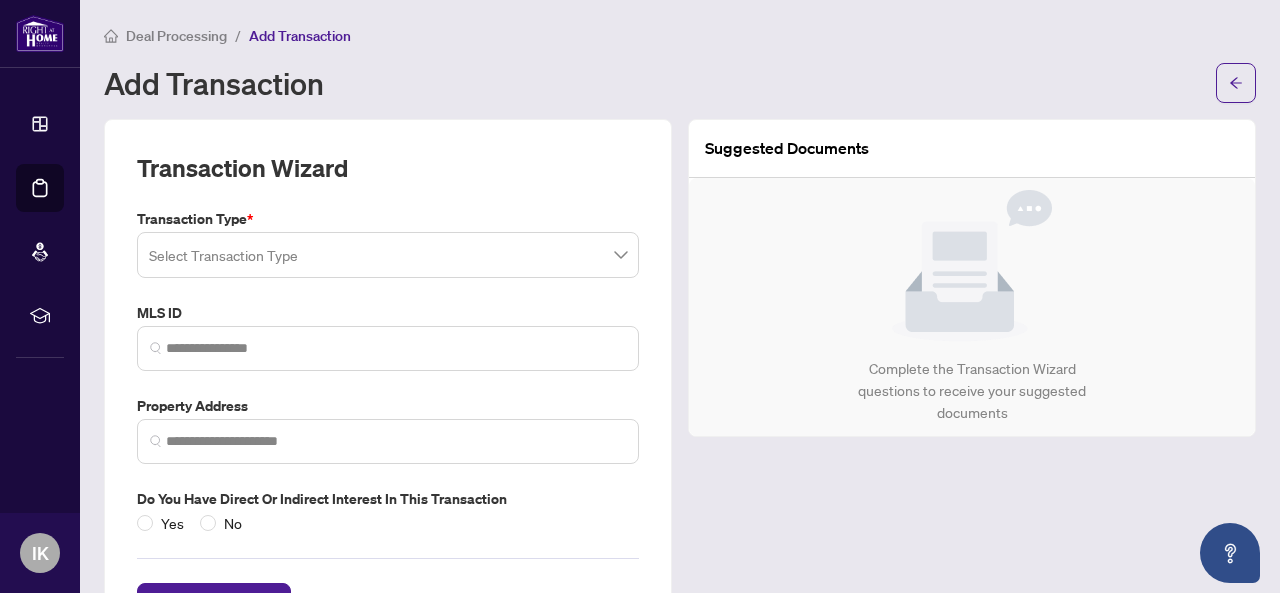 click at bounding box center (388, 255) 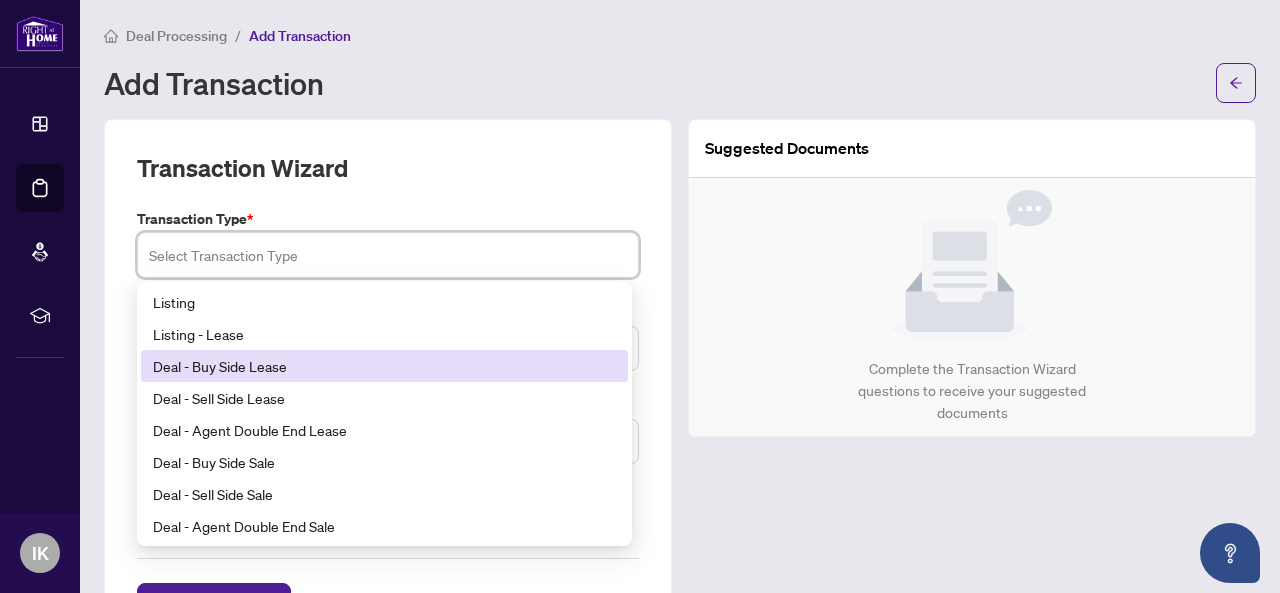 click on "Deal - Buy Side Lease" at bounding box center (384, 366) 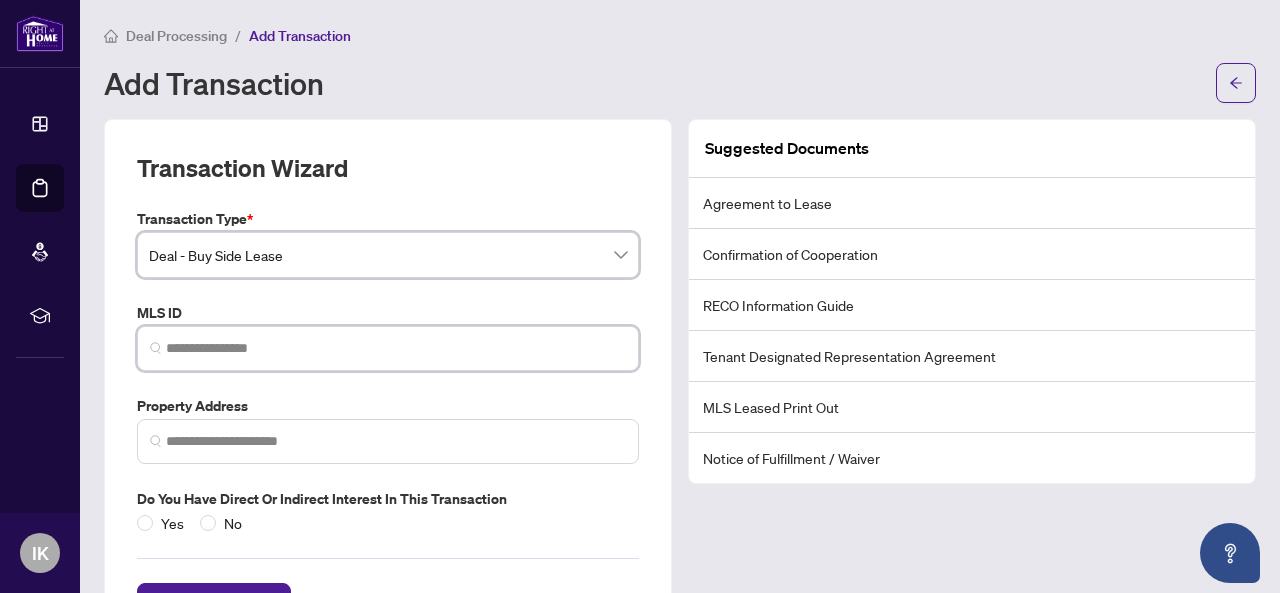 click at bounding box center [396, 348] 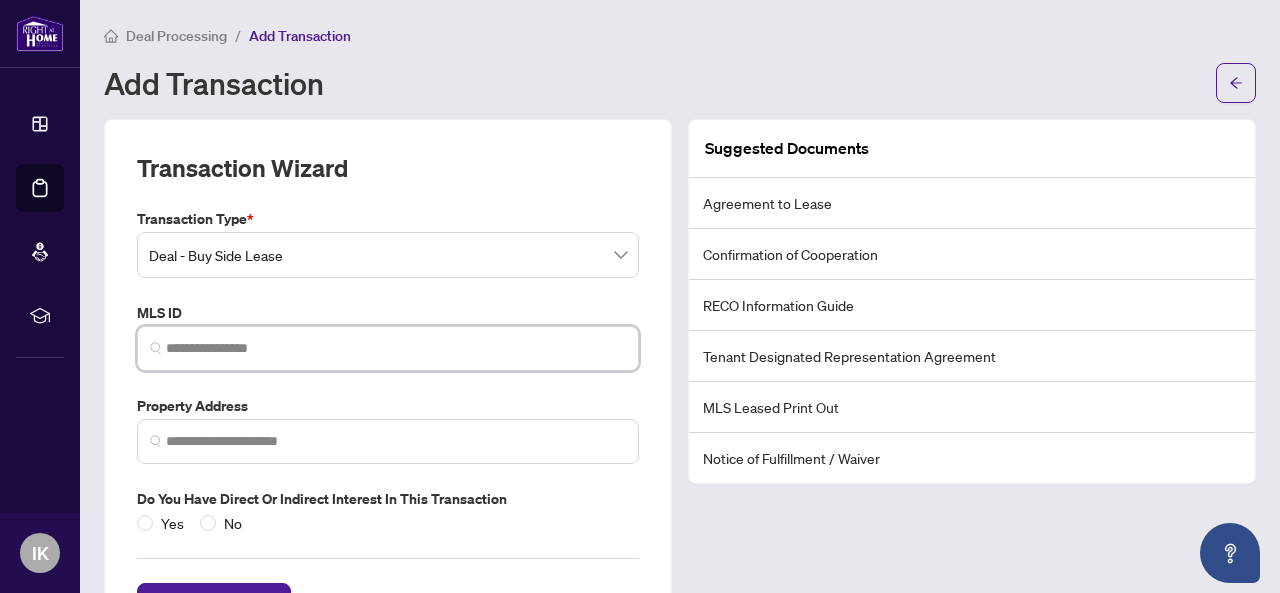 paste on "*********" 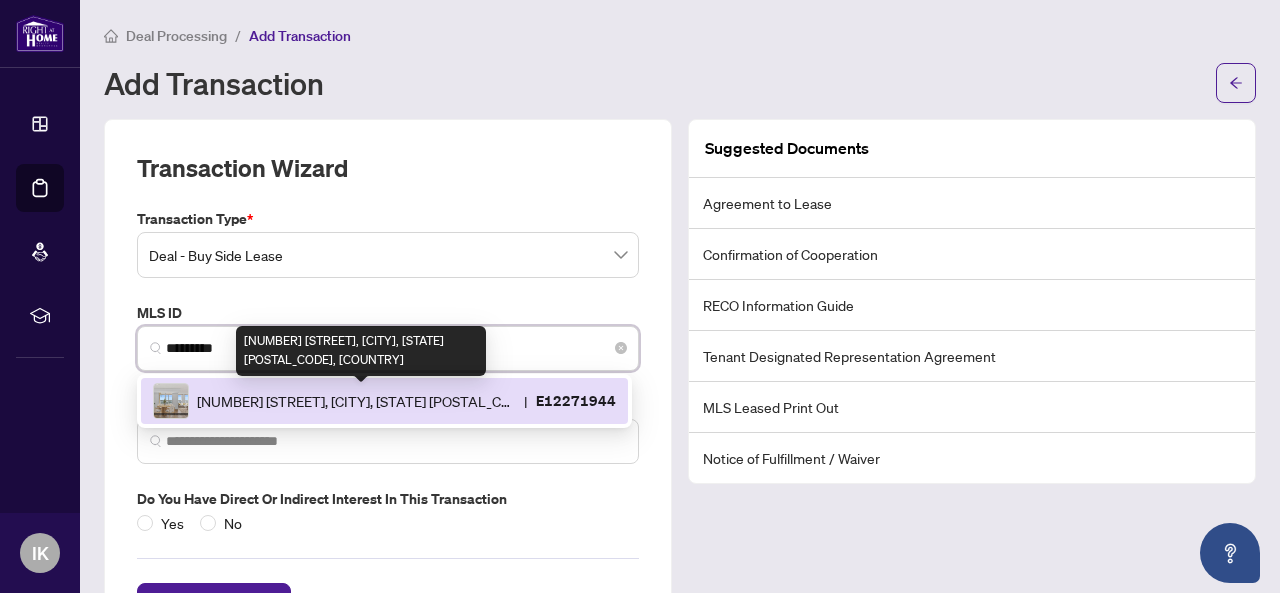 click on "[NUMBER] [STREET], [CITY], [STATE] [POSTAL_CODE], [COUNTRY]" at bounding box center [356, 401] 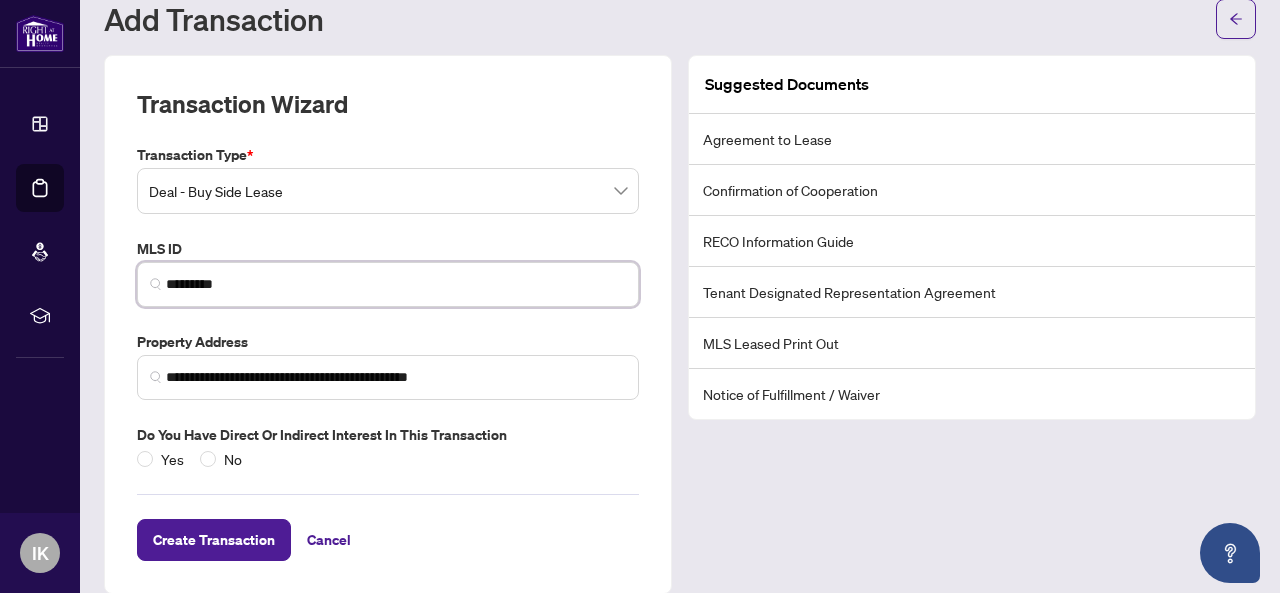 scroll, scrollTop: 84, scrollLeft: 0, axis: vertical 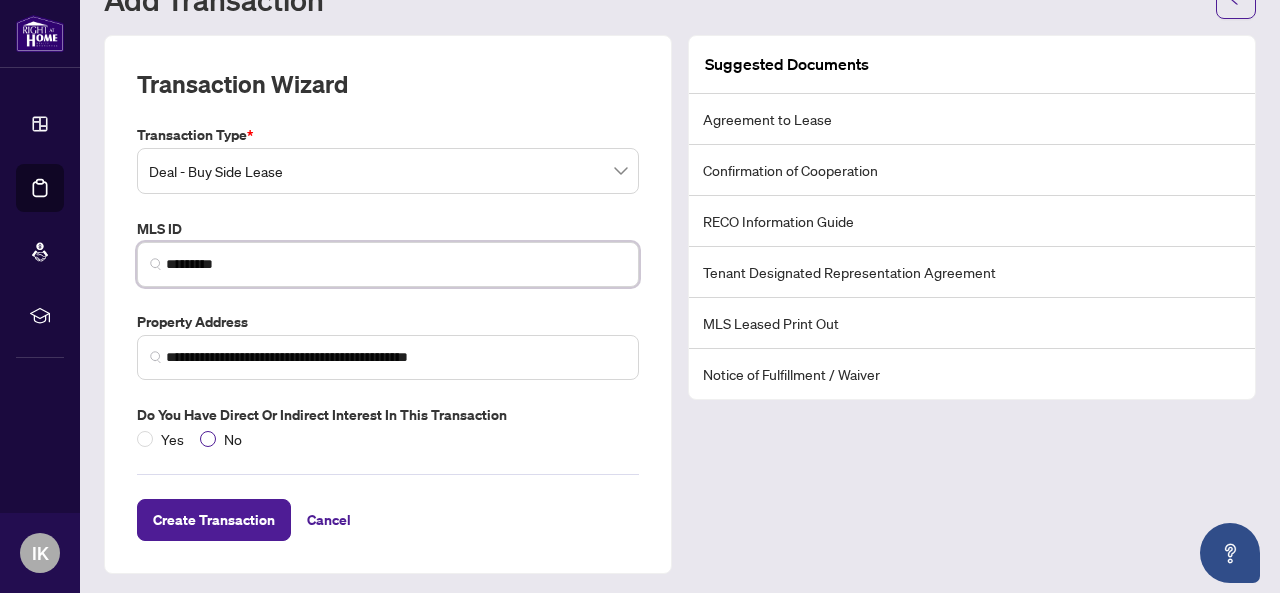 type on "*********" 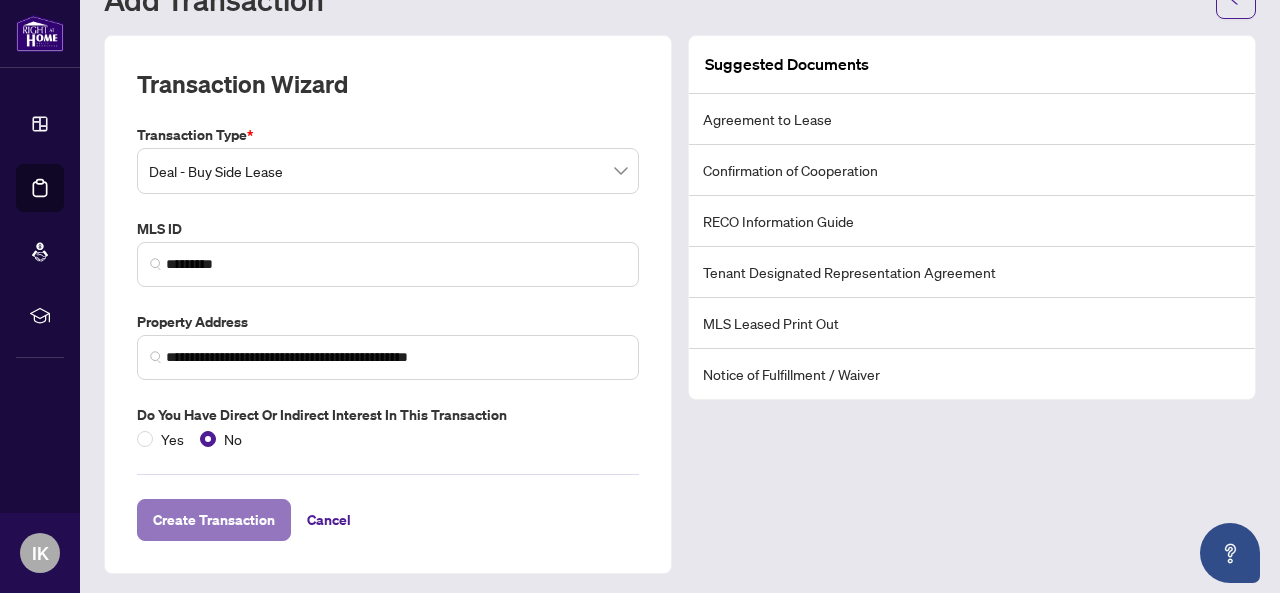 click on "Create Transaction" at bounding box center (214, 520) 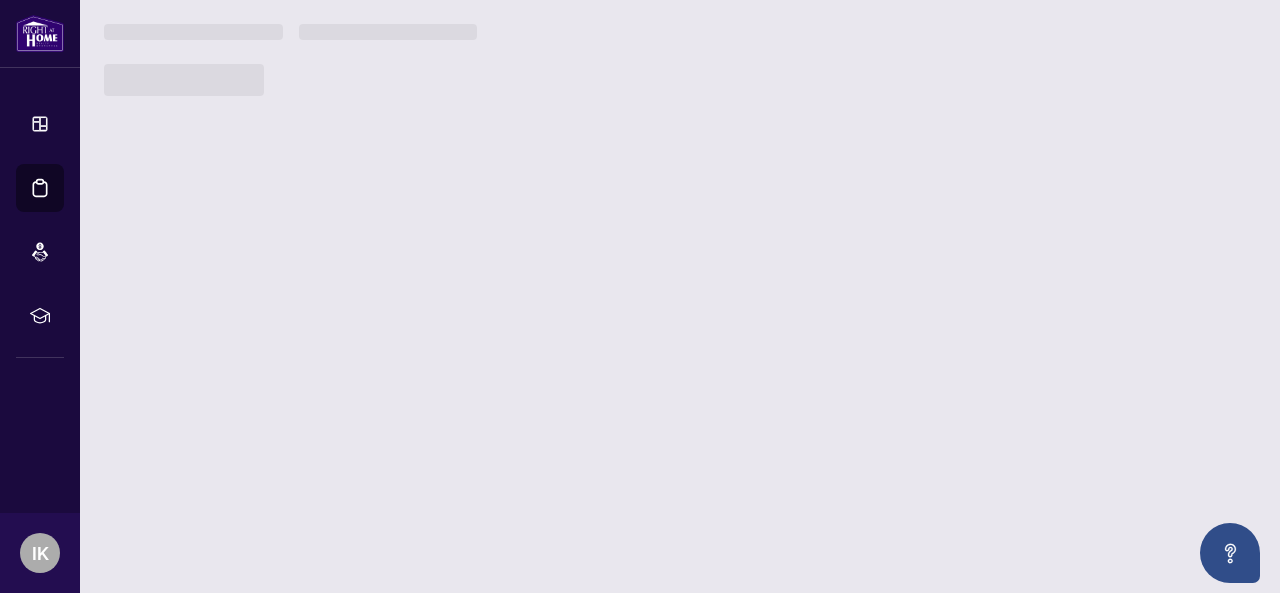 scroll, scrollTop: 0, scrollLeft: 0, axis: both 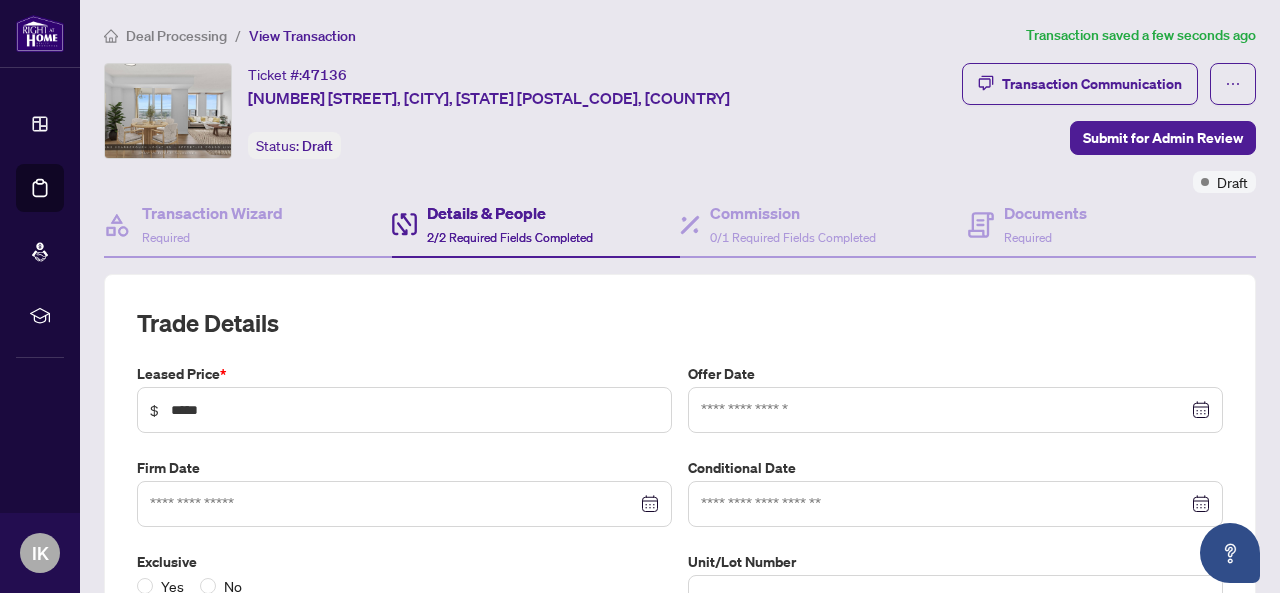type on "**********" 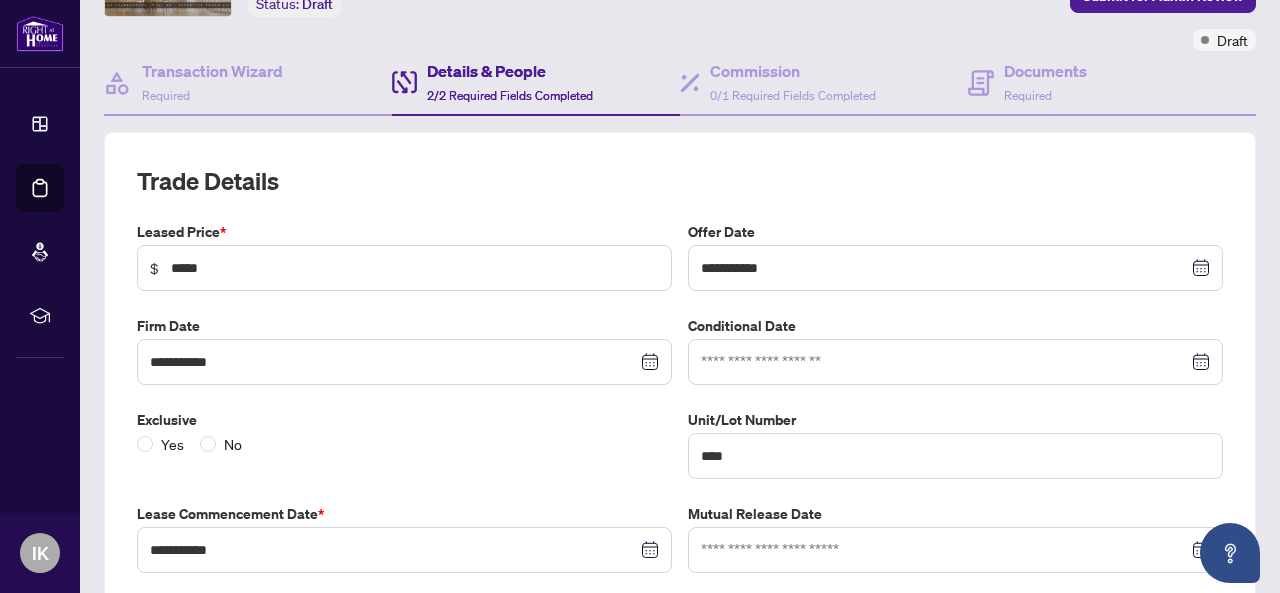scroll, scrollTop: 144, scrollLeft: 0, axis: vertical 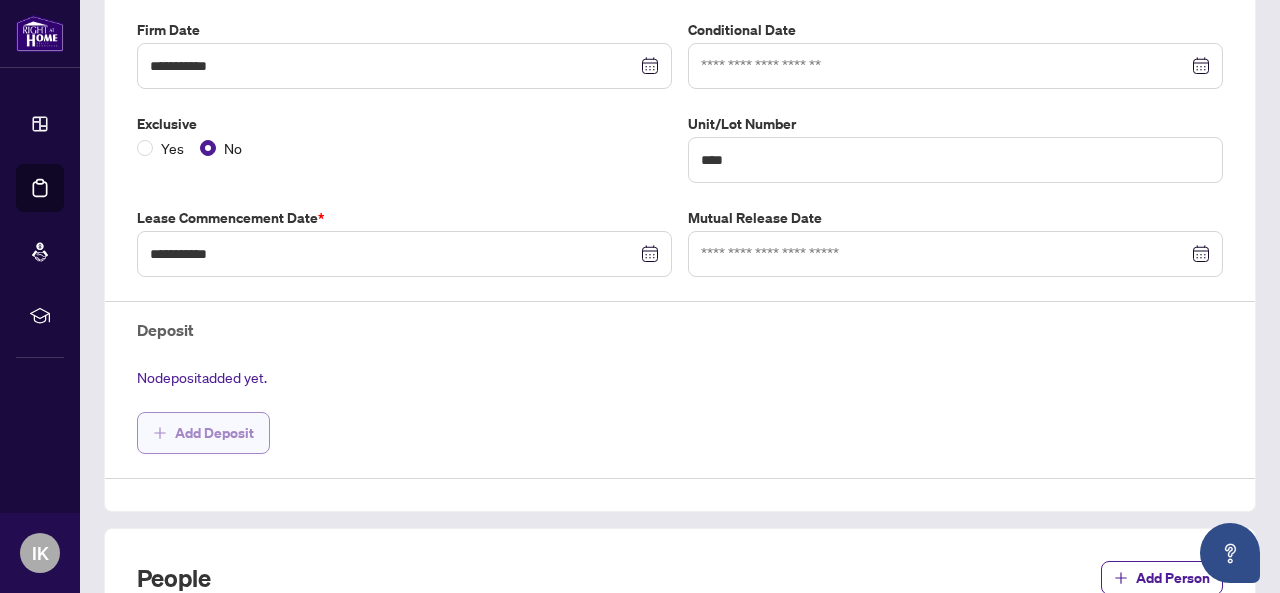 click on "Add Deposit" at bounding box center (214, 433) 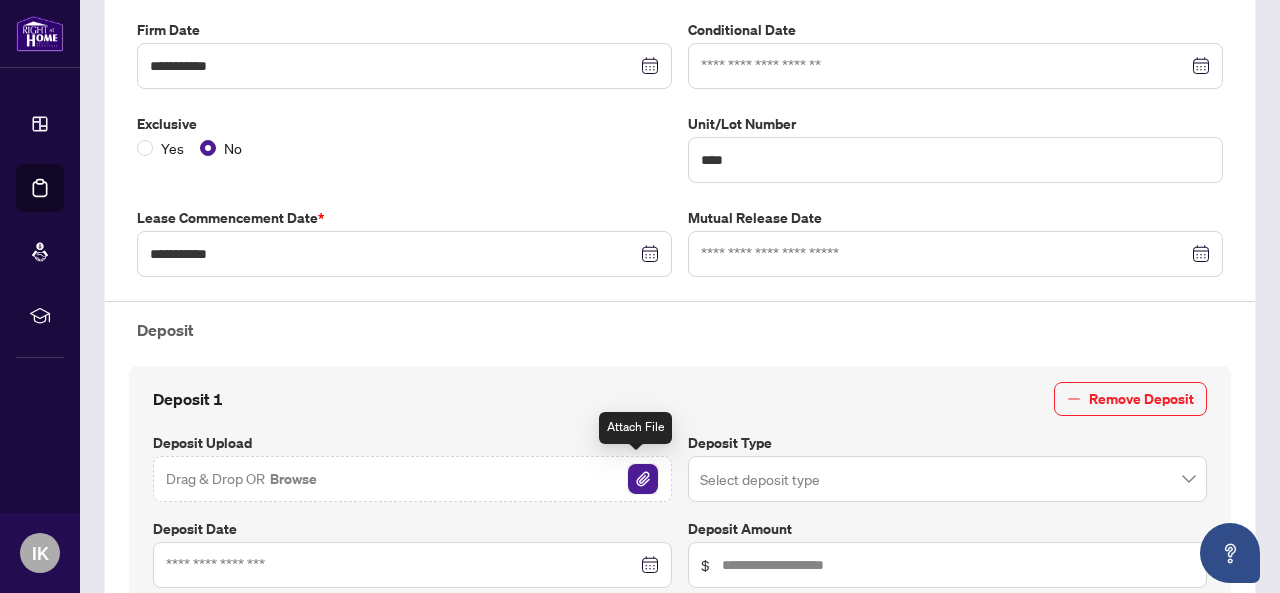 click at bounding box center (643, 479) 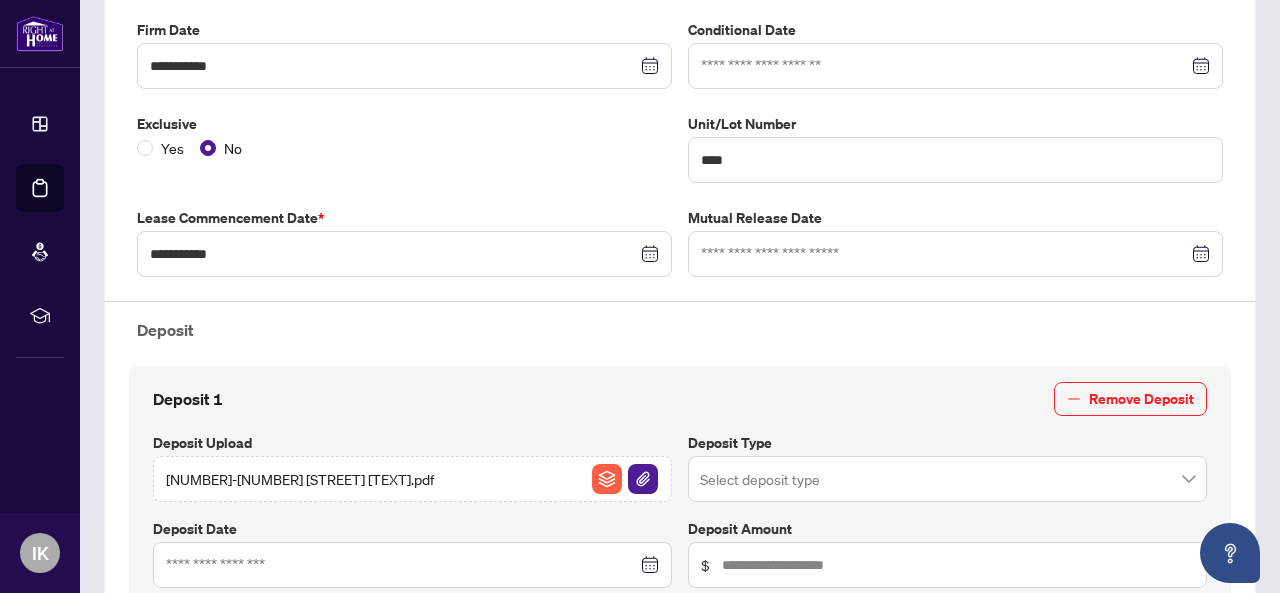 click at bounding box center [947, 479] 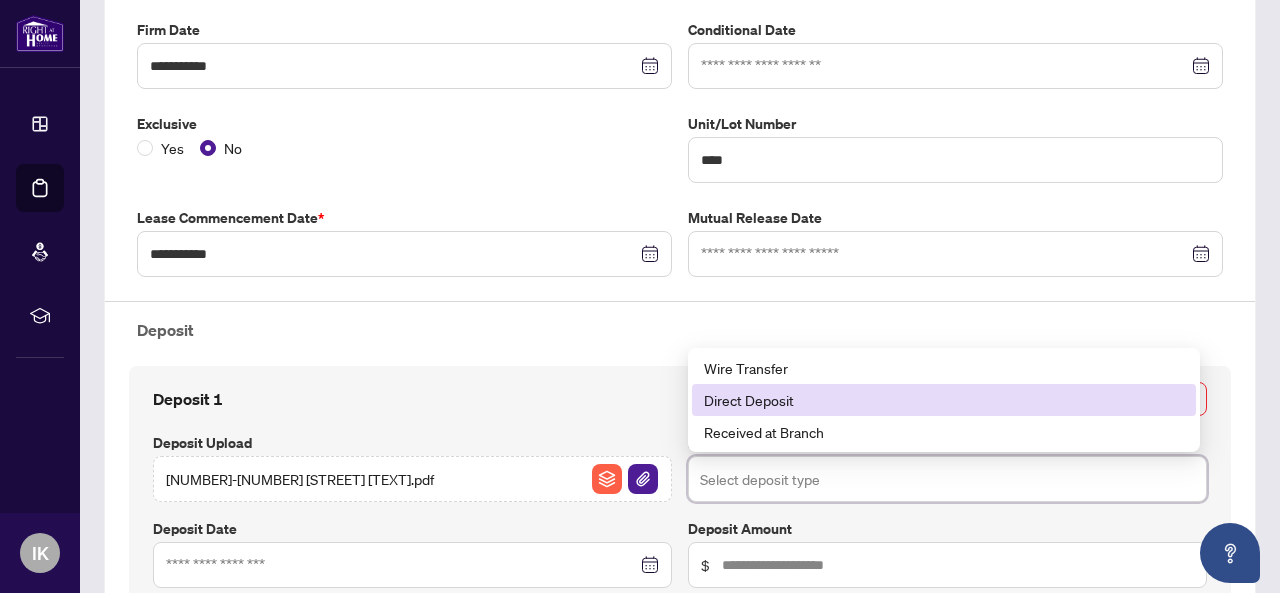 click on "Direct Deposit" at bounding box center [944, 400] 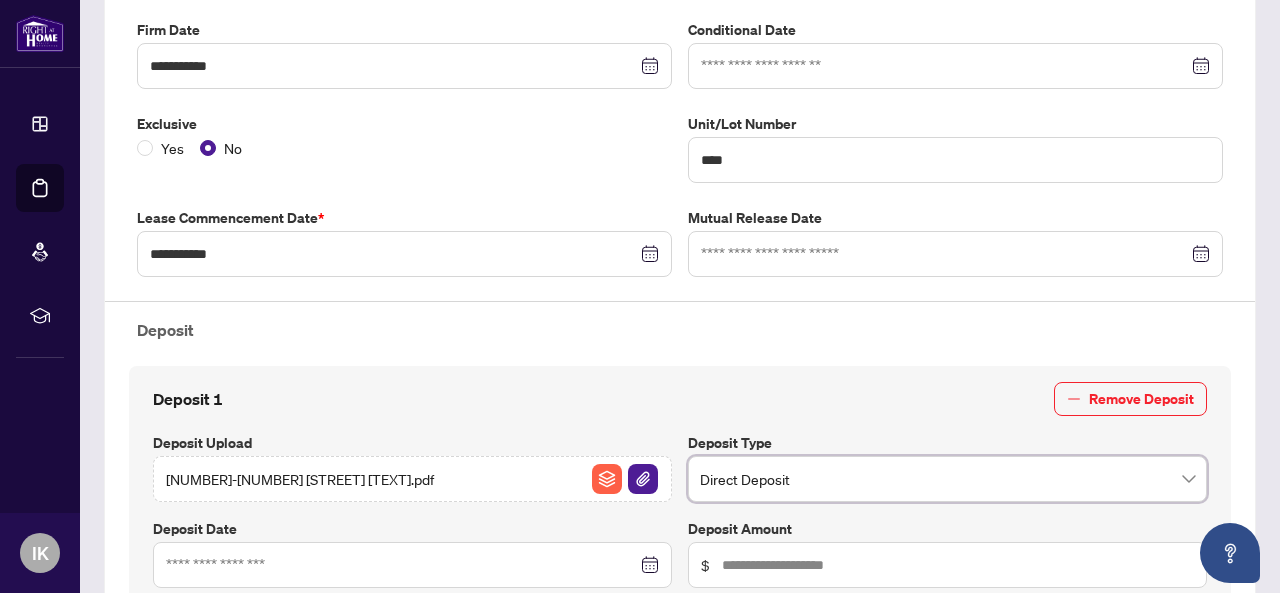 click at bounding box center (412, 565) 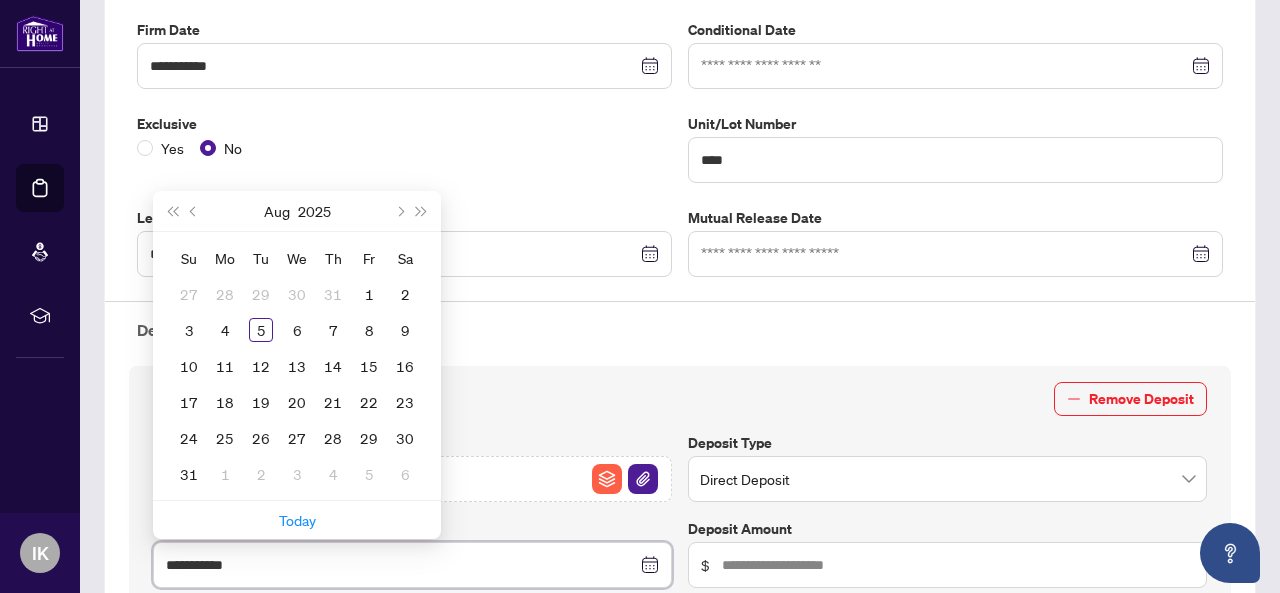 type on "**********" 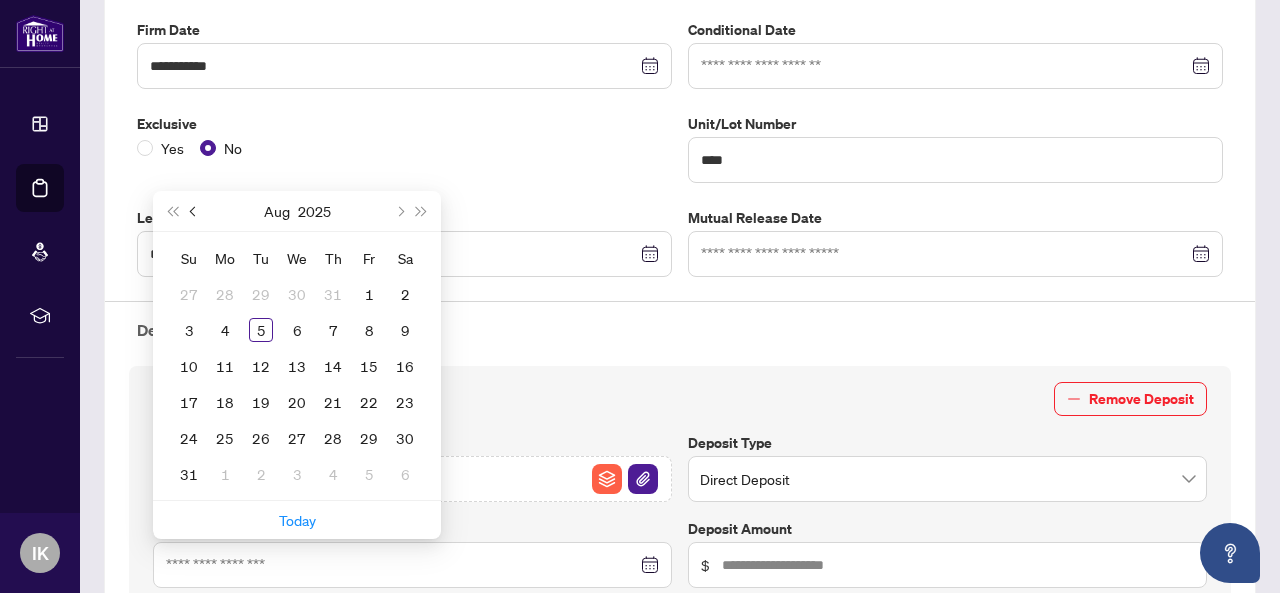 click at bounding box center [194, 211] 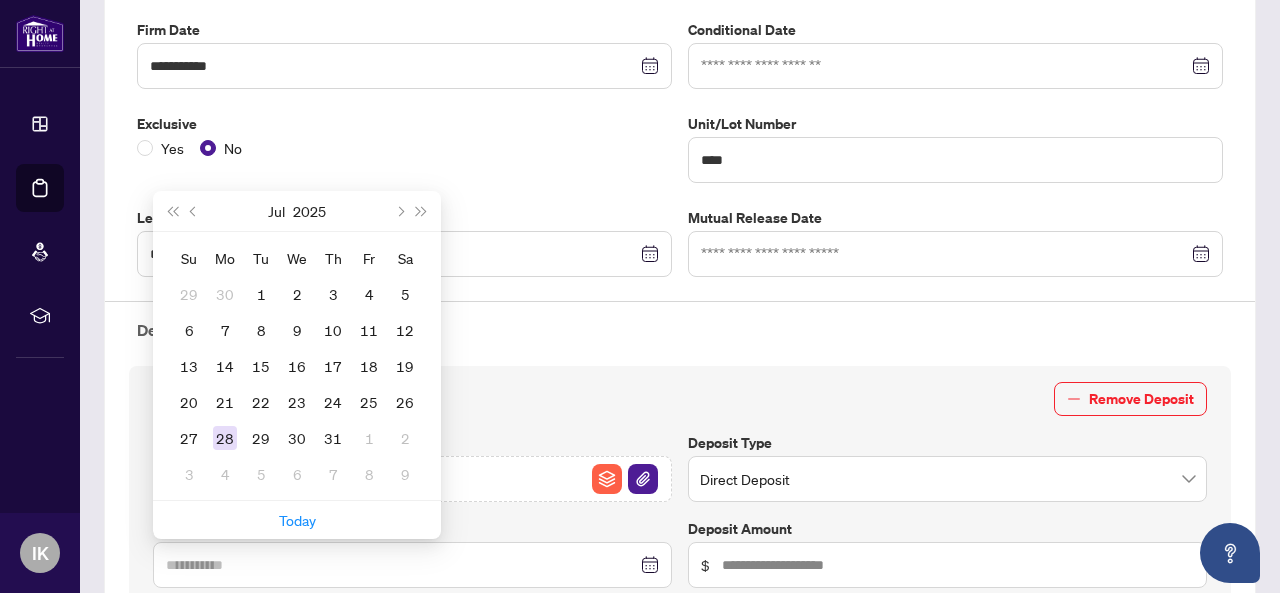 type on "**********" 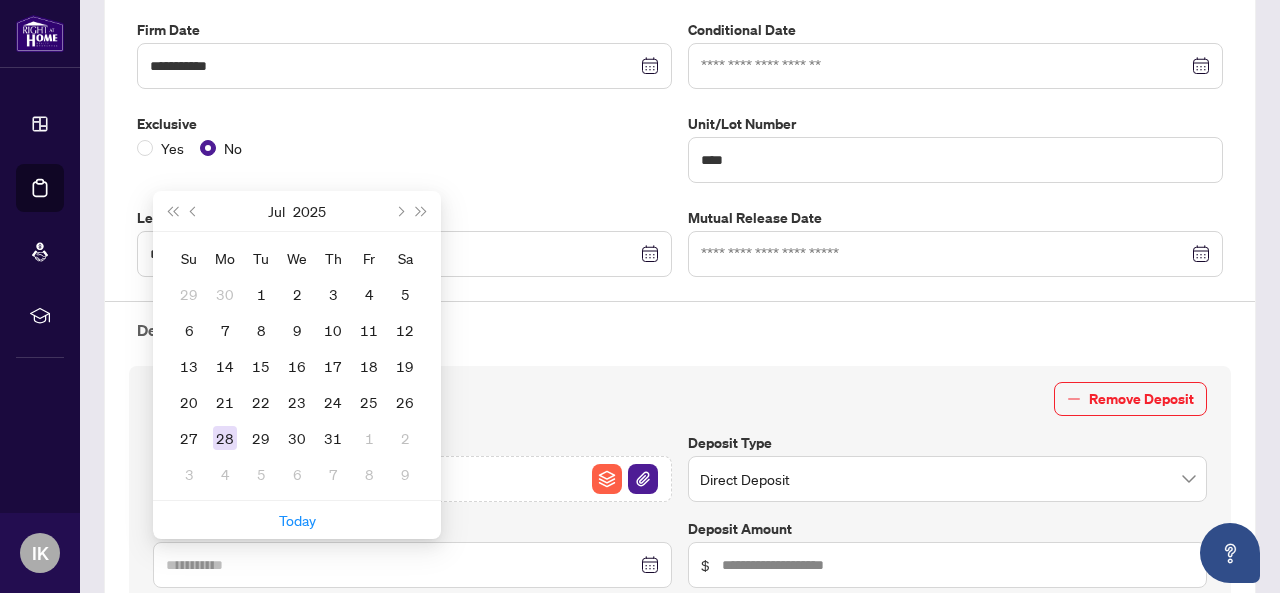 click on "28" at bounding box center [225, 438] 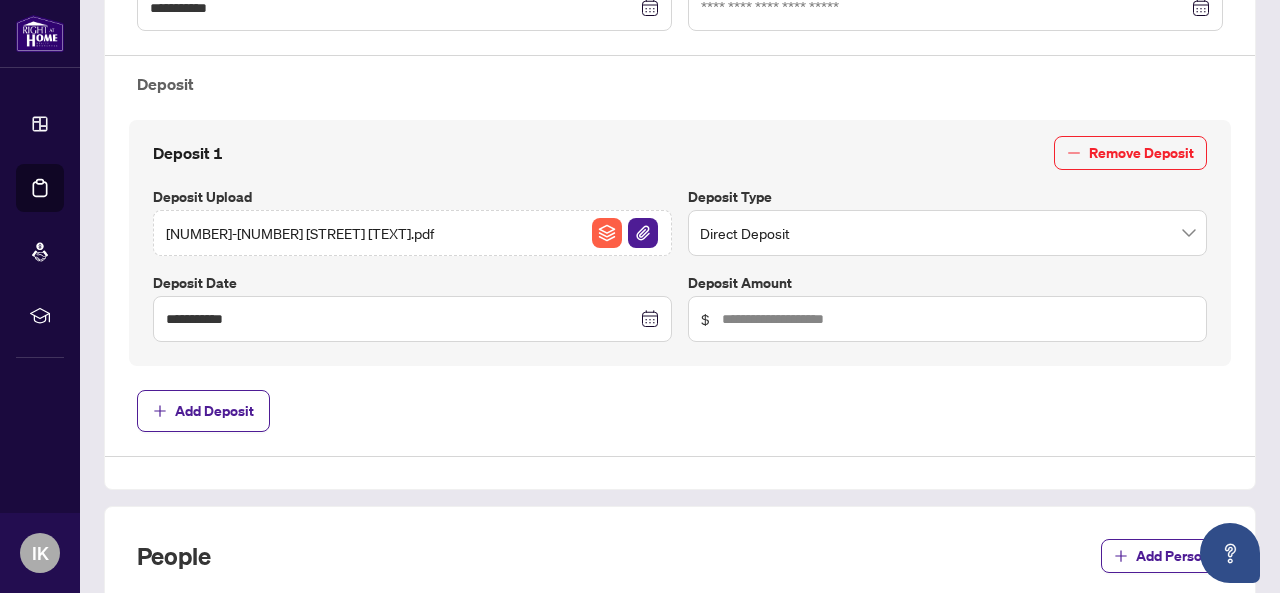 scroll, scrollTop: 686, scrollLeft: 0, axis: vertical 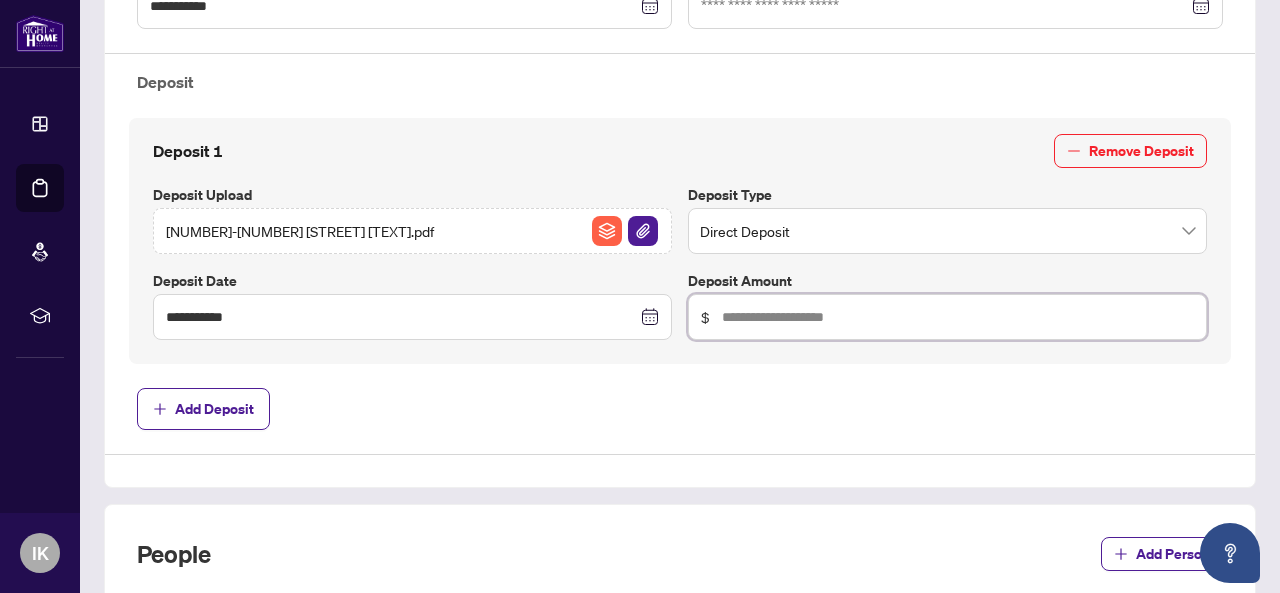 click at bounding box center [958, 317] 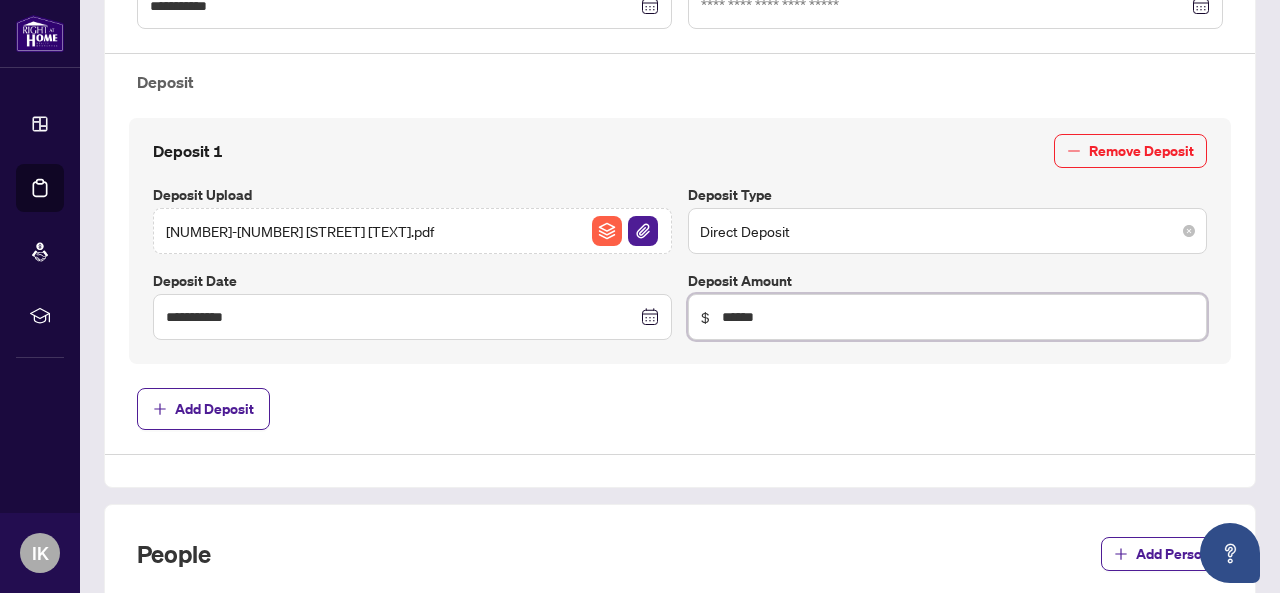 click on "Direct Deposit" at bounding box center [947, 231] 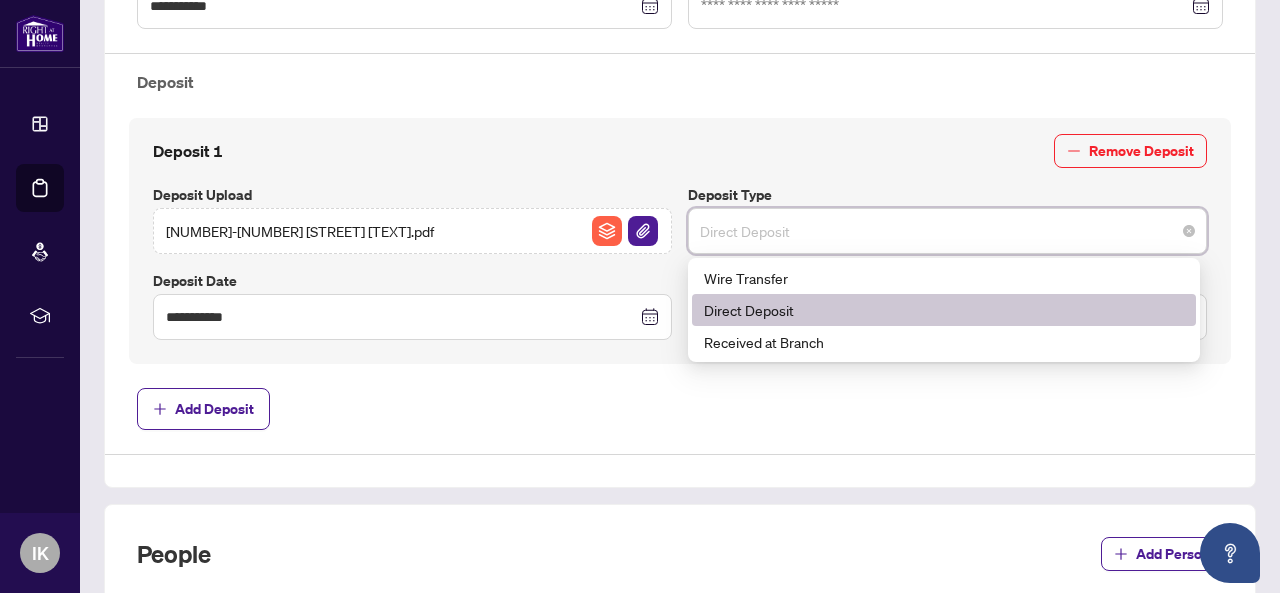 click on "Direct Deposit" at bounding box center (947, 231) 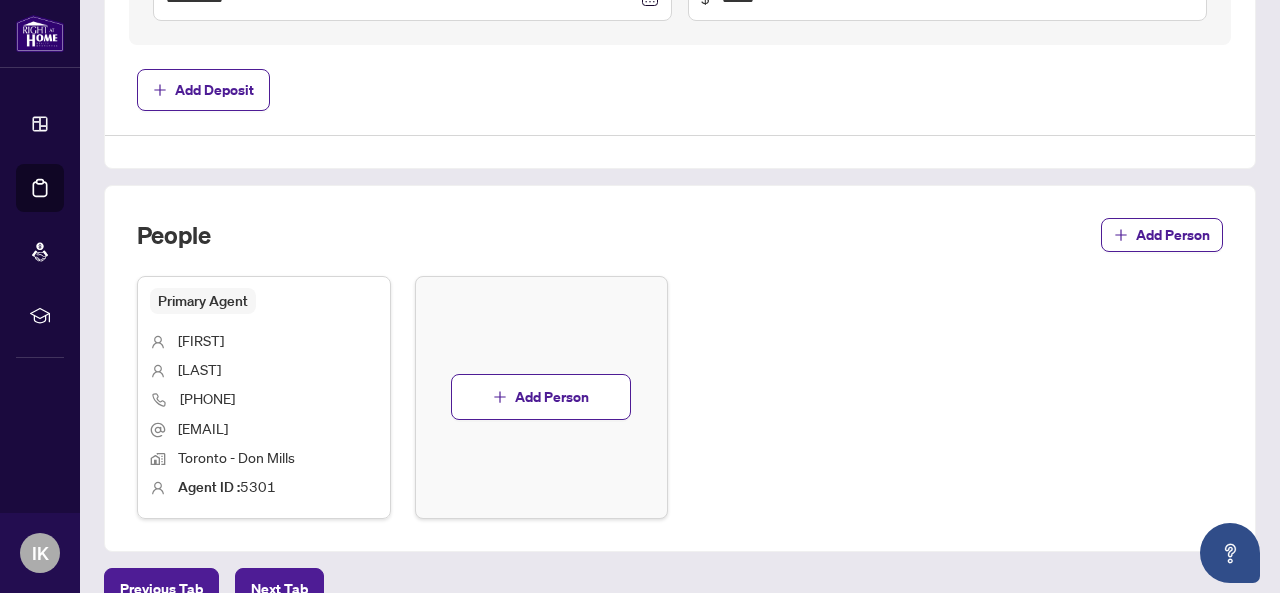 scroll, scrollTop: 1009, scrollLeft: 0, axis: vertical 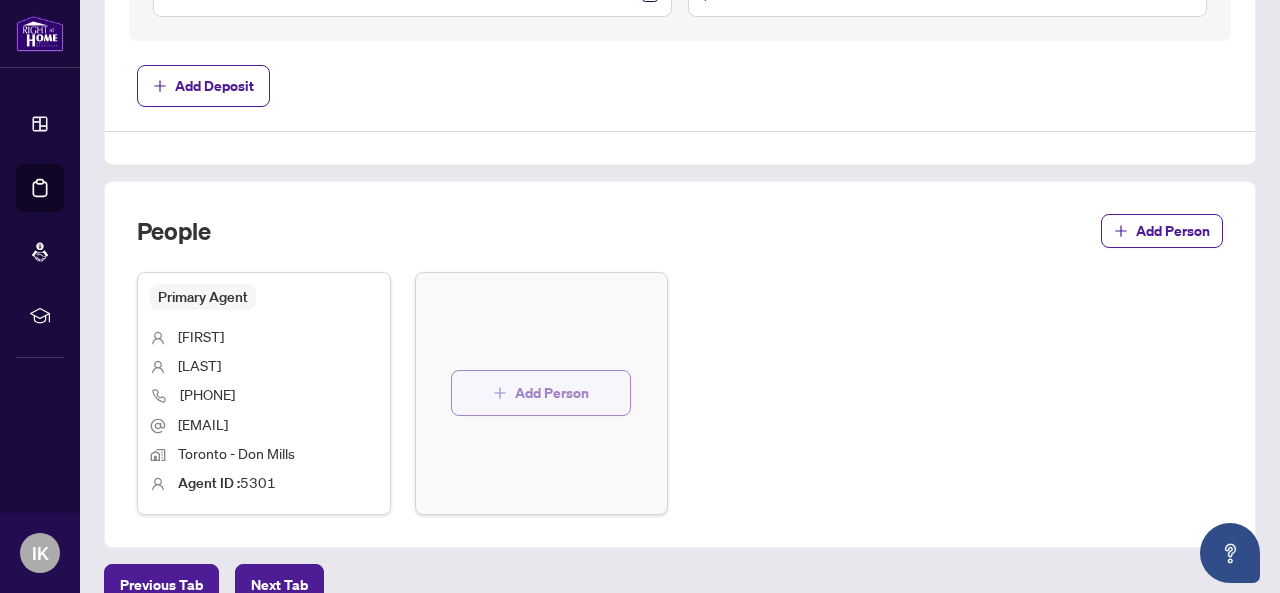 click 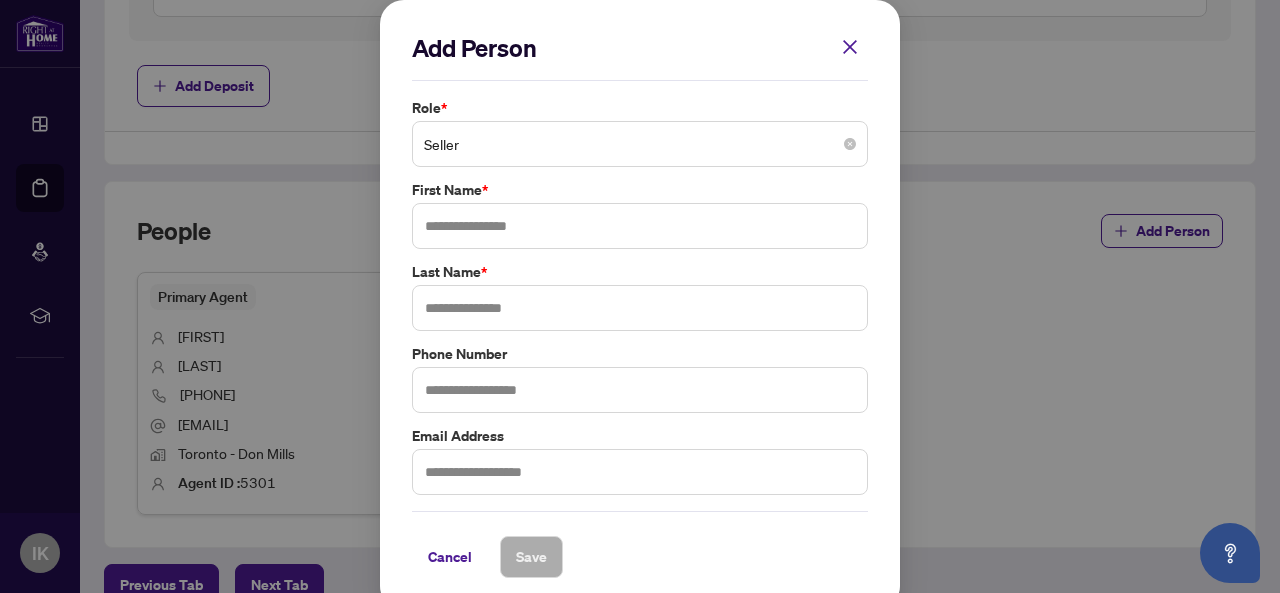 click on "Seller" at bounding box center (640, 144) 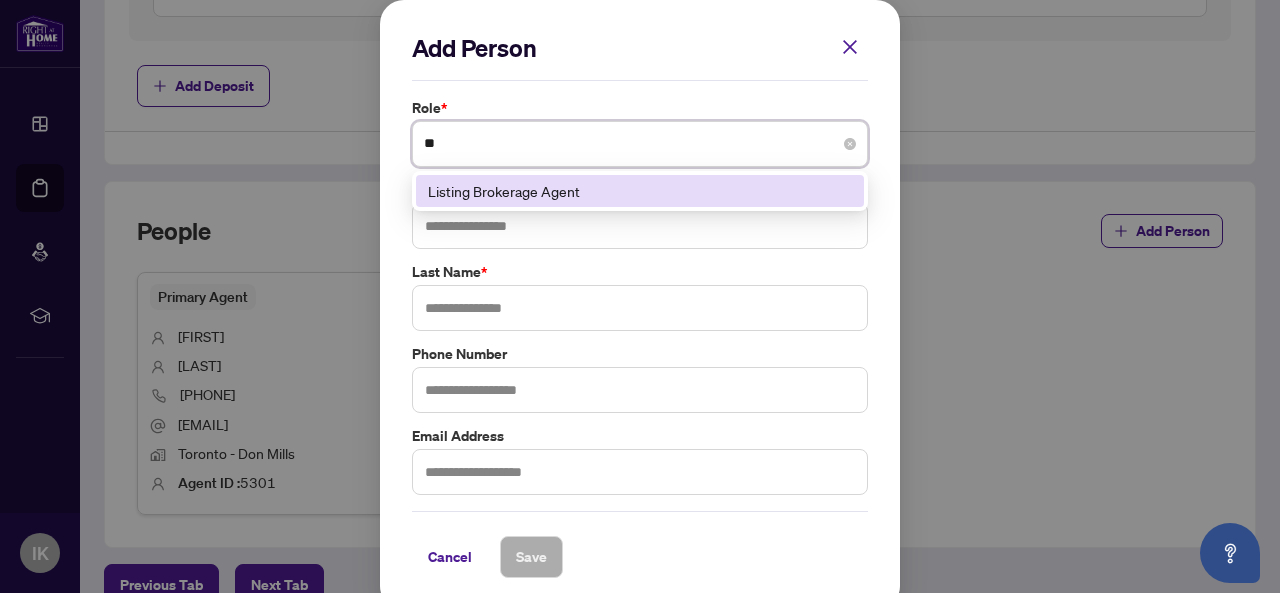 type on "*" 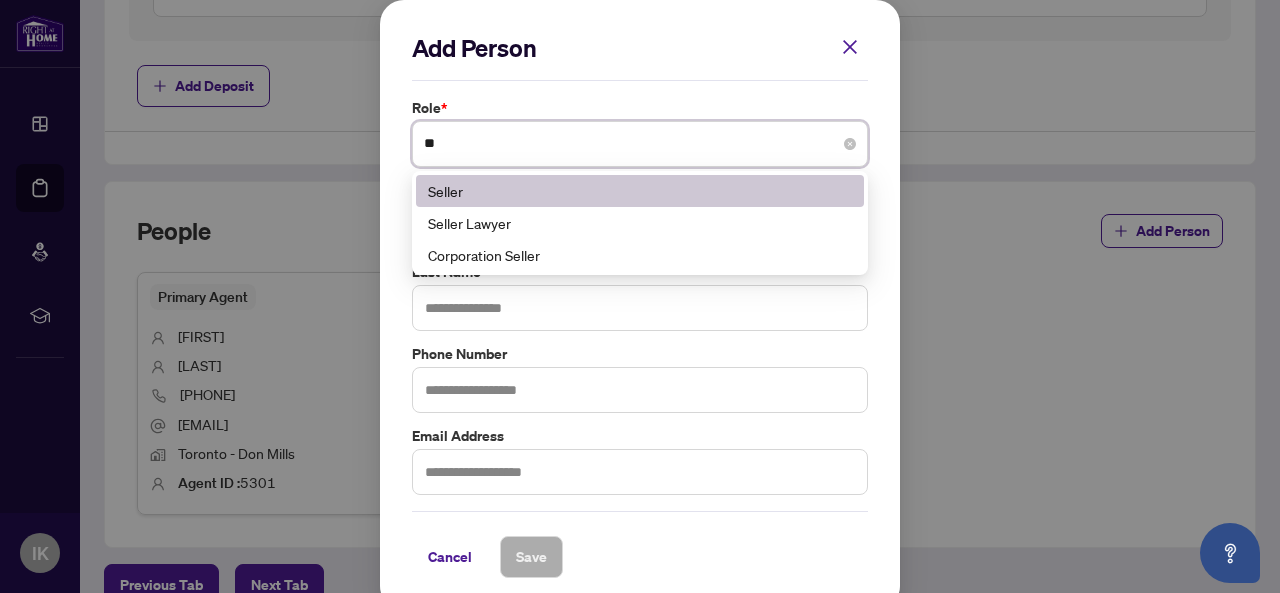 type on "*" 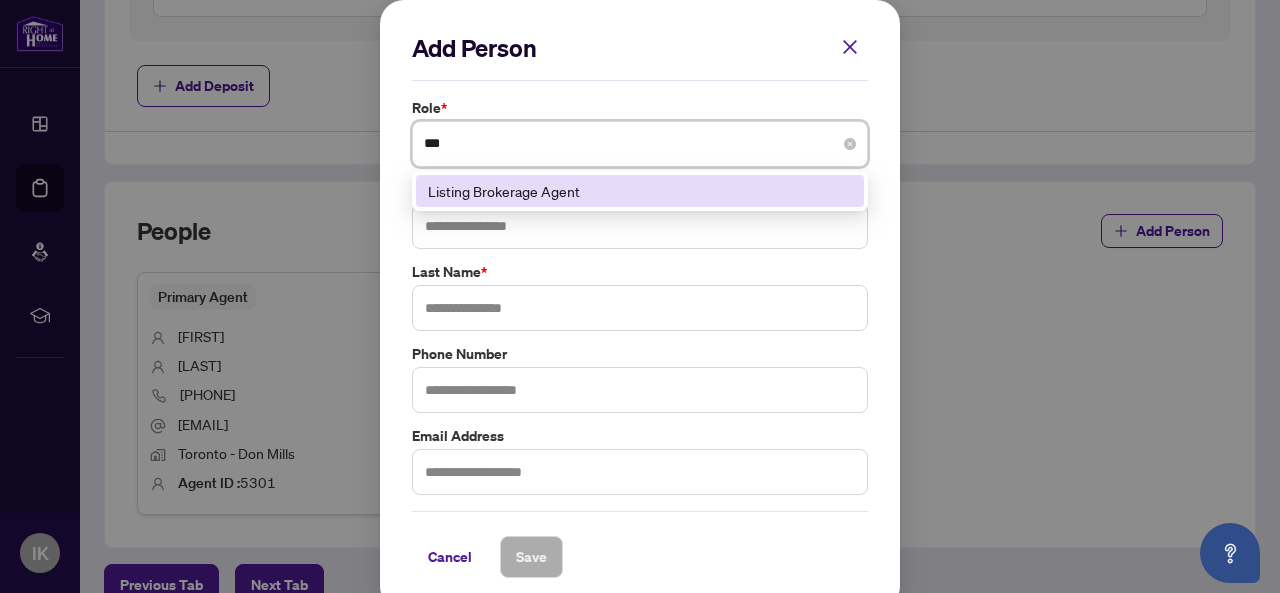 type on "****" 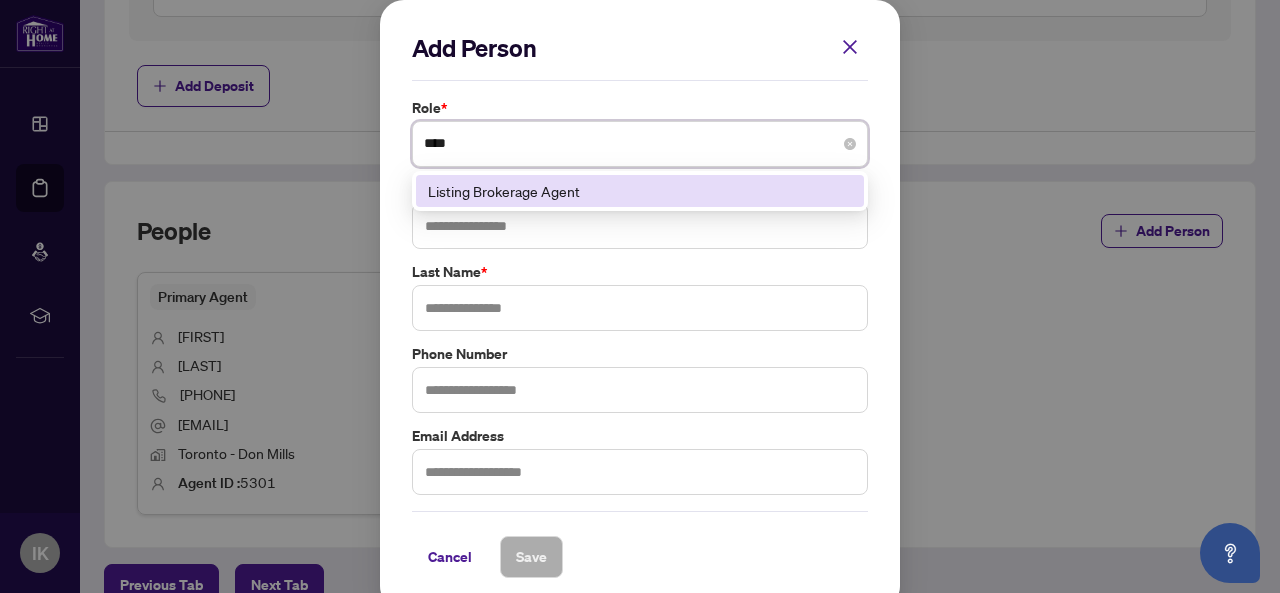click on "Listing Brokerage Agent" at bounding box center (640, 191) 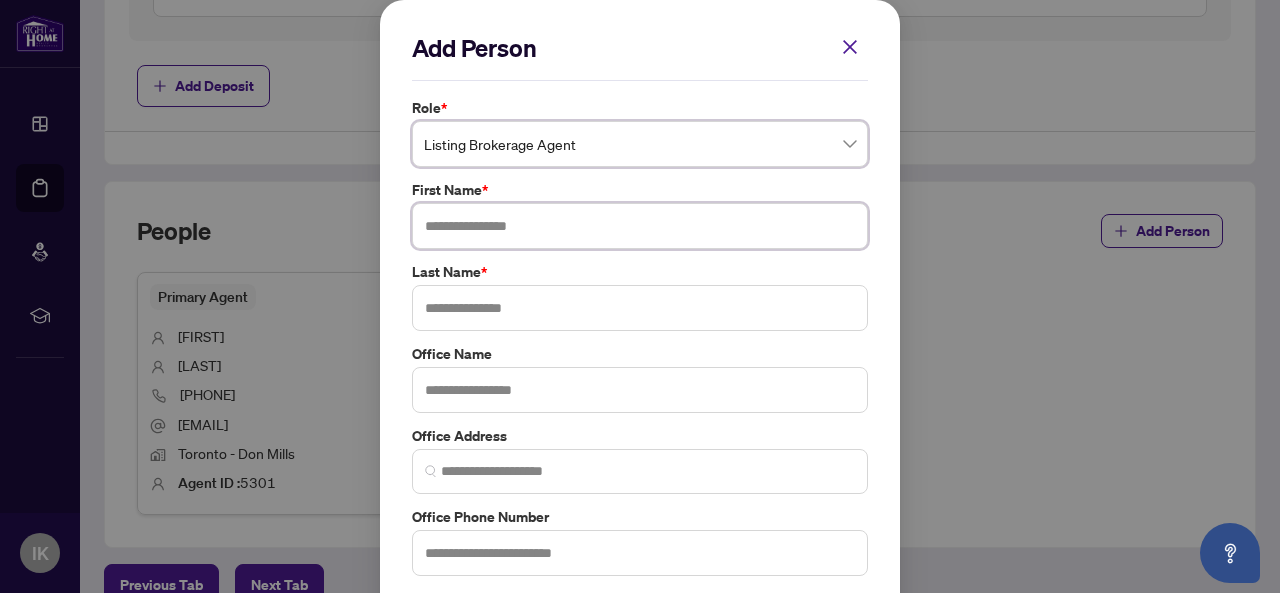 click at bounding box center (640, 226) 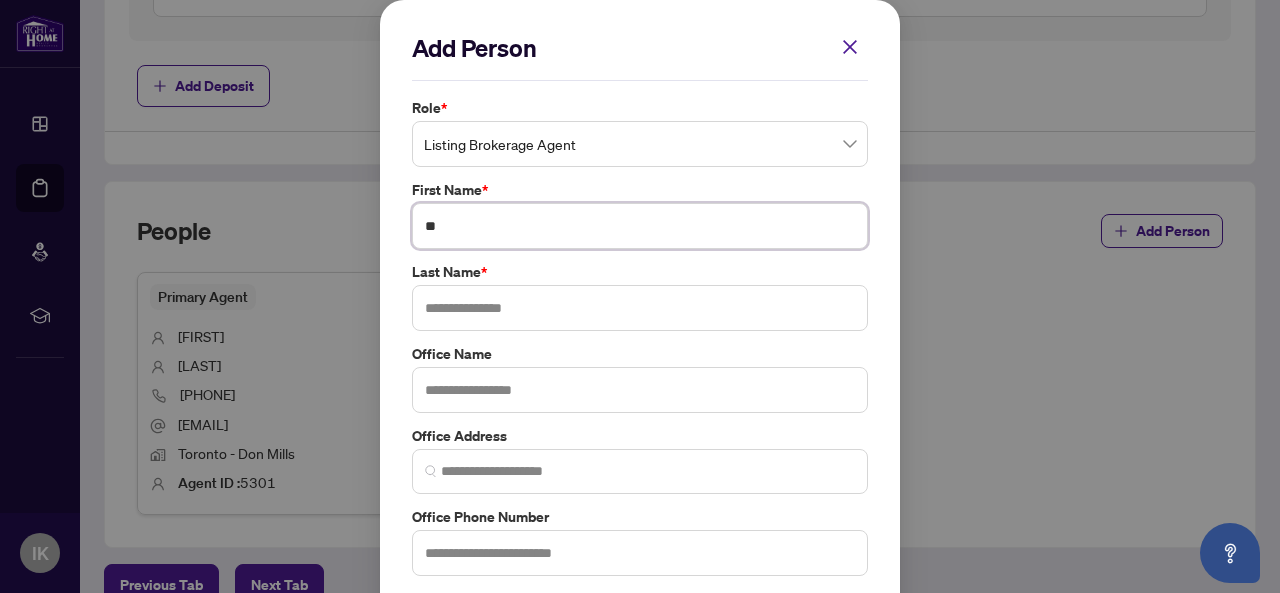 type on "*" 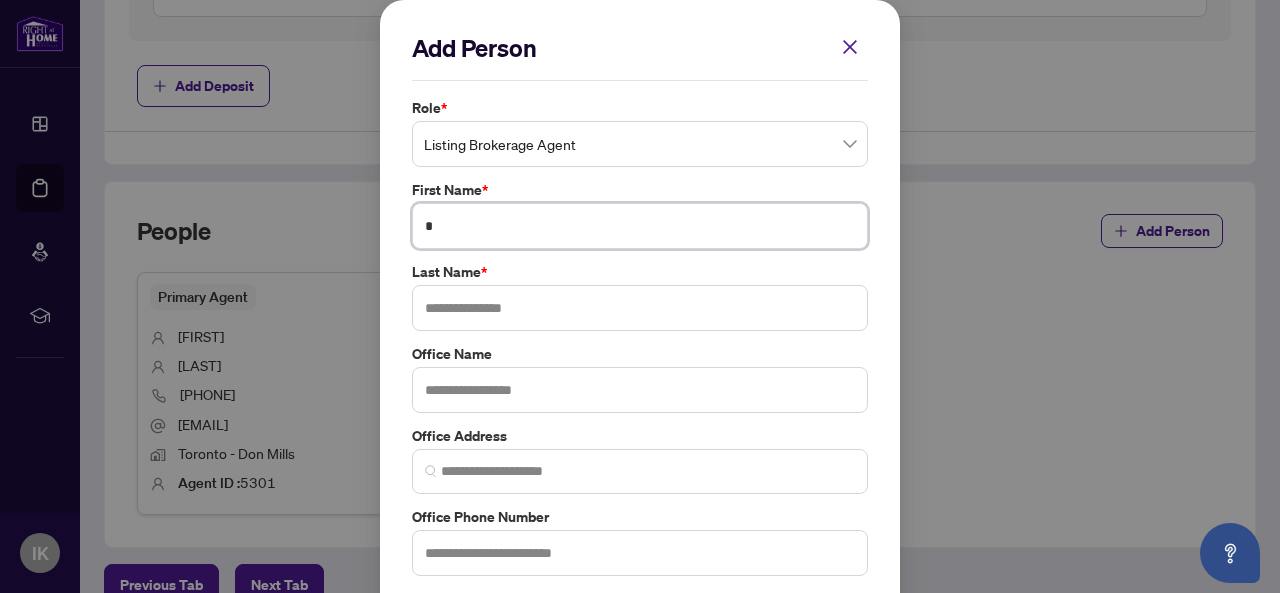 type on "*" 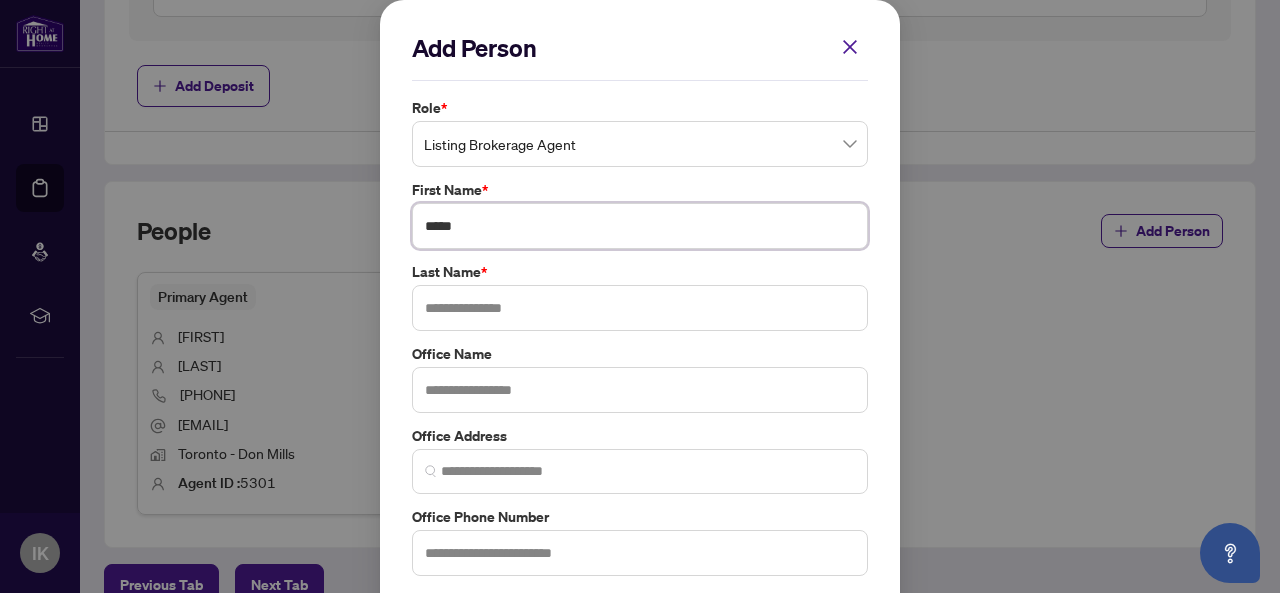 type on "*****" 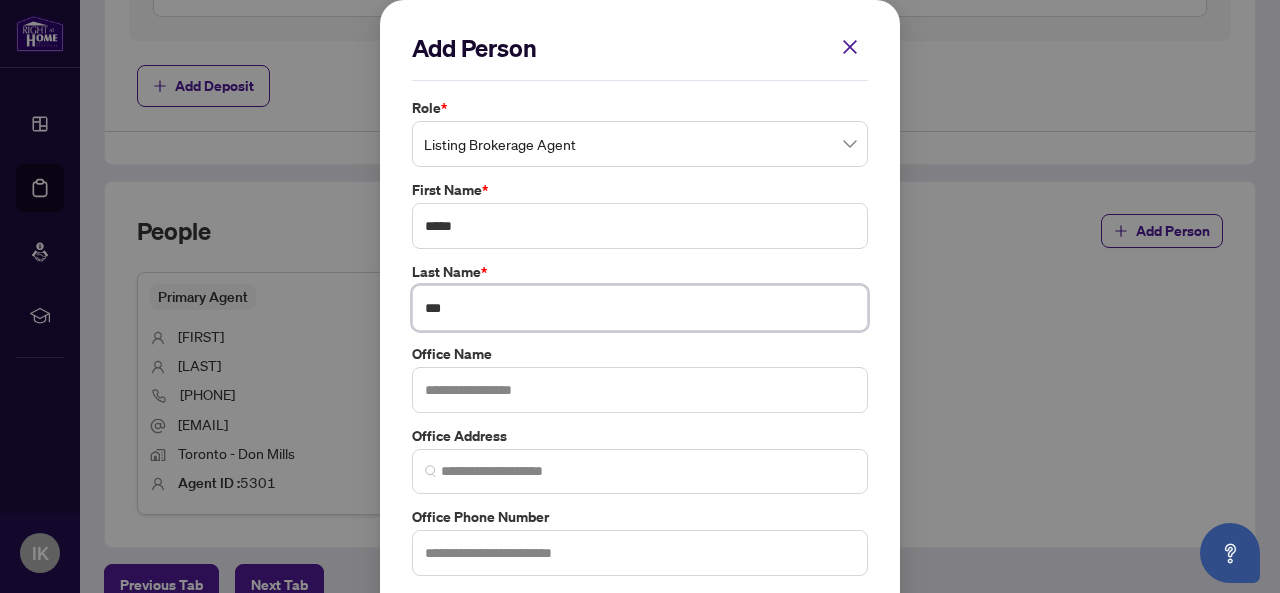 type on "***" 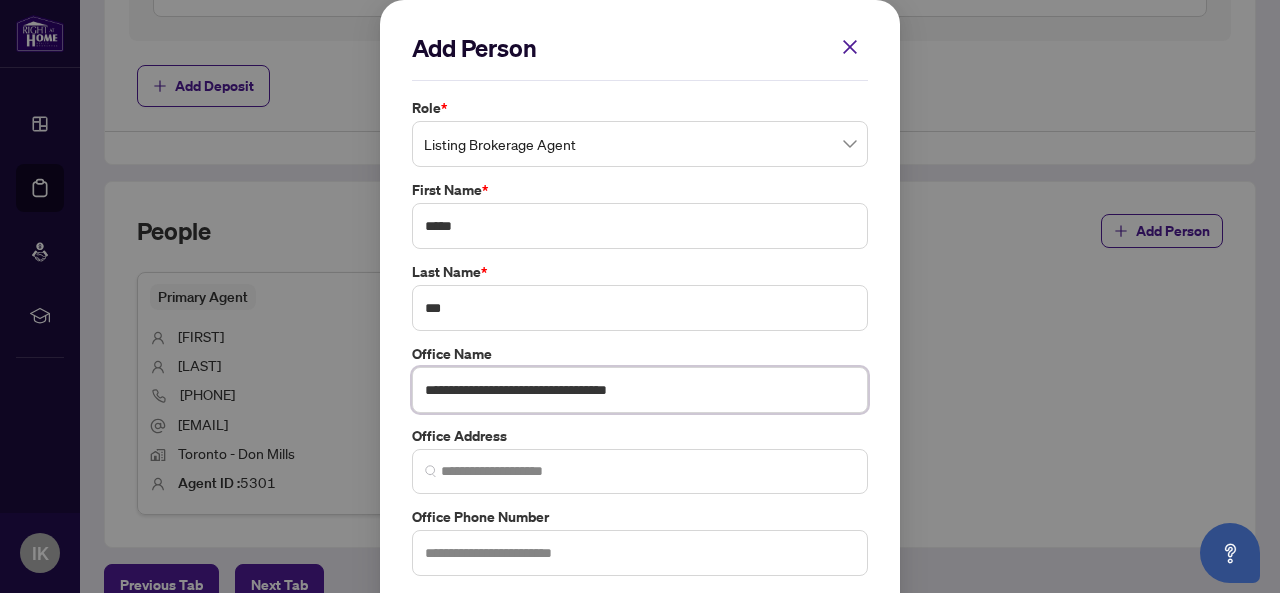 type on "**********" 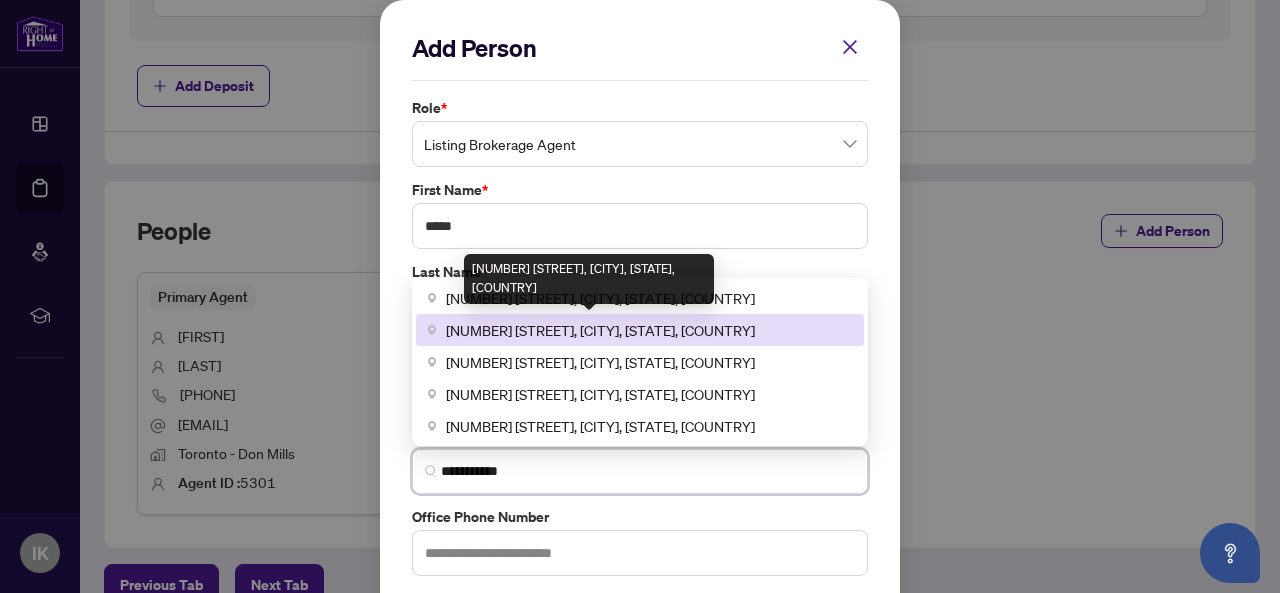 click on "[NUMBER] [STREET], [CITY], [STATE], [COUNTRY]" at bounding box center (600, 330) 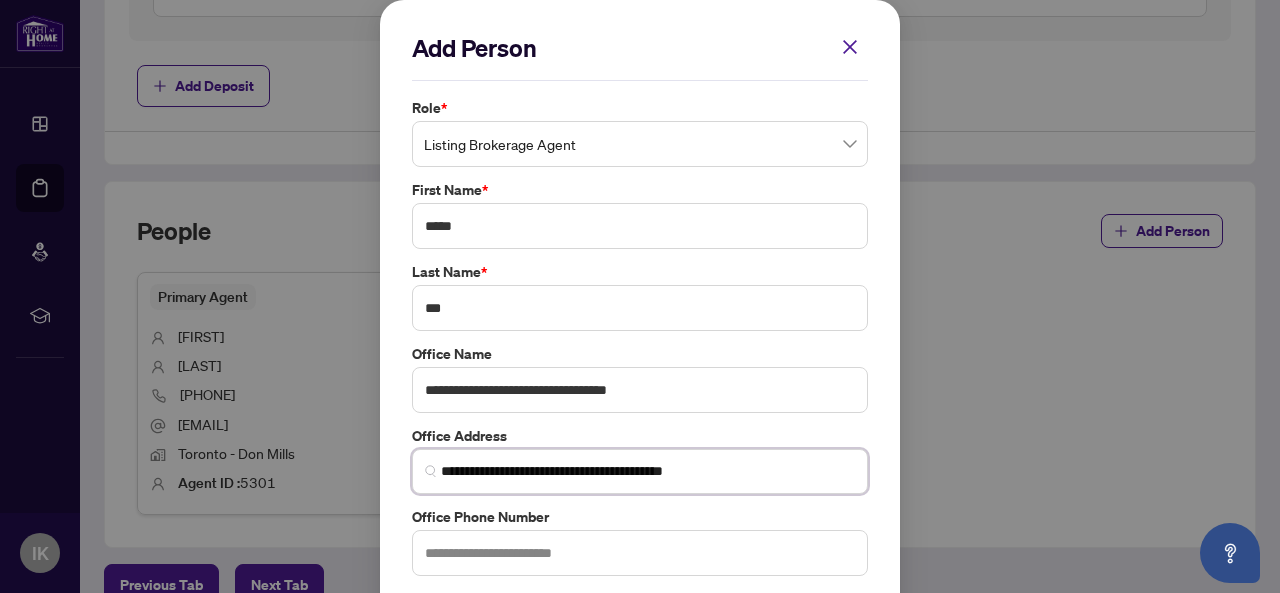 click on "**********" at bounding box center [648, 471] 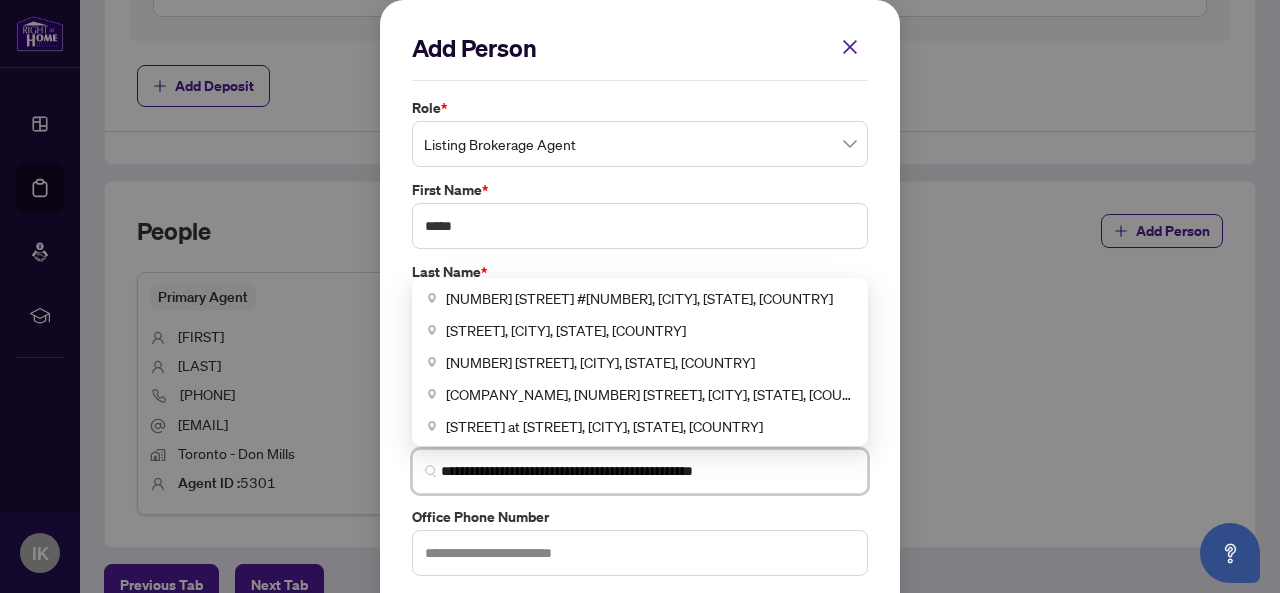 type on "**********" 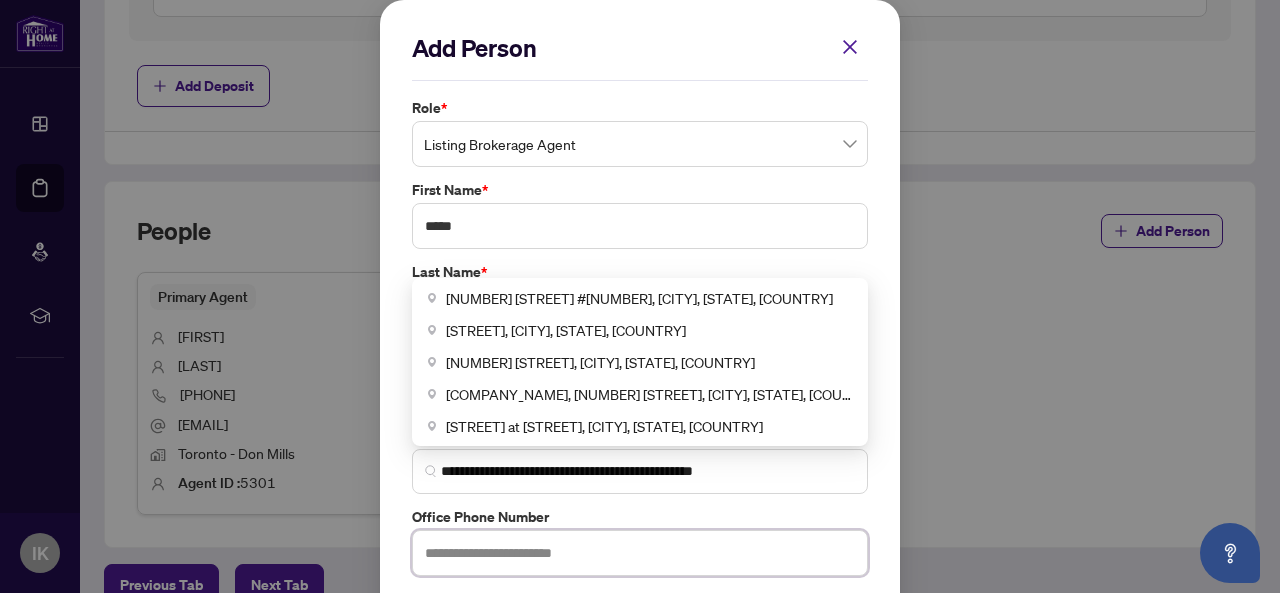 click at bounding box center (640, 553) 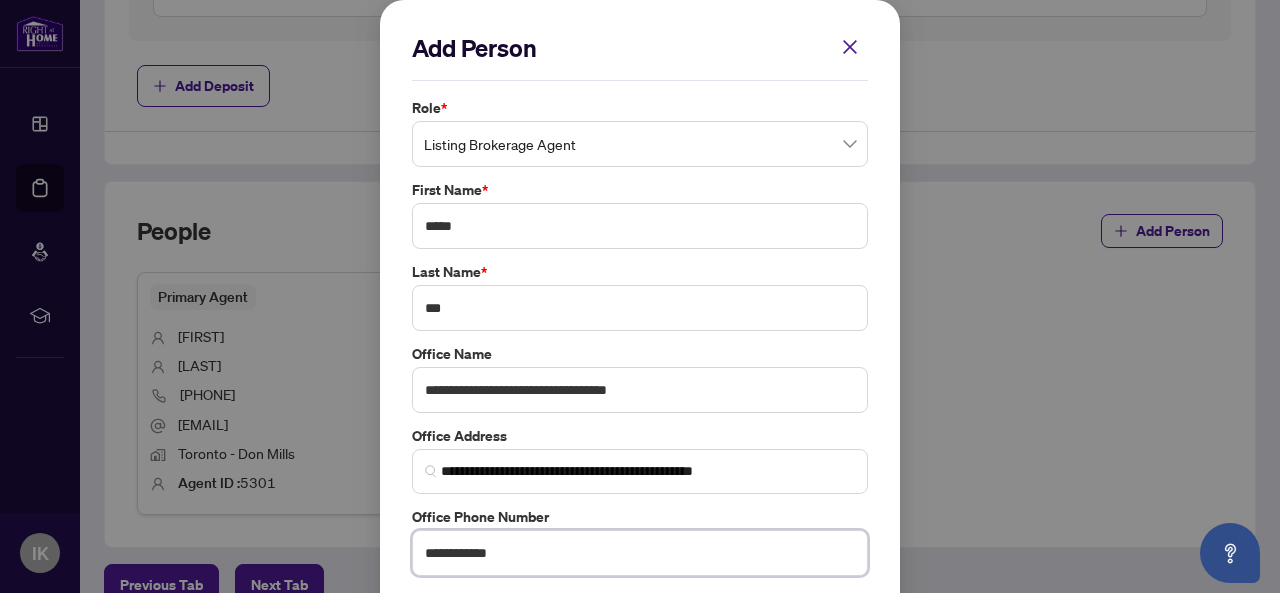 type on "**********" 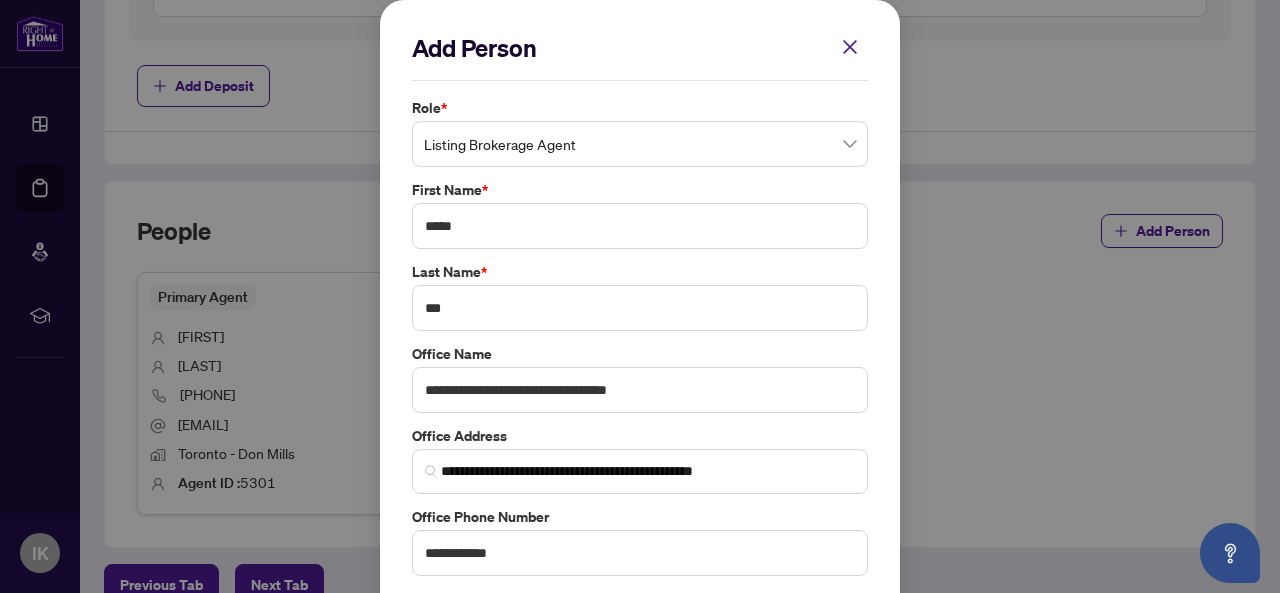 scroll, scrollTop: 174, scrollLeft: 0, axis: vertical 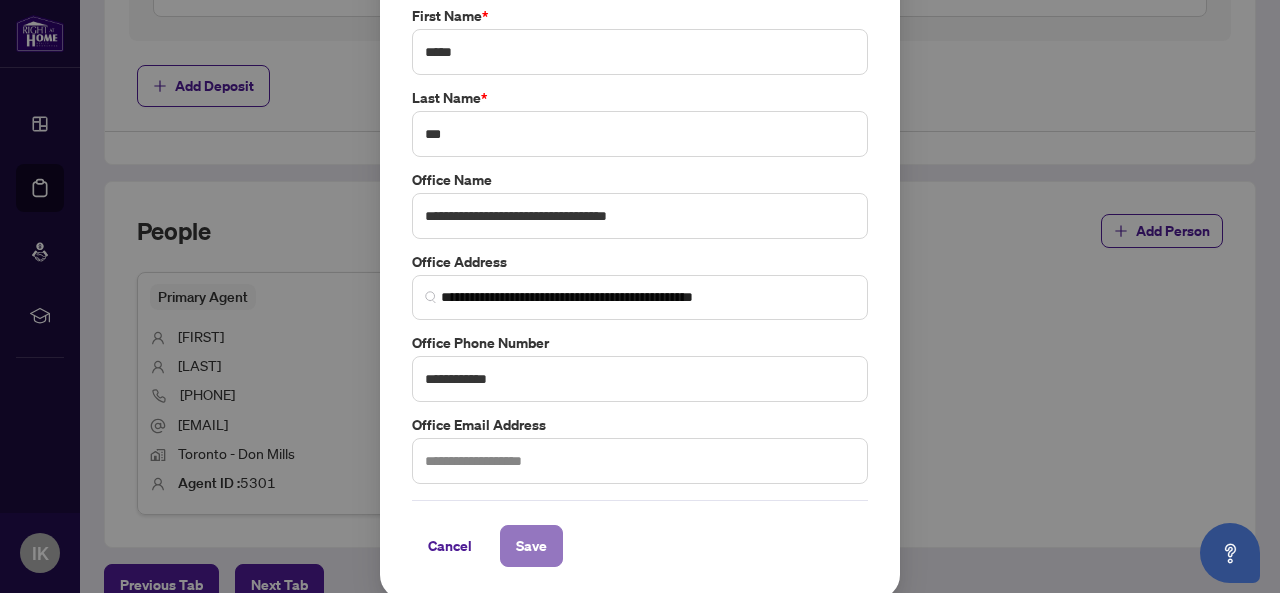 click on "Save" at bounding box center [531, 546] 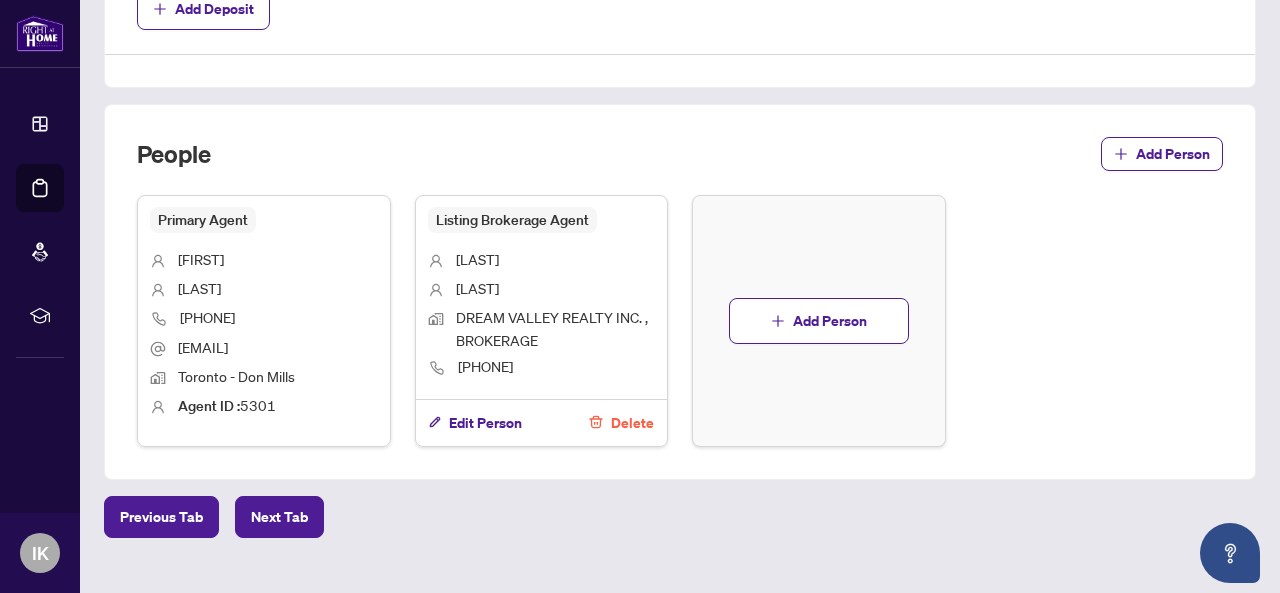 scroll, scrollTop: 1103, scrollLeft: 0, axis: vertical 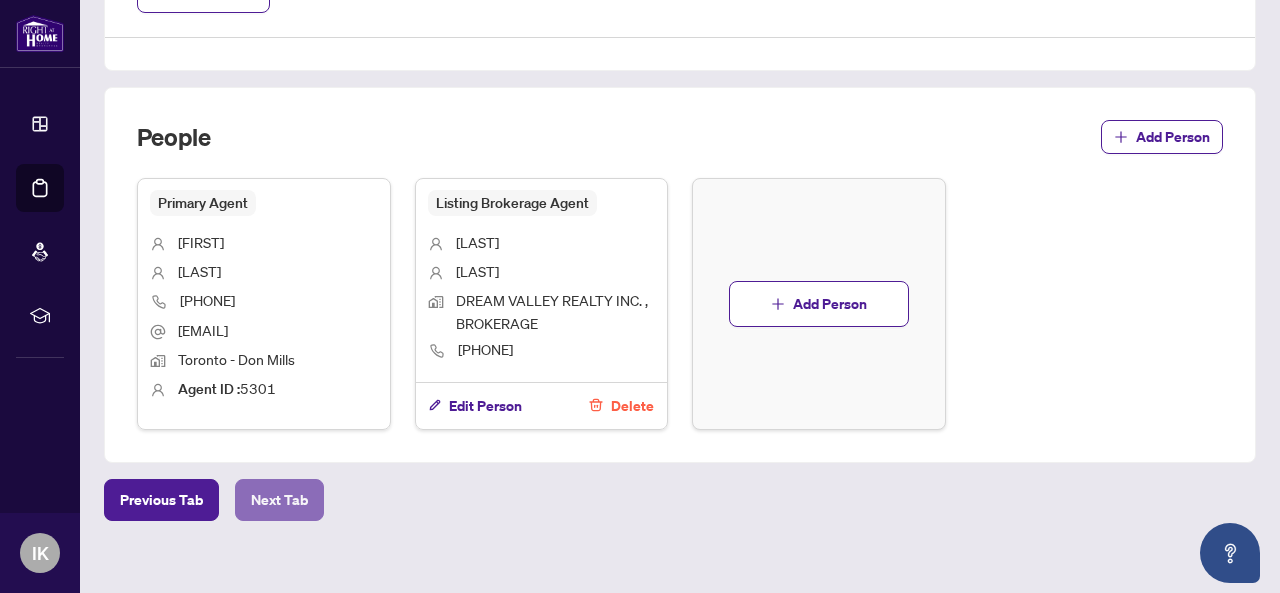 click on "Next Tab" at bounding box center [279, 500] 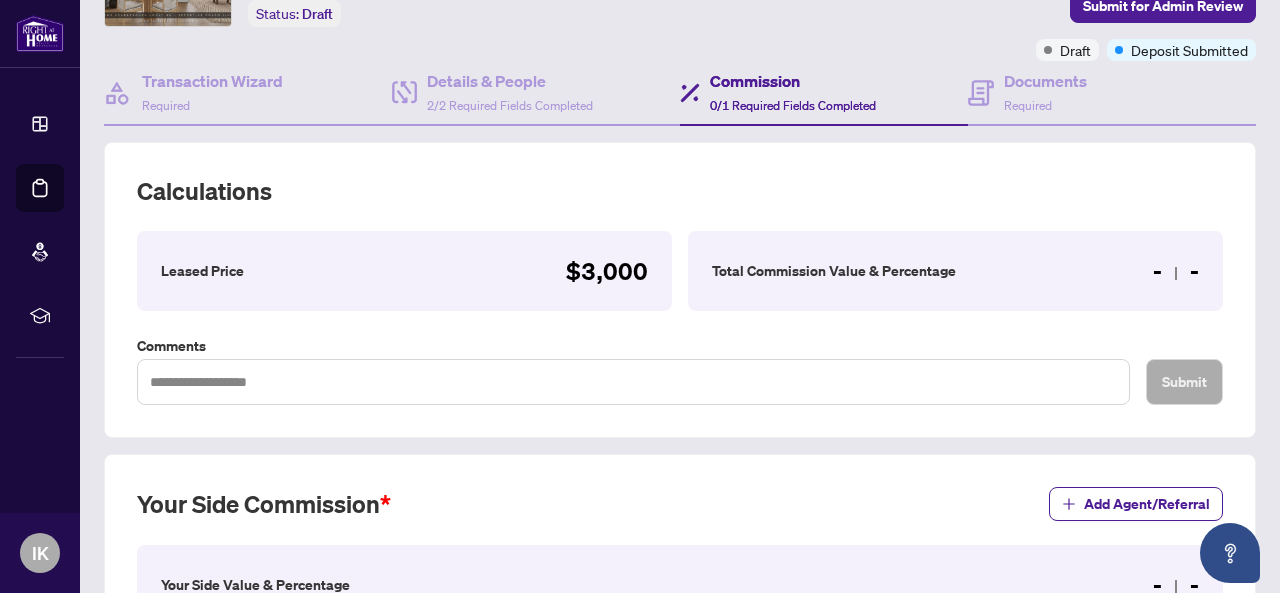 scroll, scrollTop: 591, scrollLeft: 0, axis: vertical 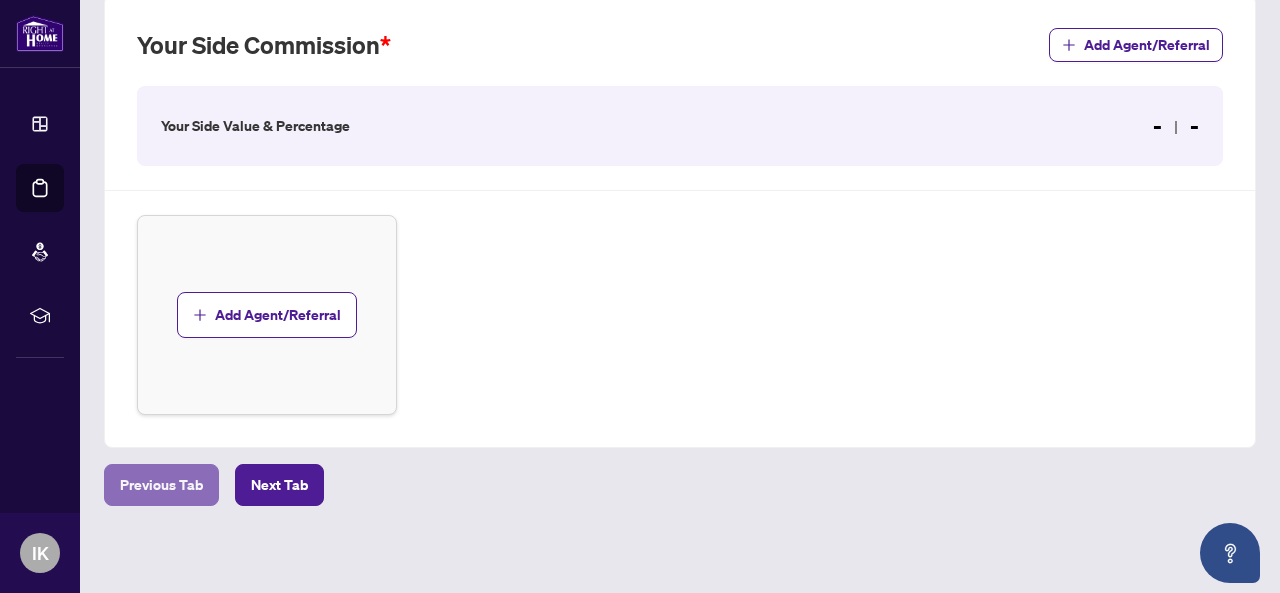click on "Previous Tab" at bounding box center (161, 485) 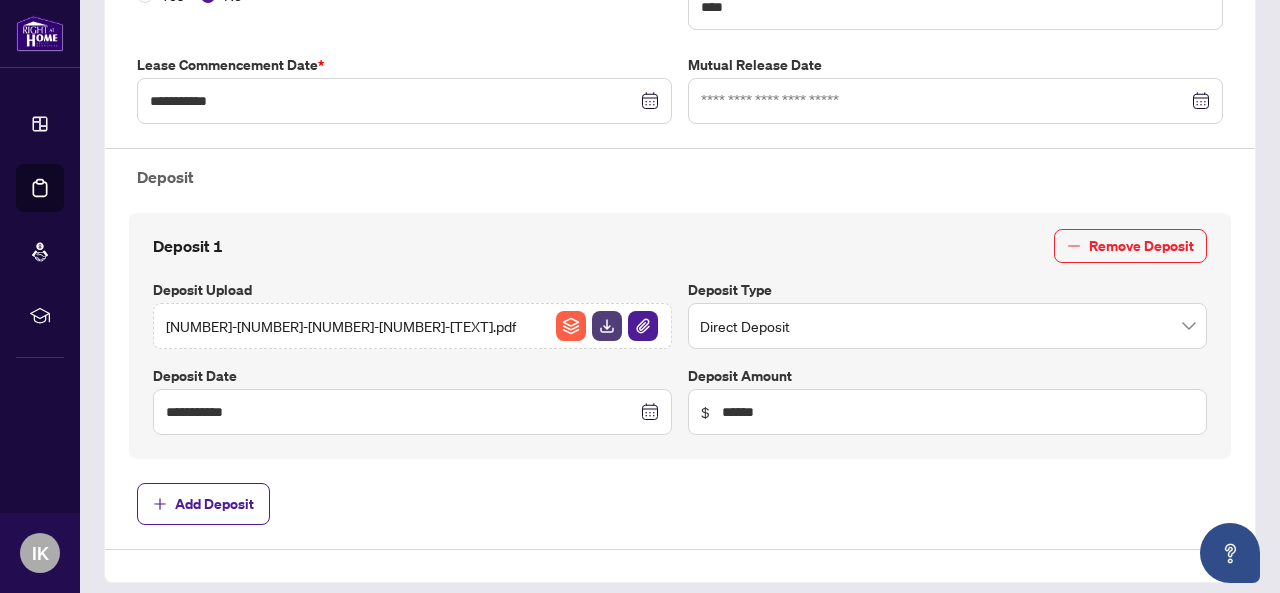 type on "**********" 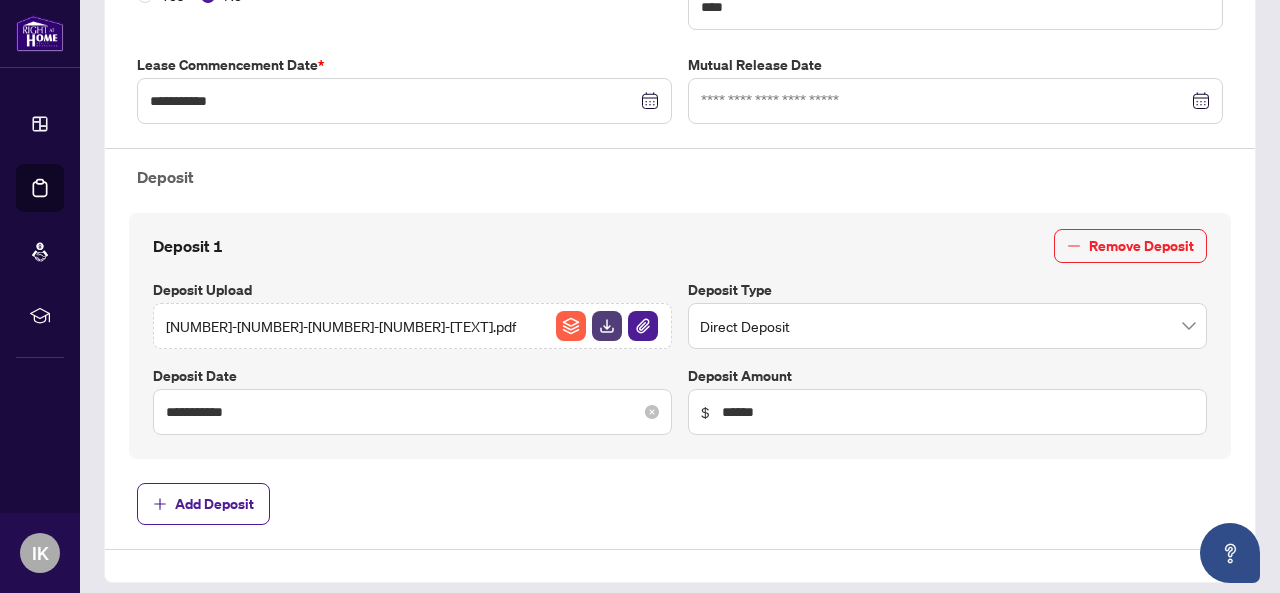 type 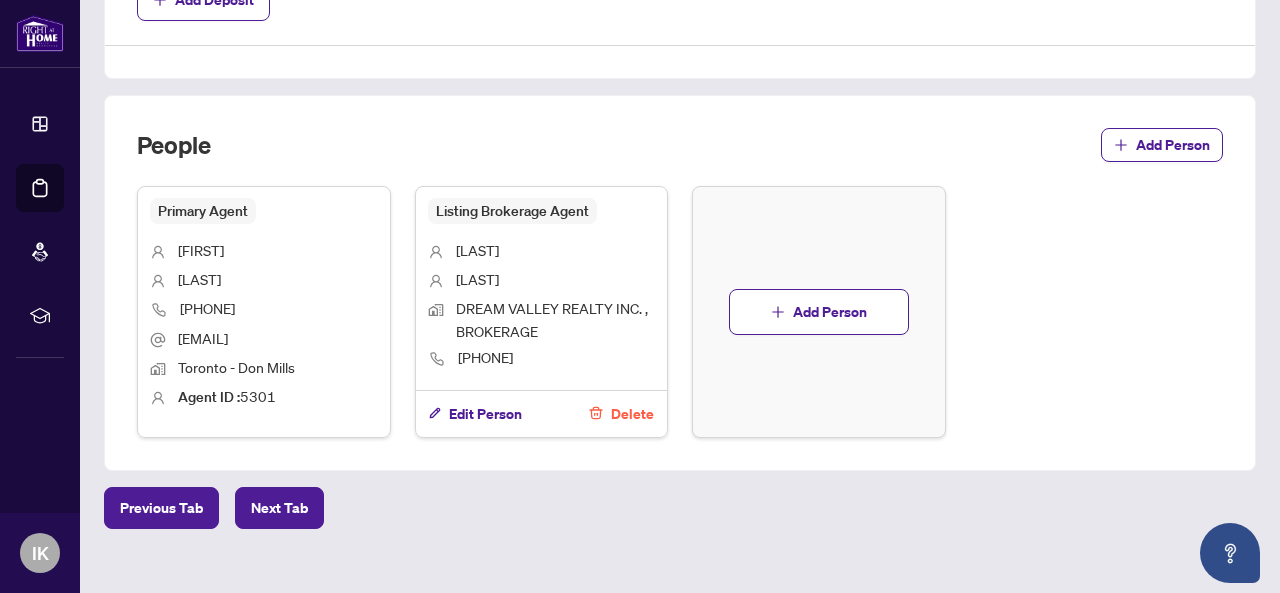 scroll, scrollTop: 1103, scrollLeft: 0, axis: vertical 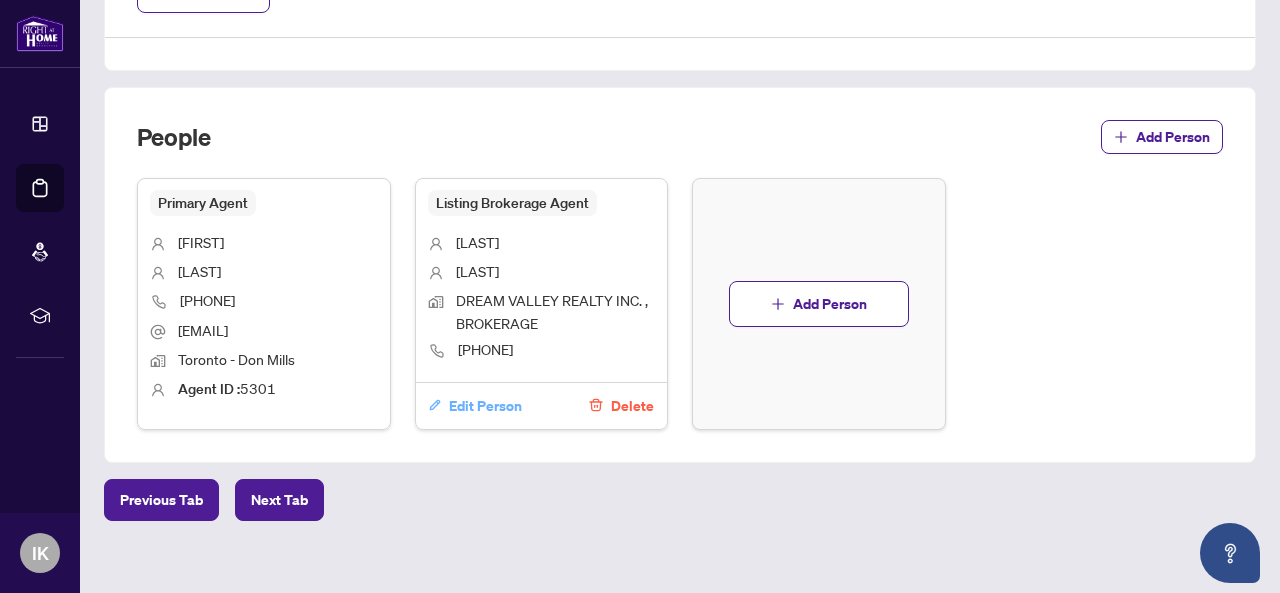click on "Edit Person" at bounding box center (485, 406) 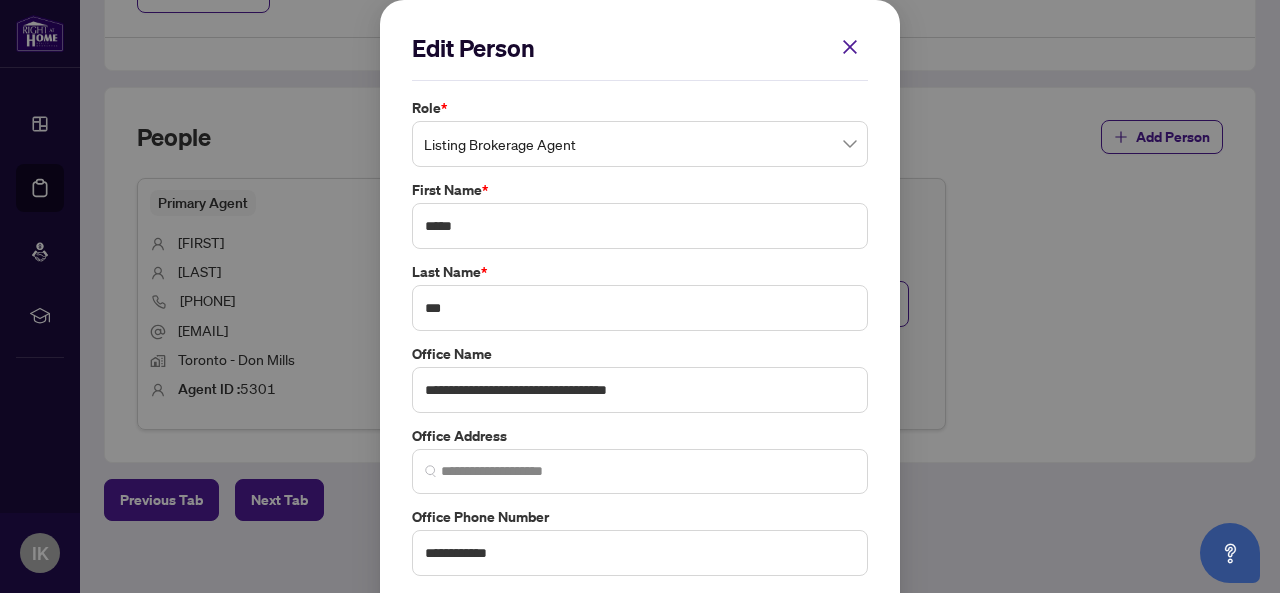 type on "**********" 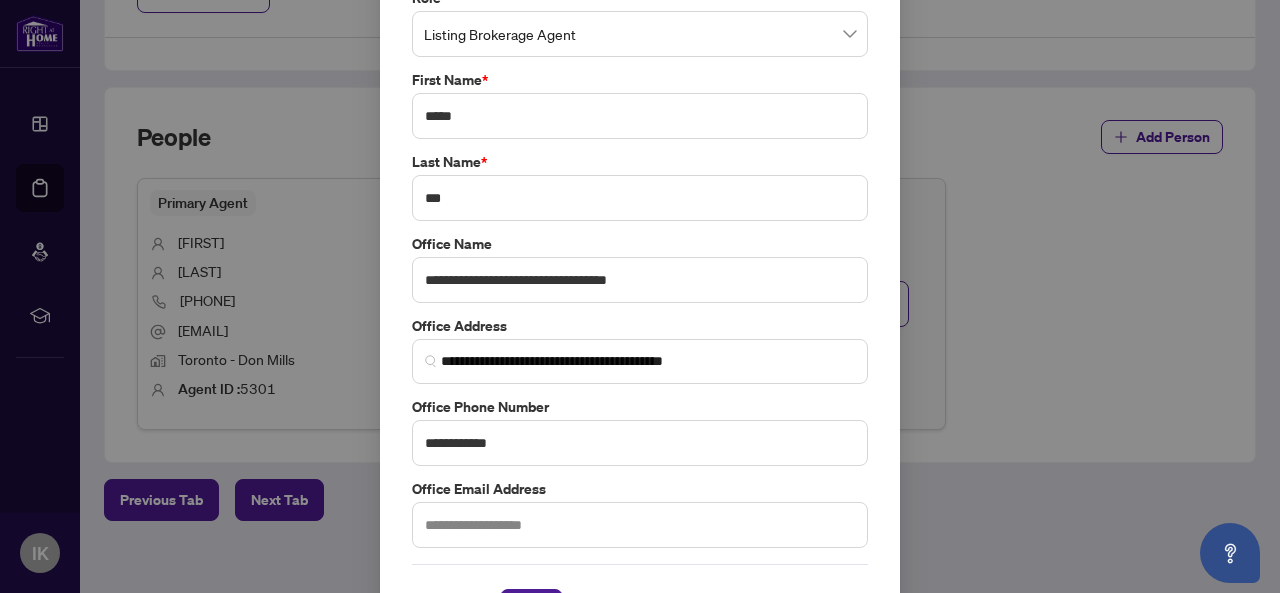 scroll, scrollTop: 174, scrollLeft: 0, axis: vertical 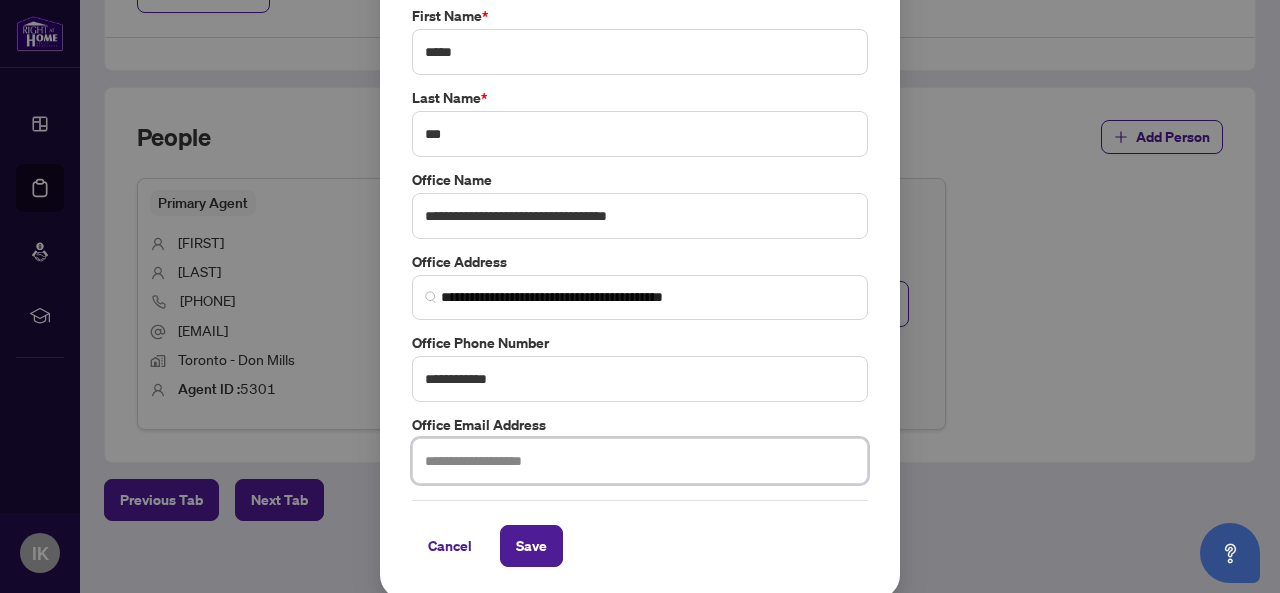 click at bounding box center [640, 461] 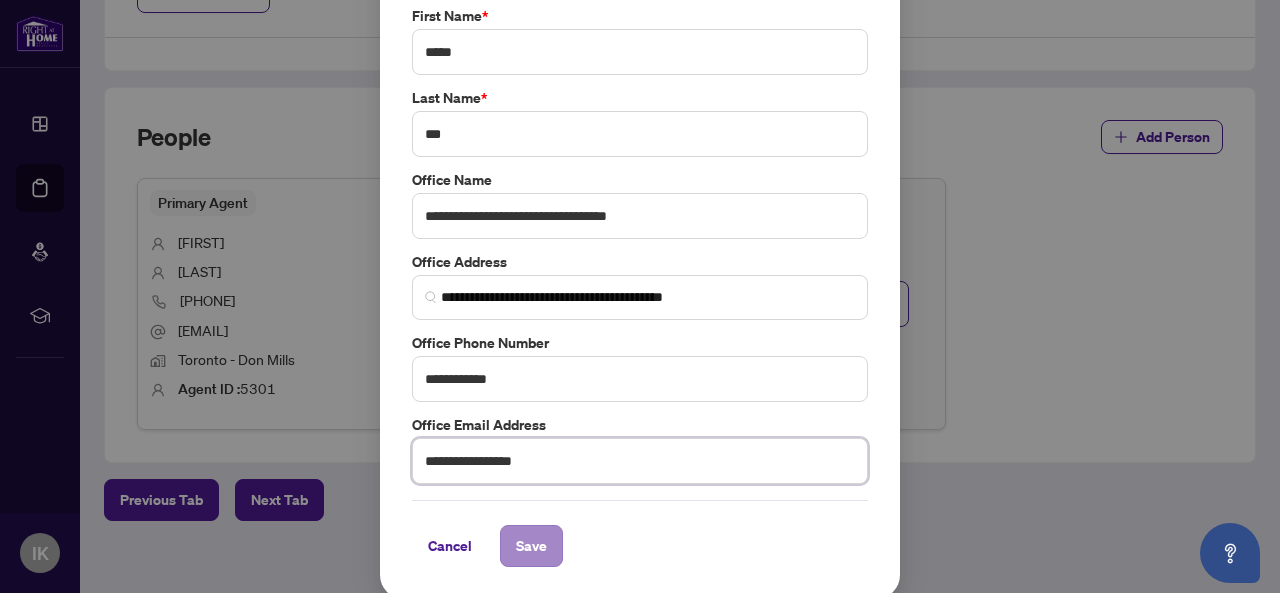 type on "**********" 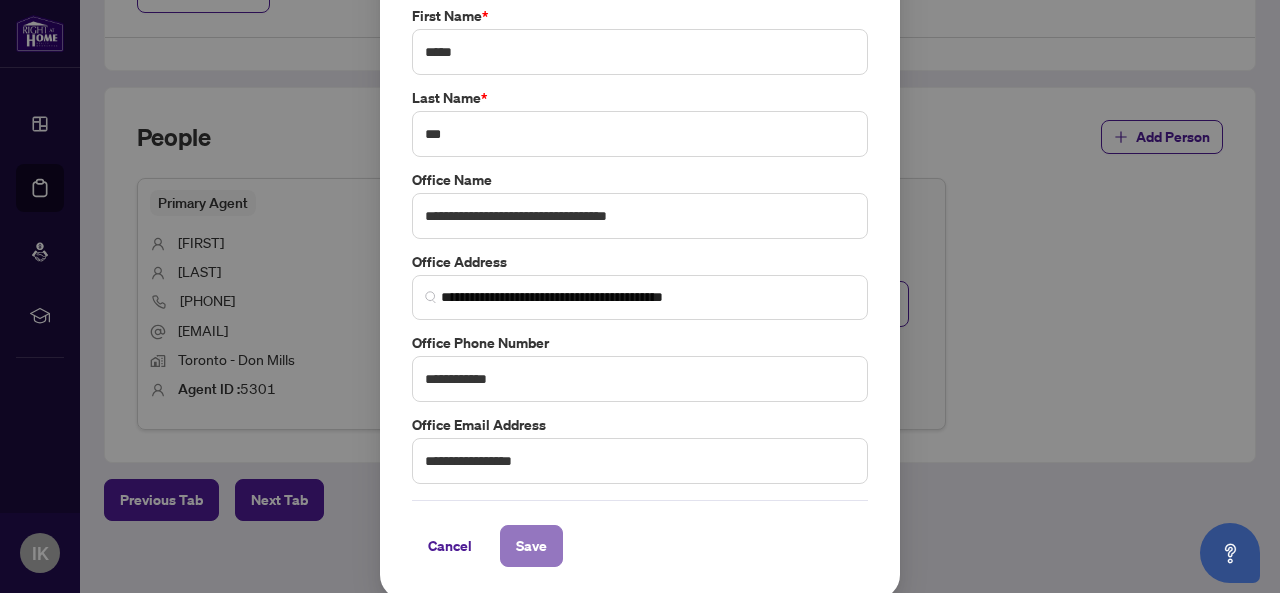 click on "Save" at bounding box center (531, 546) 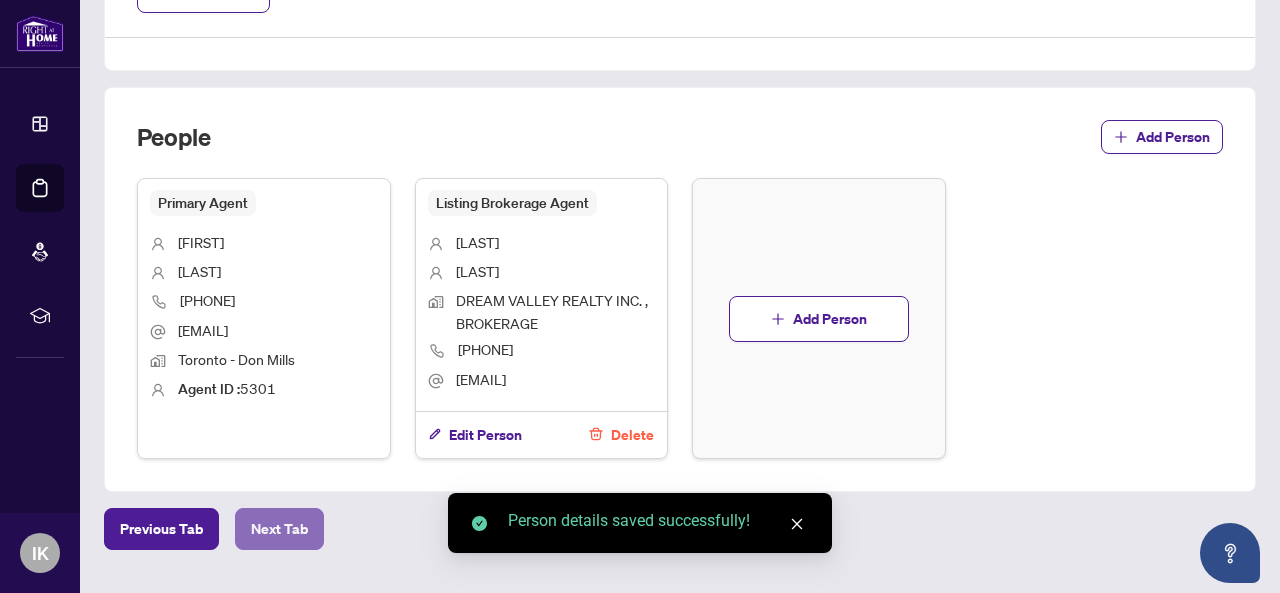 click on "Next Tab" at bounding box center [279, 529] 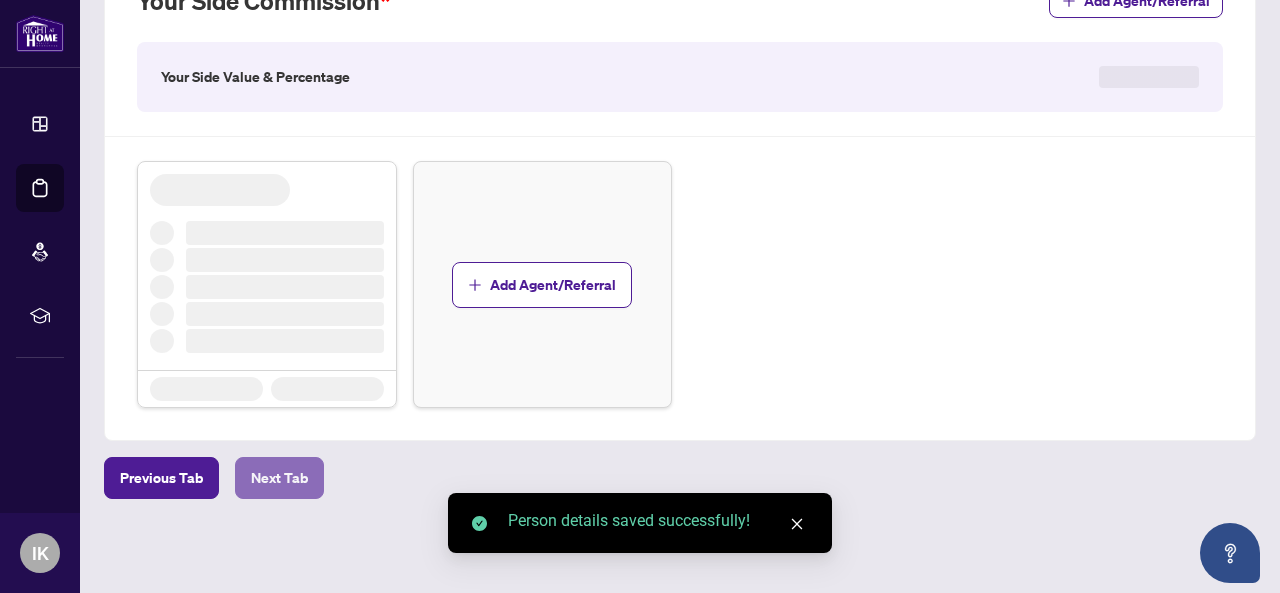 scroll, scrollTop: 0, scrollLeft: 0, axis: both 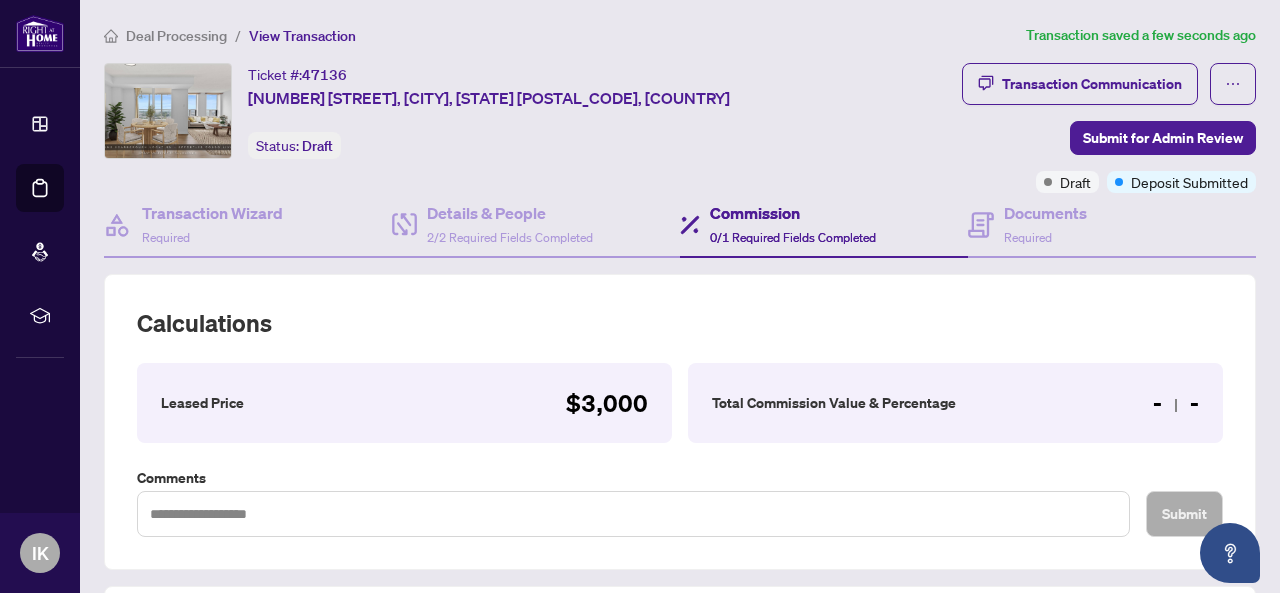 click on "Leased Price $3,000" at bounding box center (404, 403) 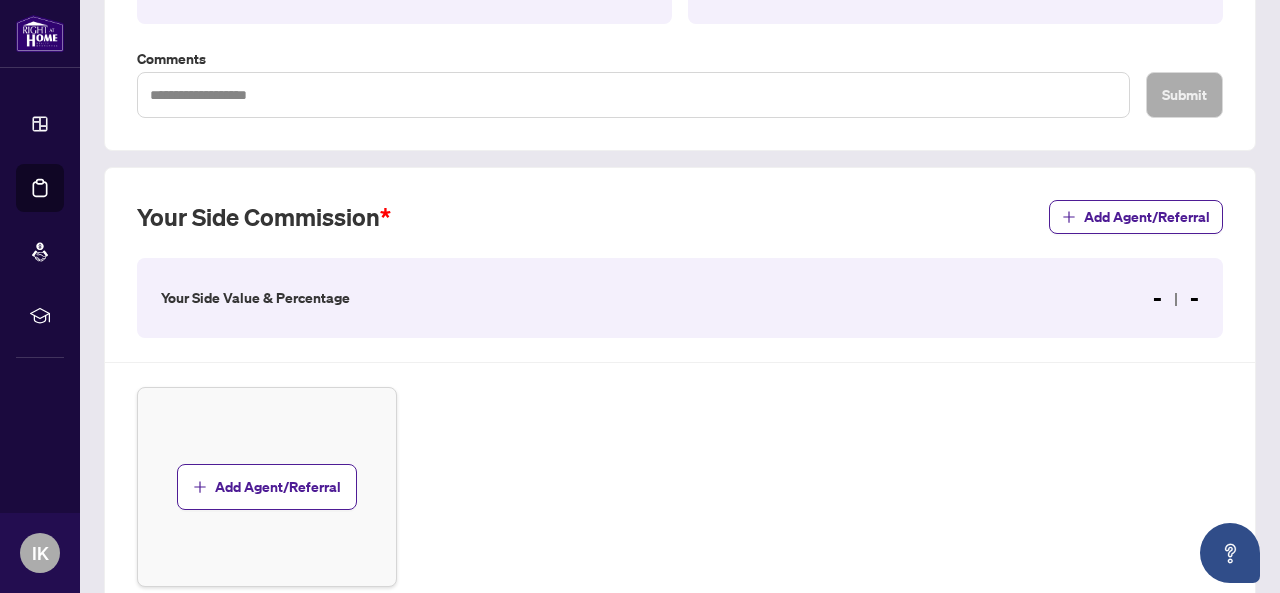 scroll, scrollTop: 591, scrollLeft: 0, axis: vertical 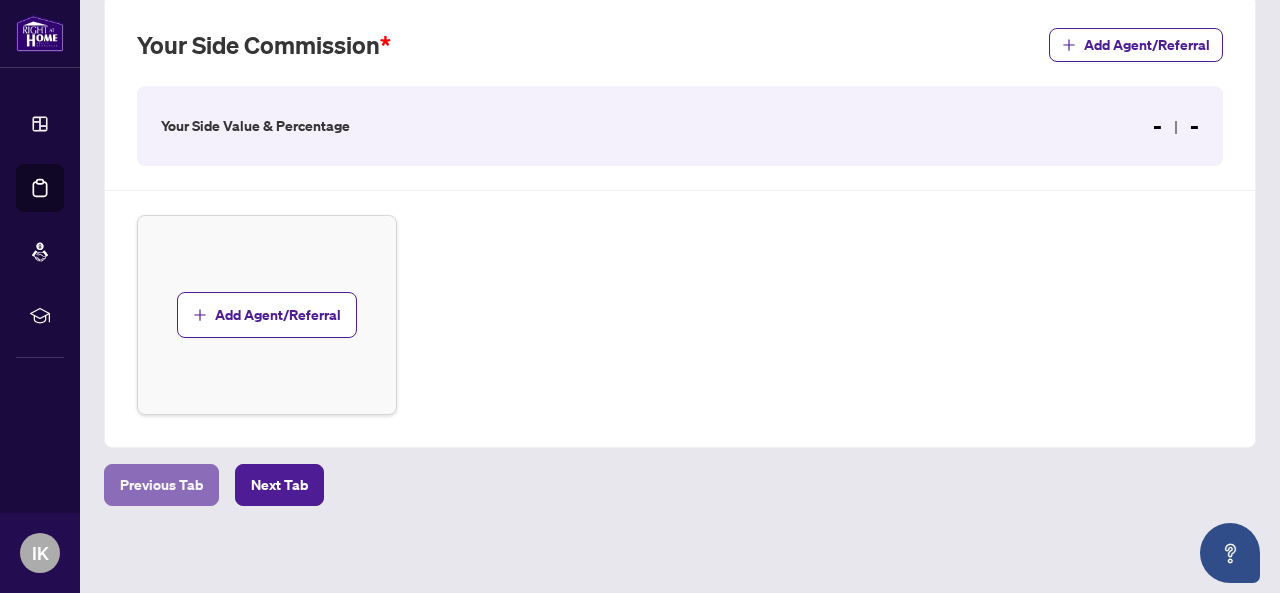 click on "Previous Tab" at bounding box center (161, 485) 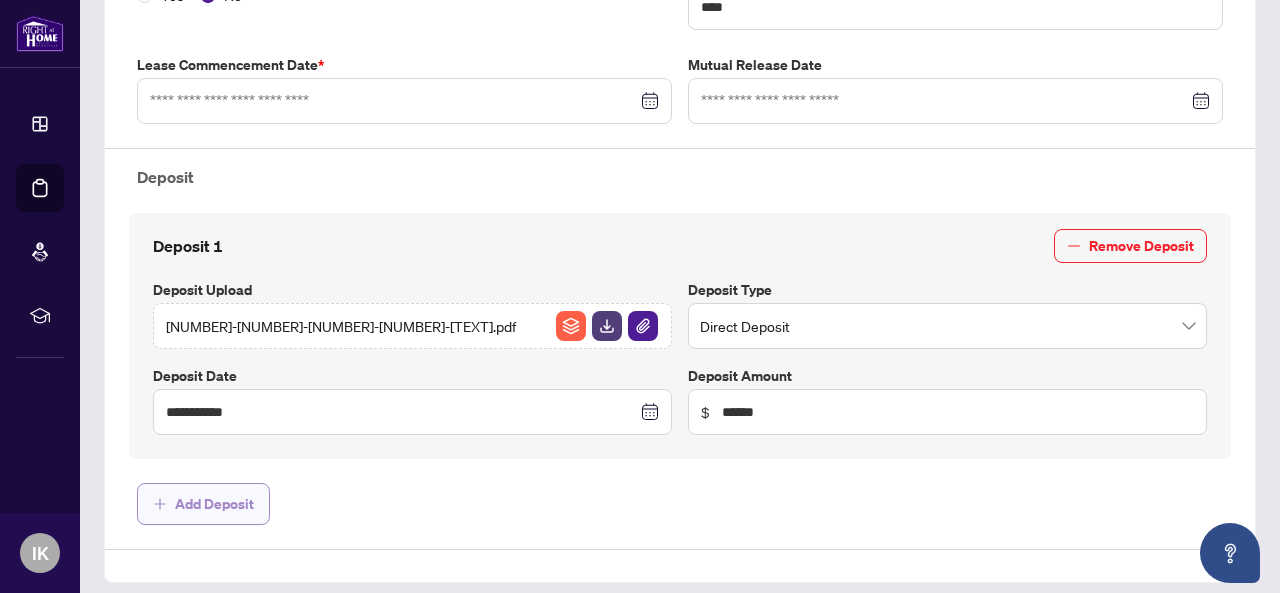 type on "**********" 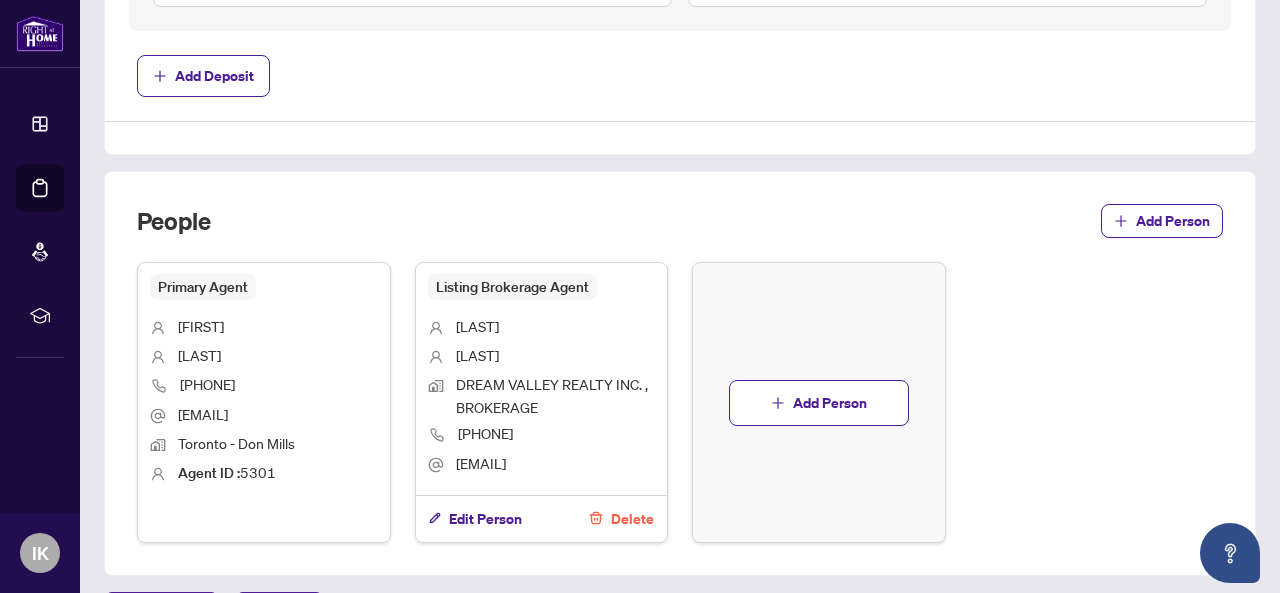 scroll, scrollTop: 1072, scrollLeft: 0, axis: vertical 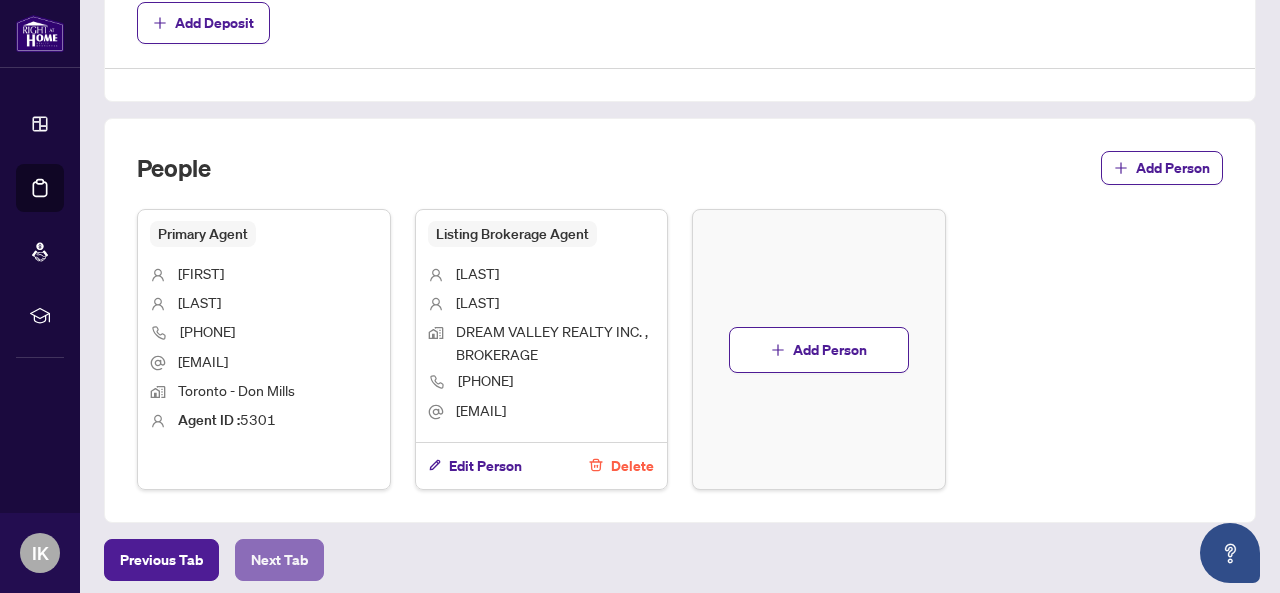 click on "Next Tab" at bounding box center [279, 560] 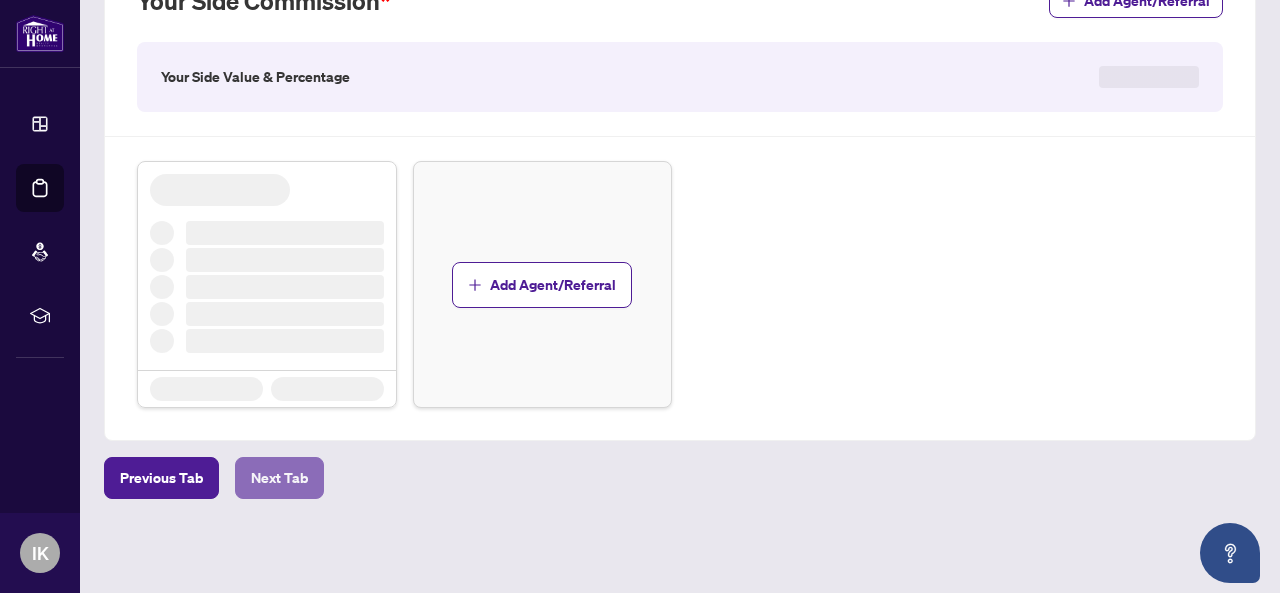 scroll, scrollTop: 0, scrollLeft: 0, axis: both 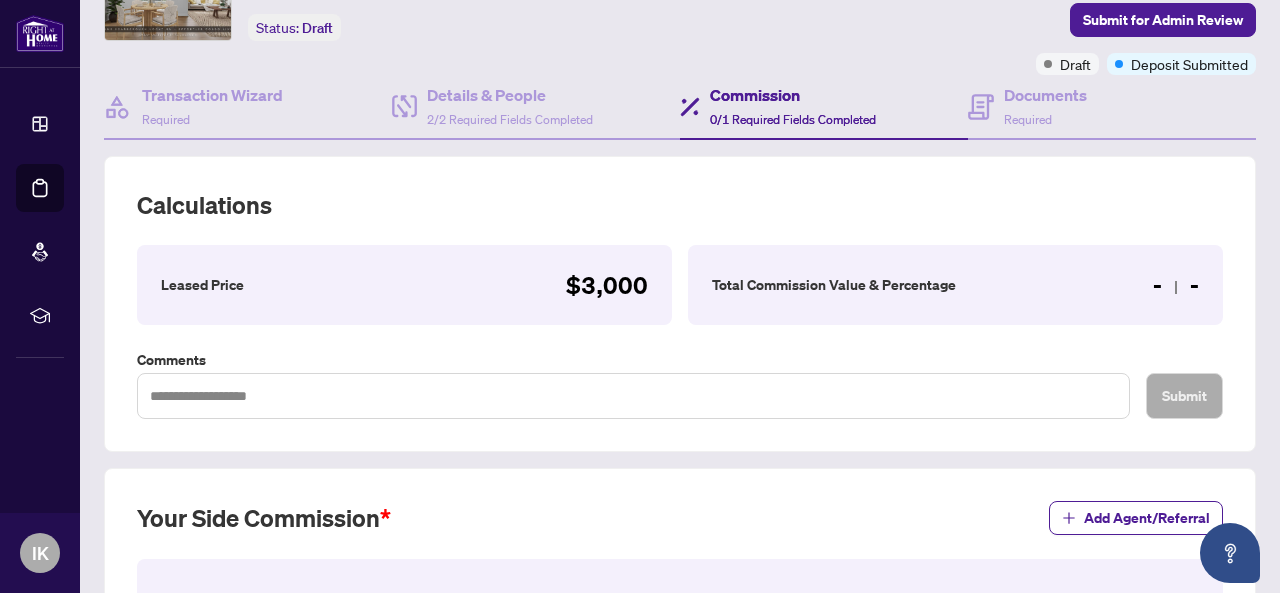 type 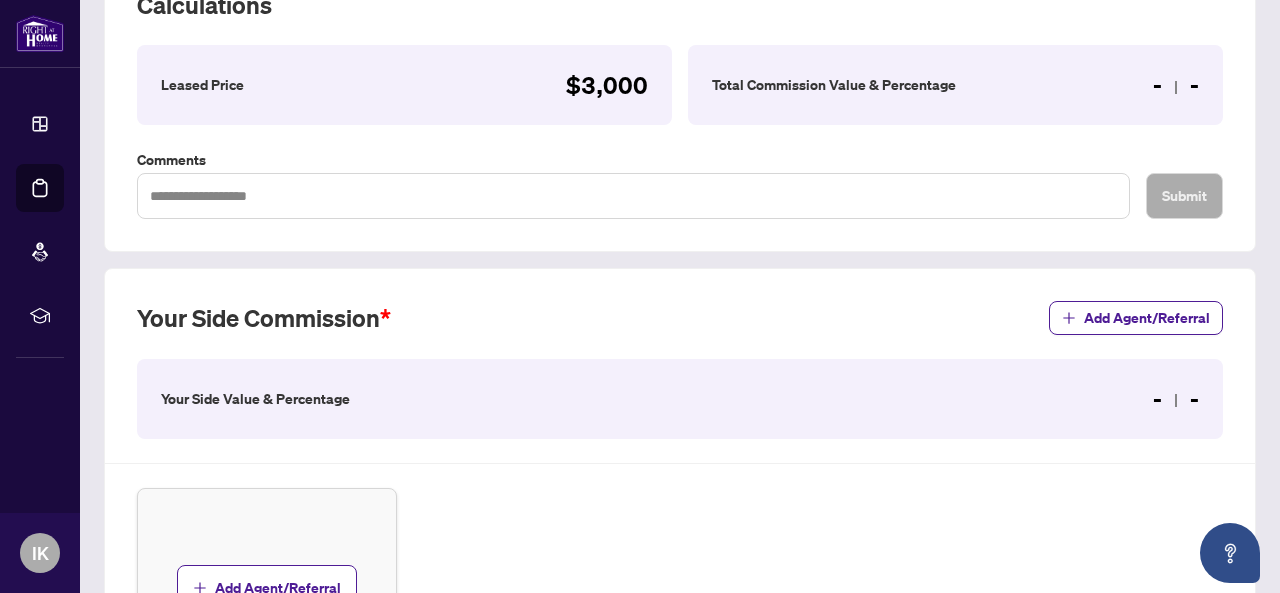 scroll, scrollTop: 358, scrollLeft: 0, axis: vertical 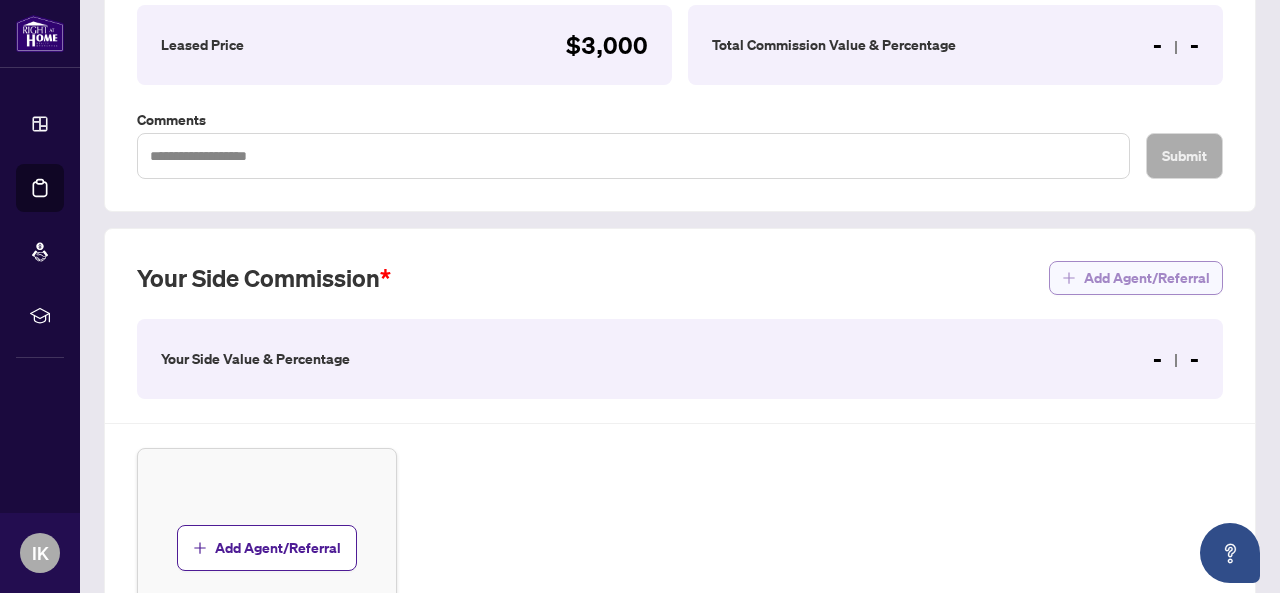 click on "Add Agent/Referral" at bounding box center (1147, 278) 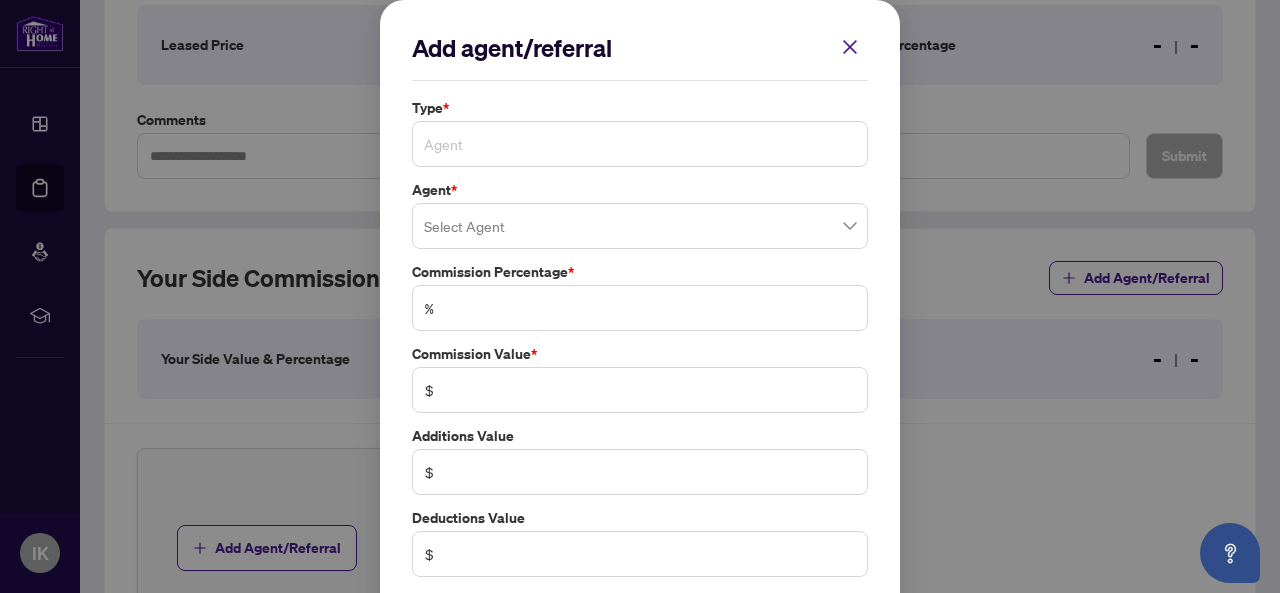 click on "Agent" at bounding box center [640, 144] 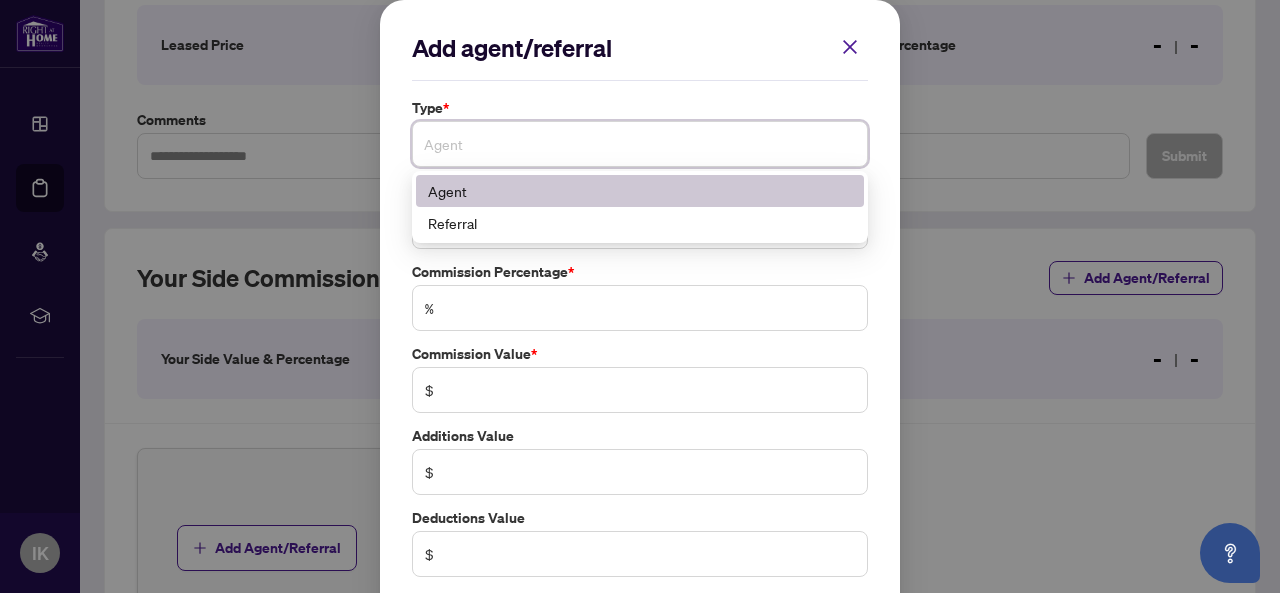 click on "Agent" at bounding box center (640, 191) 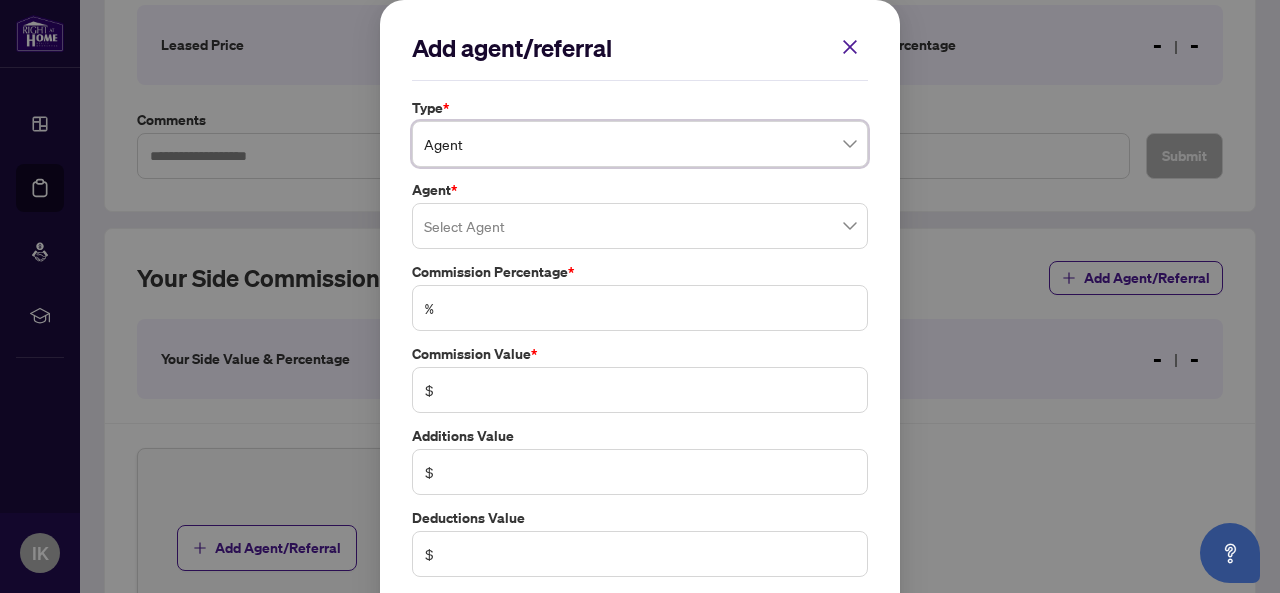 click at bounding box center [640, 226] 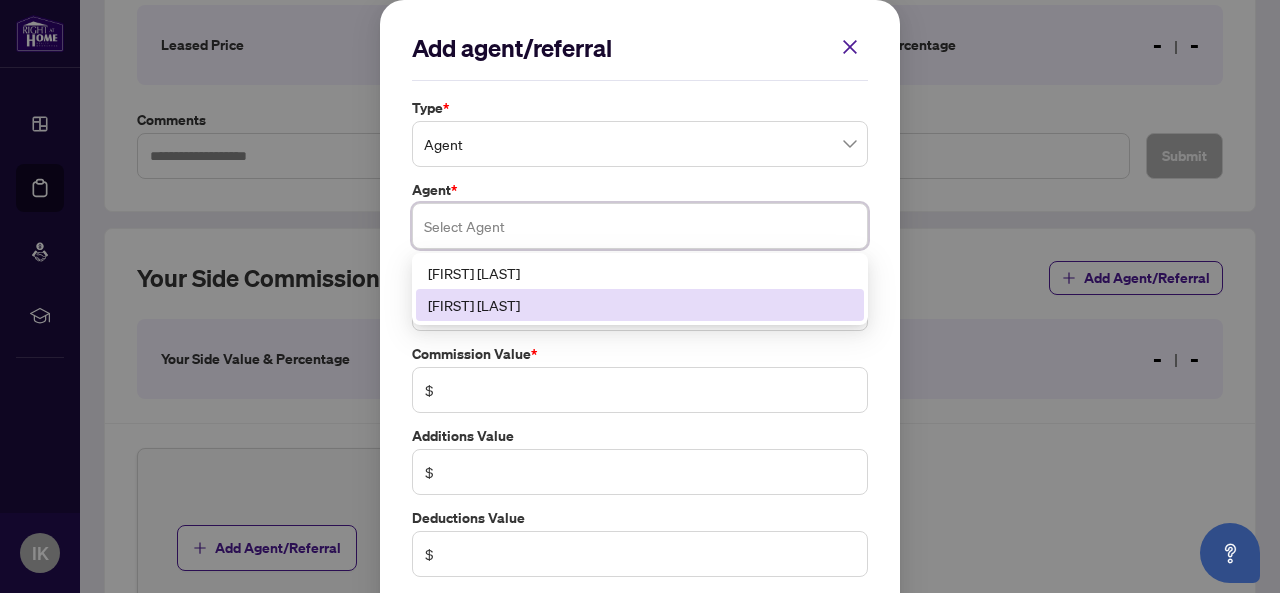 click on "[FIRST] [LAST]" at bounding box center [640, 305] 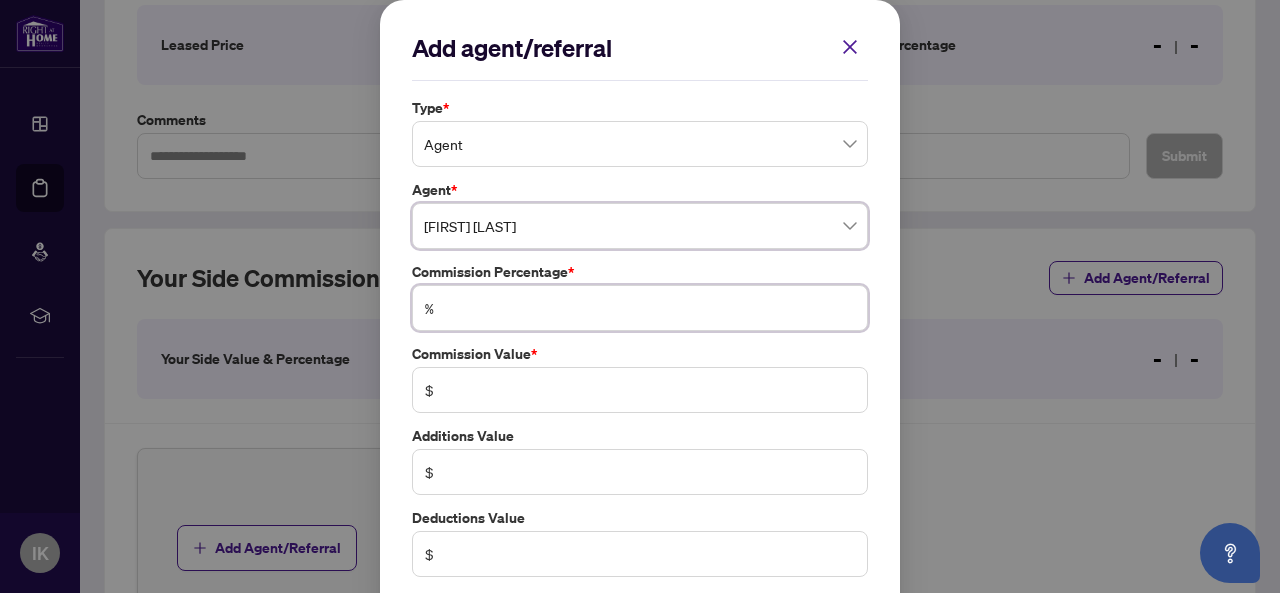 click at bounding box center (650, 308) 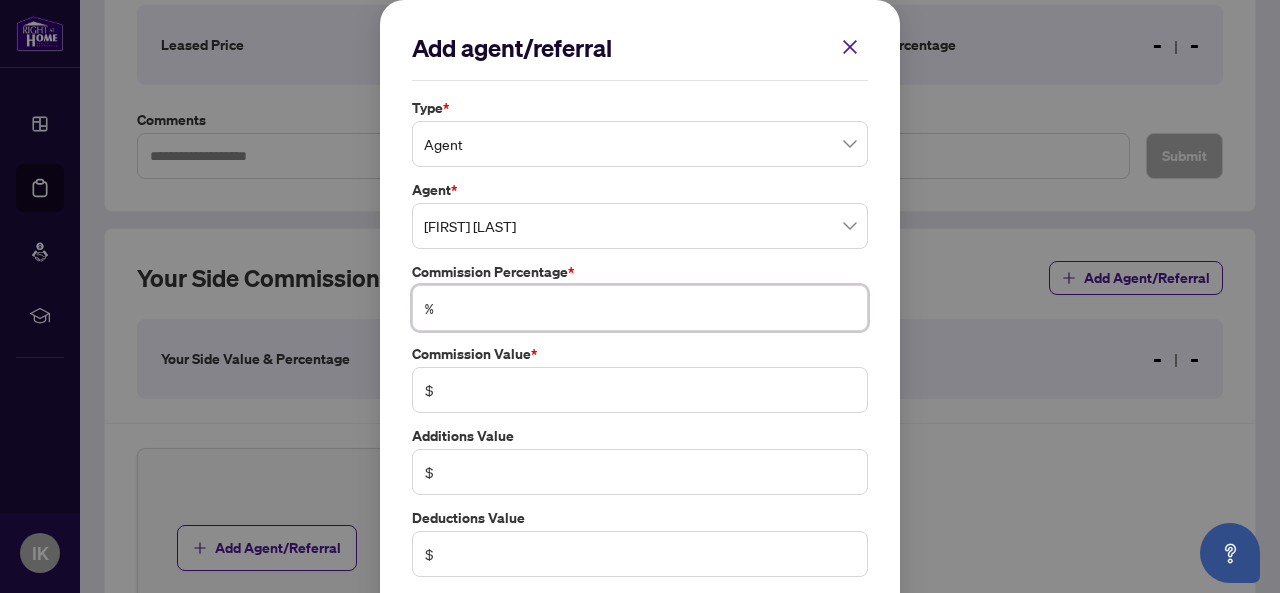 type on "*" 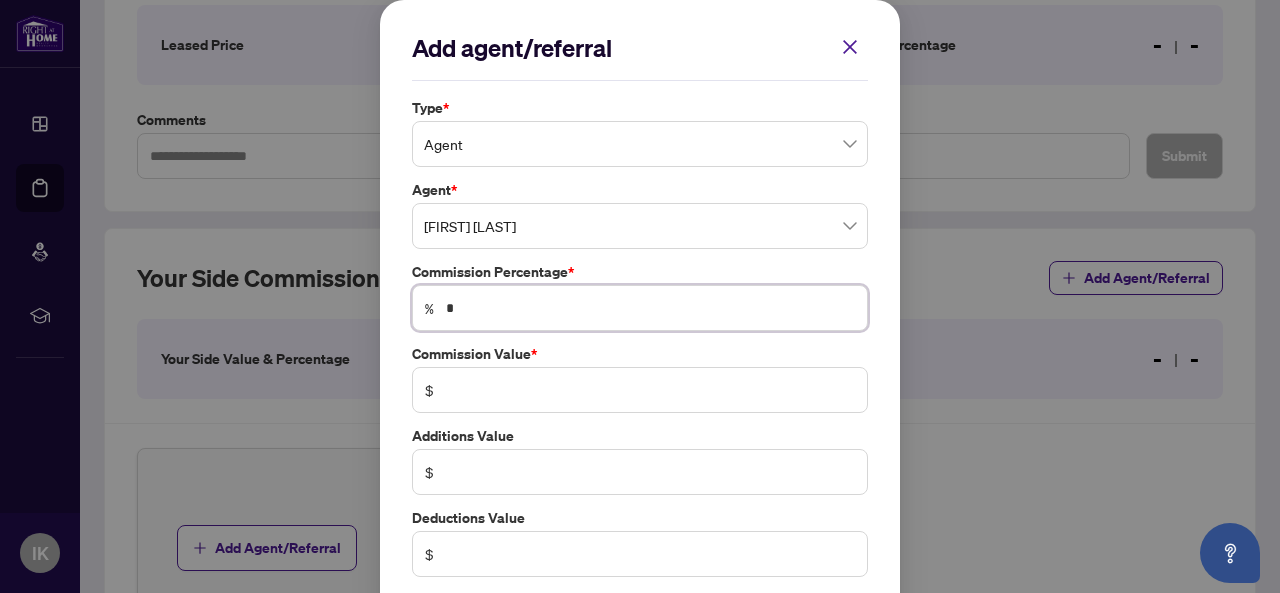 type on "***" 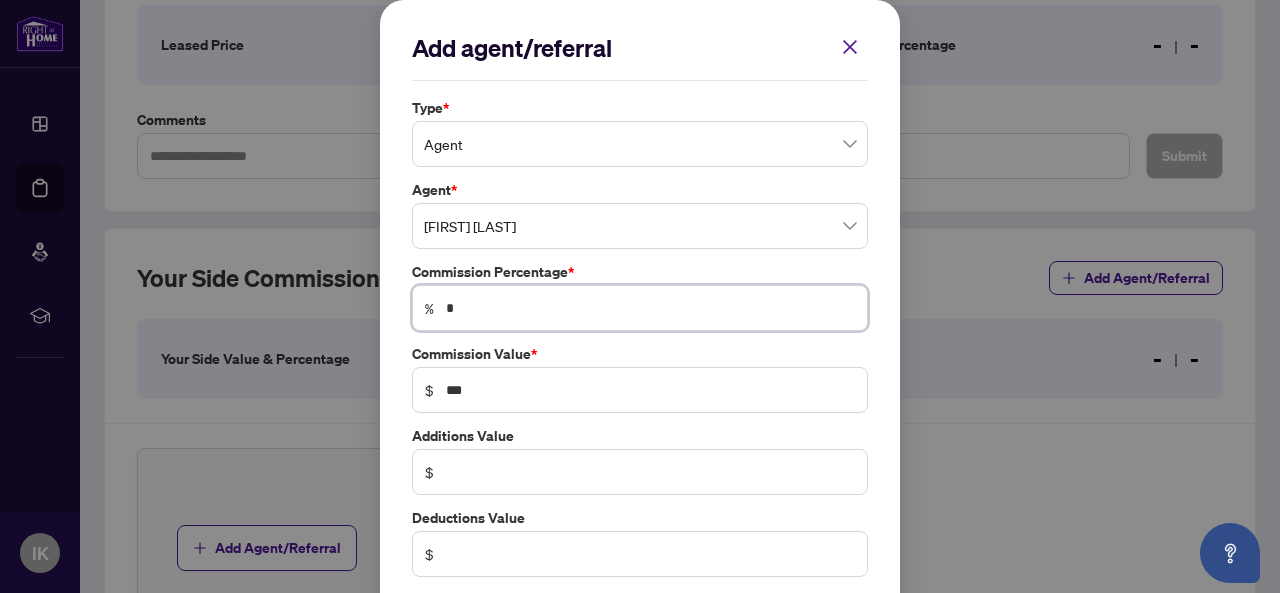 type on "**" 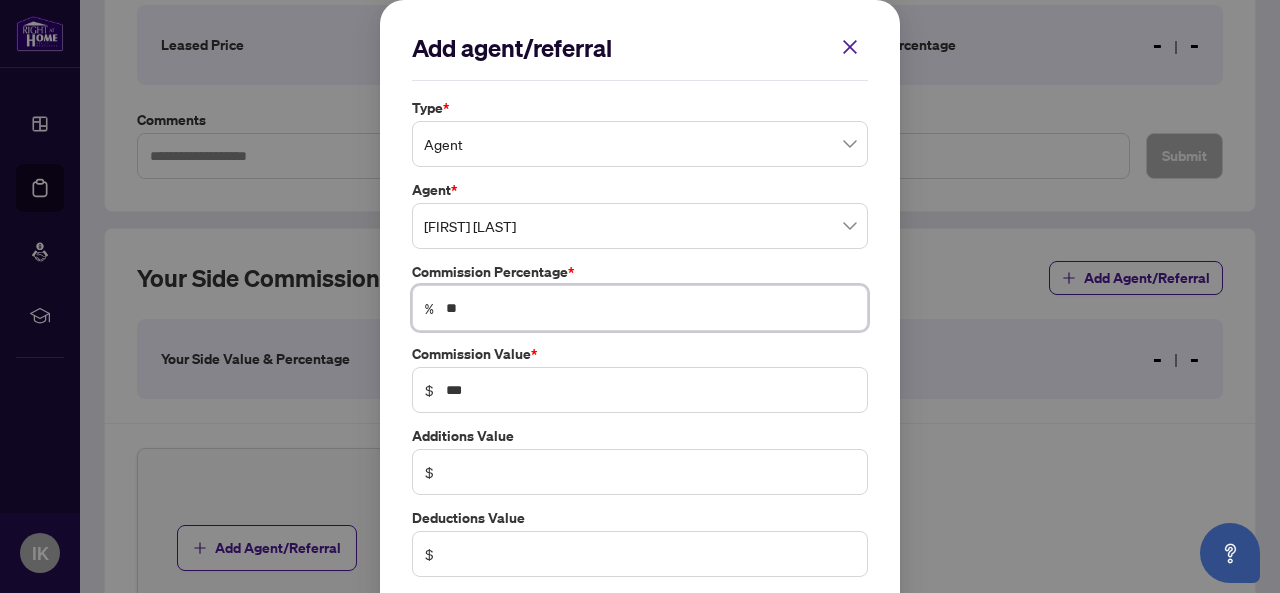 type on "*****" 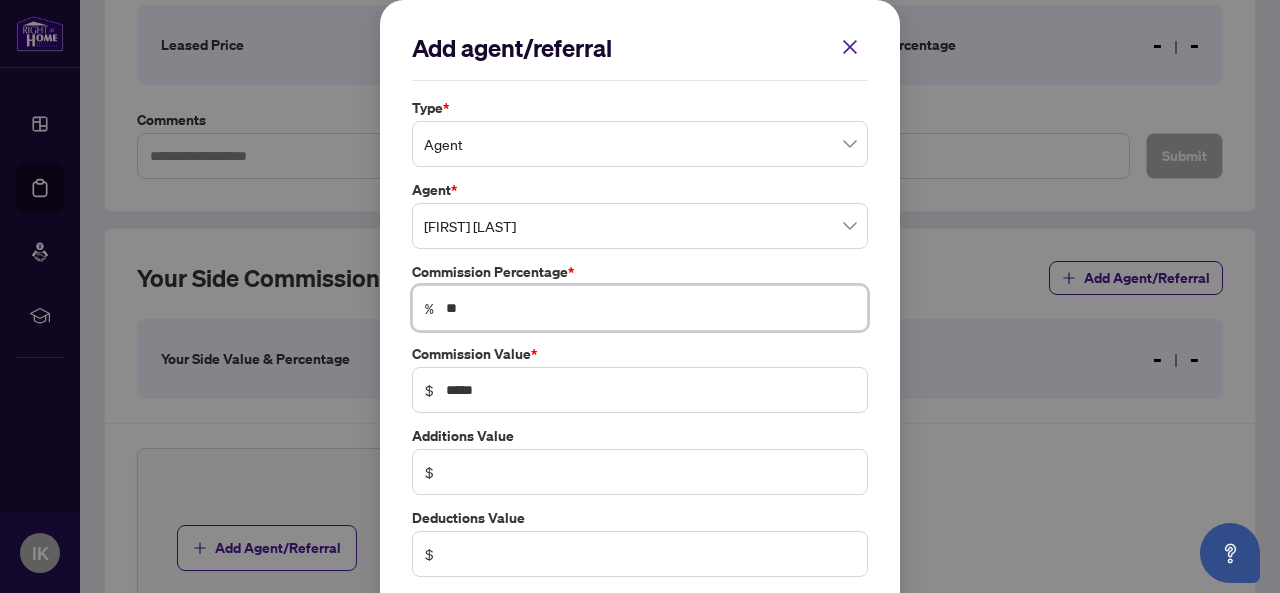 type on "**" 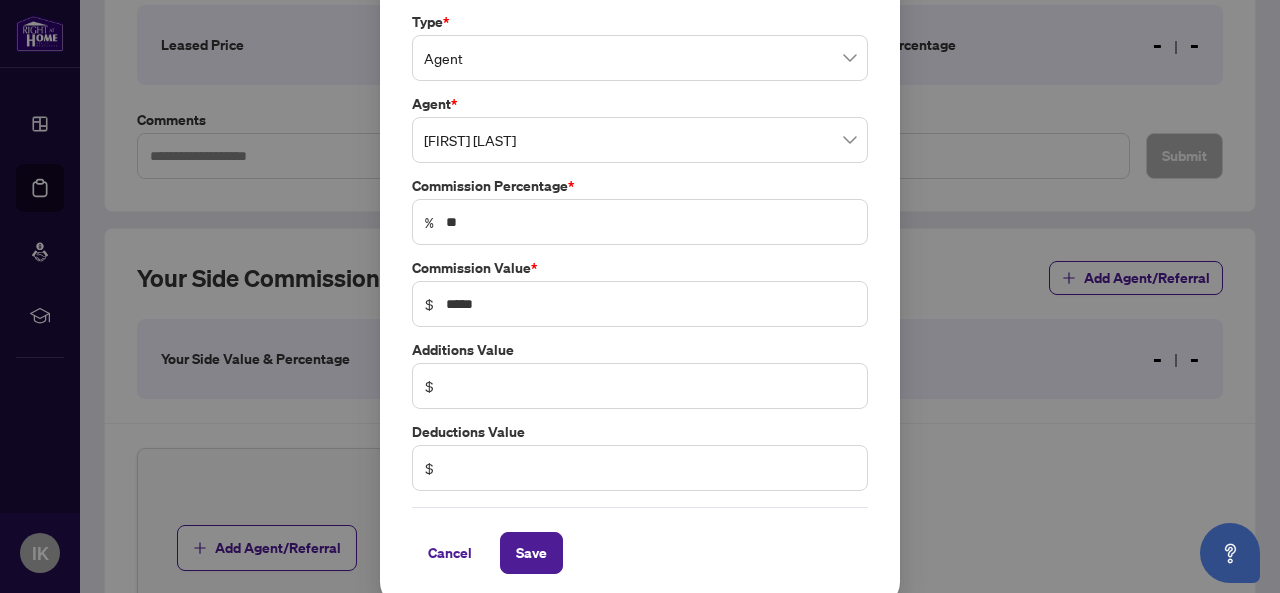scroll, scrollTop: 94, scrollLeft: 0, axis: vertical 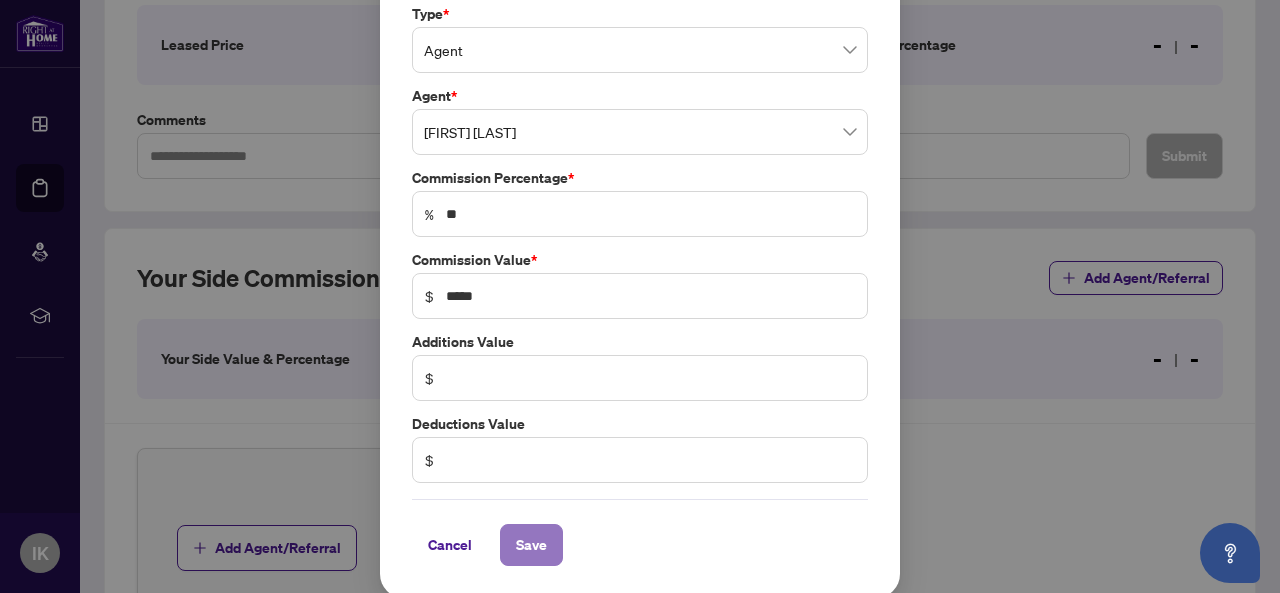 click on "Save" at bounding box center (531, 545) 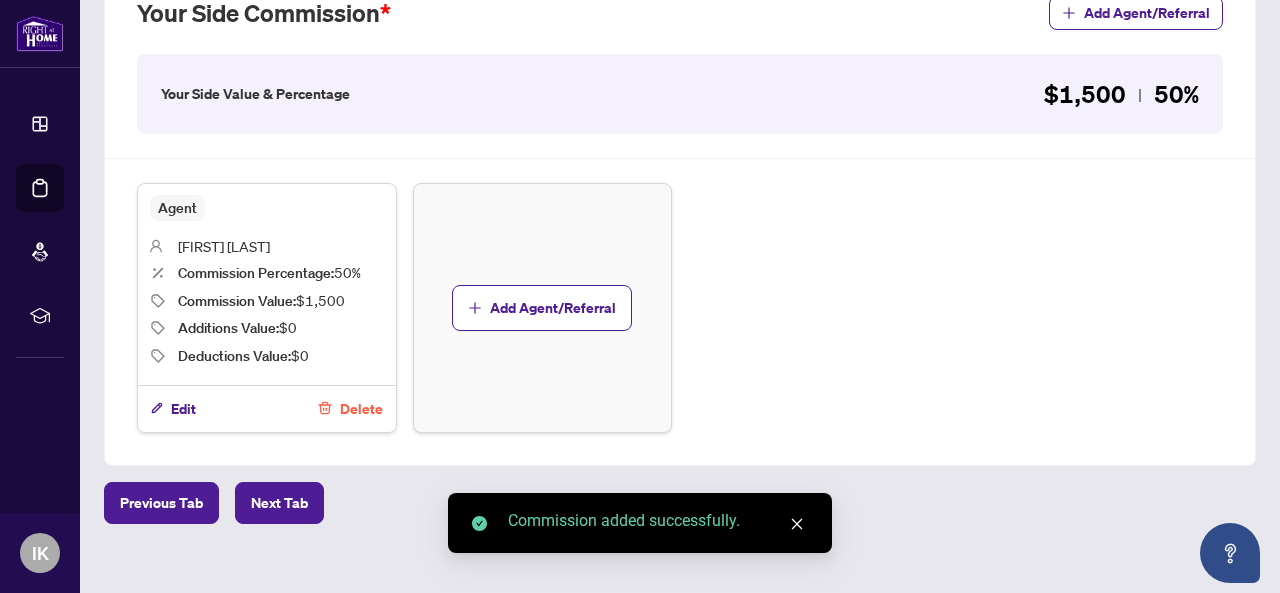 scroll, scrollTop: 627, scrollLeft: 0, axis: vertical 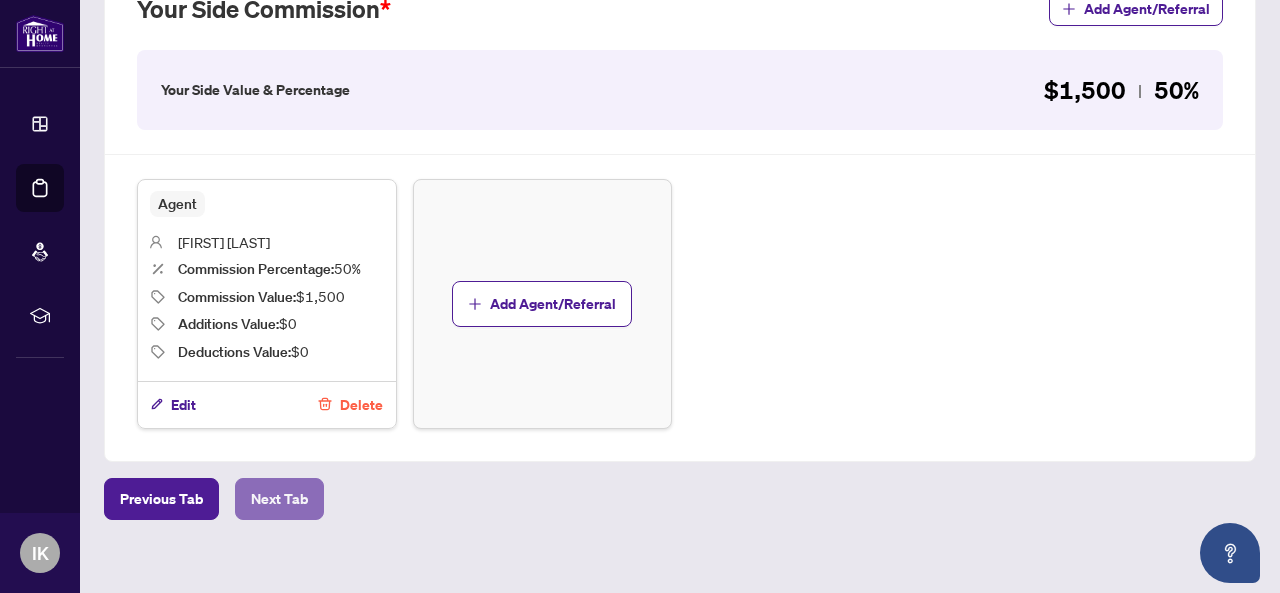 click on "Next Tab" at bounding box center [279, 499] 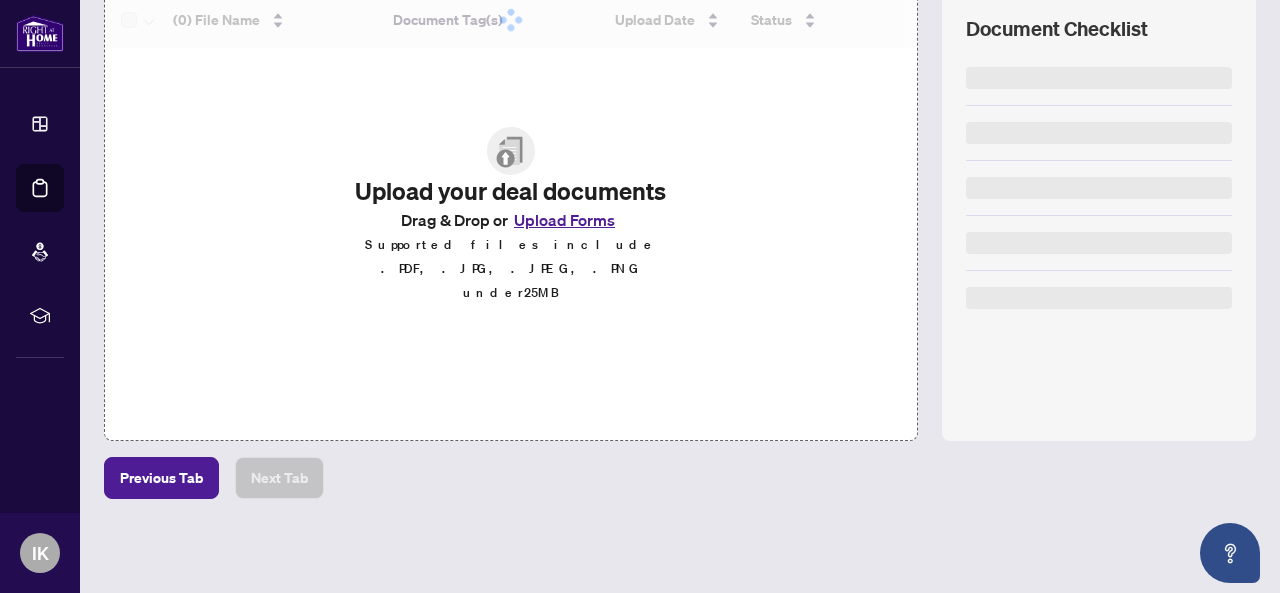 scroll, scrollTop: 0, scrollLeft: 0, axis: both 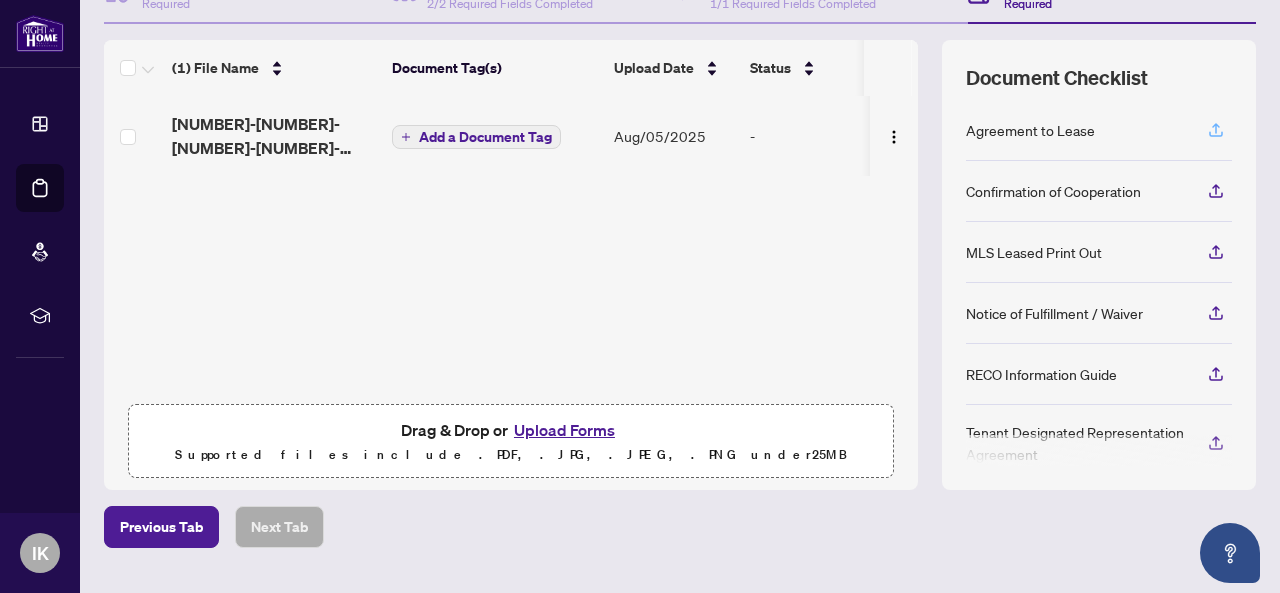 click 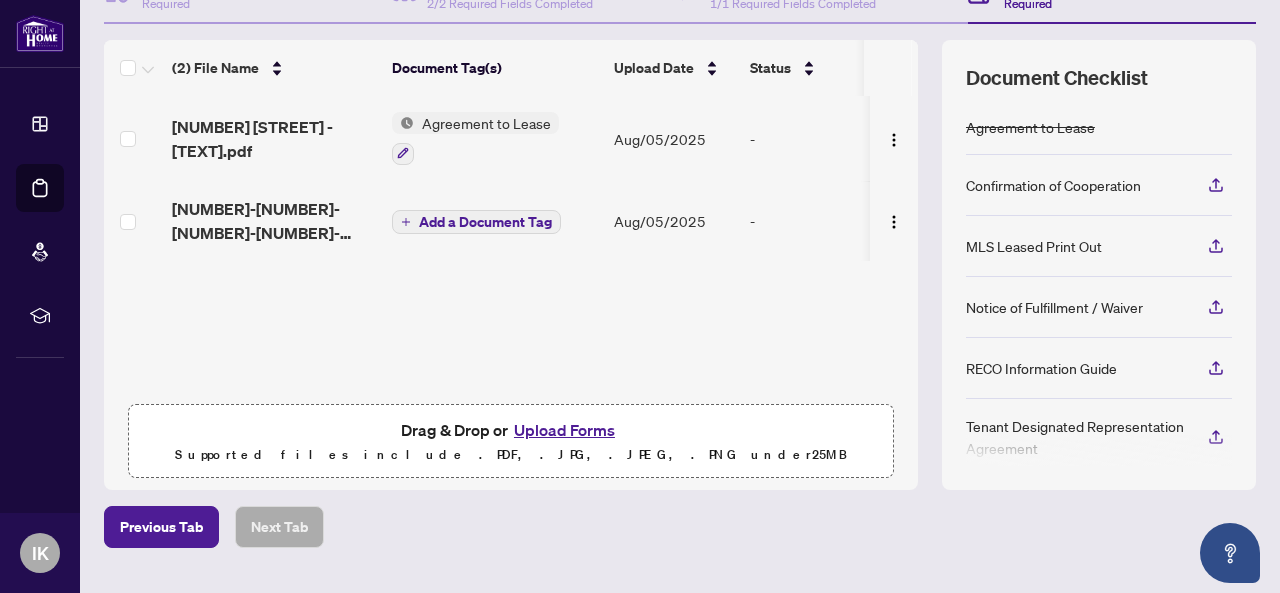 click on "Transaction Wizard Required Details & People 2/2 Required Fields Completed Commission 1/1 Required Fields Completed Documents Required (2) File Name Document Tag(s) Upload Date Status 330 mccowan - full signed by tenants.pdf Agreement to Lease [DATE] - [NUMBER]-[NUMBER]-[NUMBER]-[NUMBER].pdf Add a Document Tag [DATE] - Drag & Drop or Upload Forms Supported files include .PDF, .JPG, .JPEG, .PNG under 25 MB Document Checklist Agreement to Lease Confirmation of Cooperation MLS Leased Print Out Notice of Fulfillment / Waiver RECO Information Guide Tenant Designated Representation Agreement" at bounding box center (680, 224) 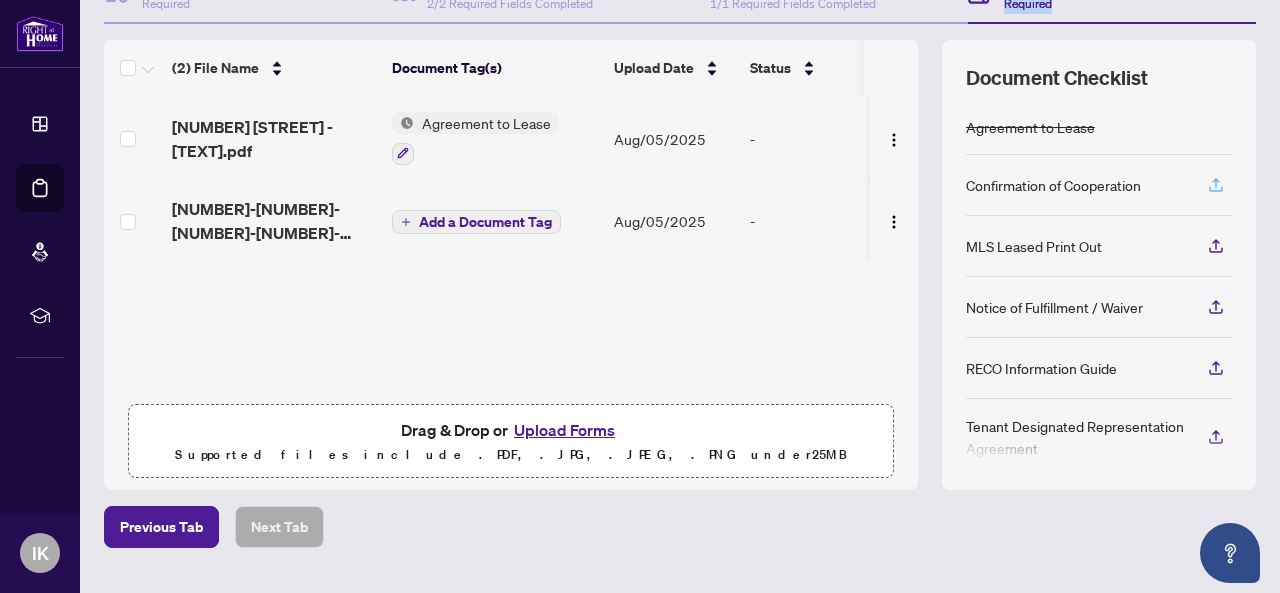 click 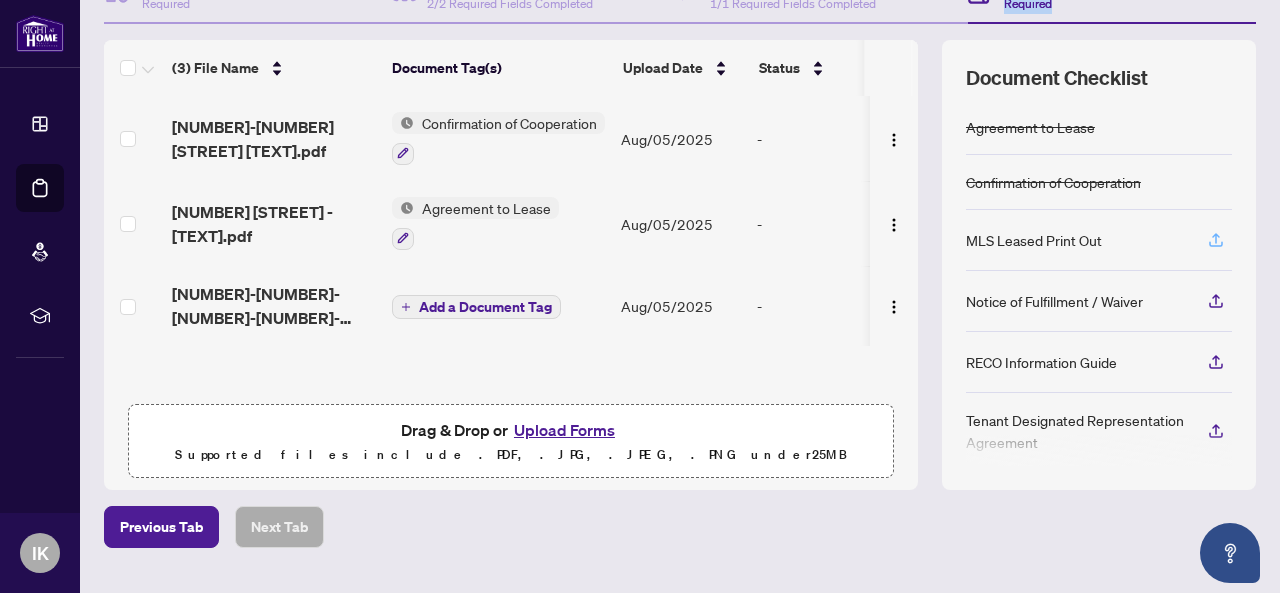 click 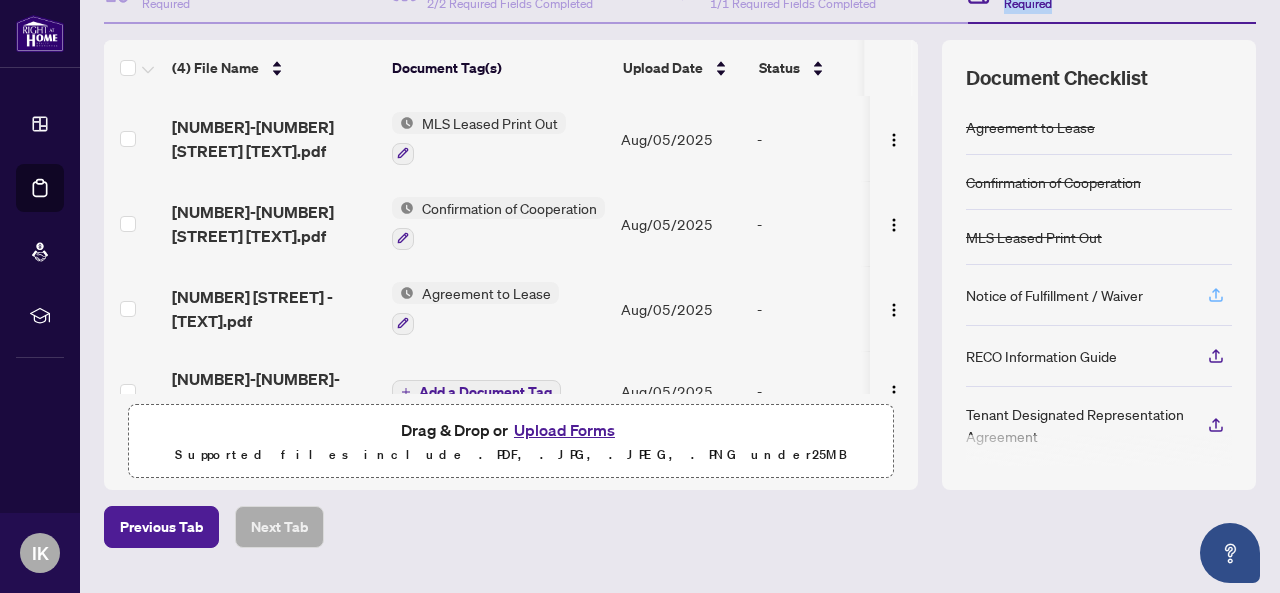 click 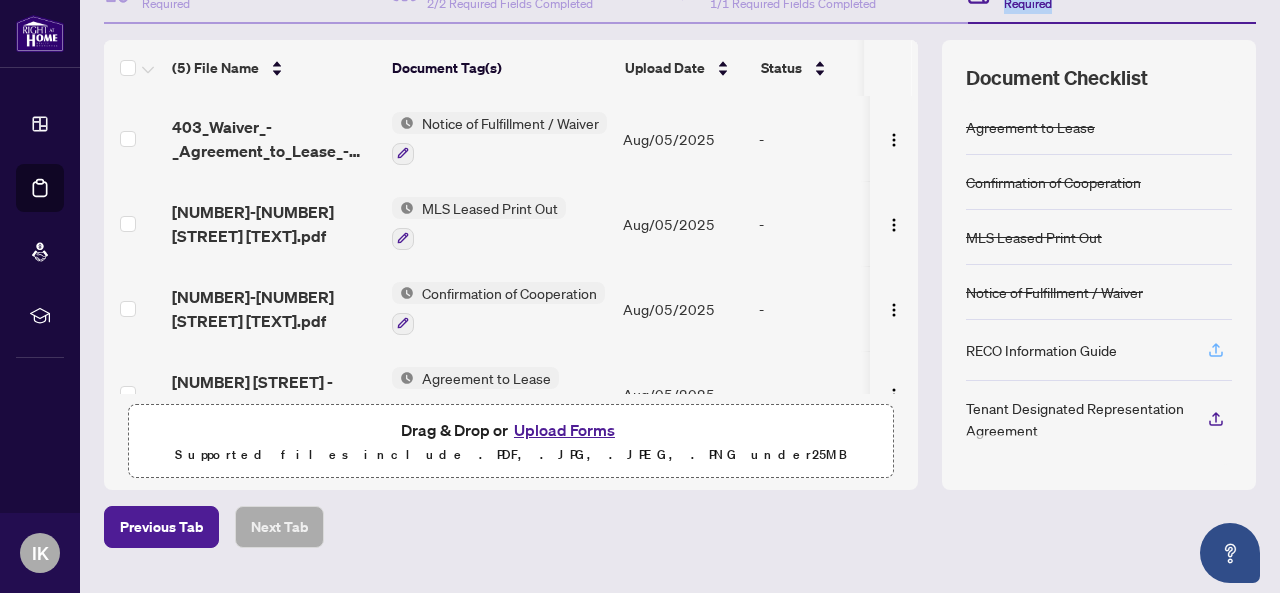 click 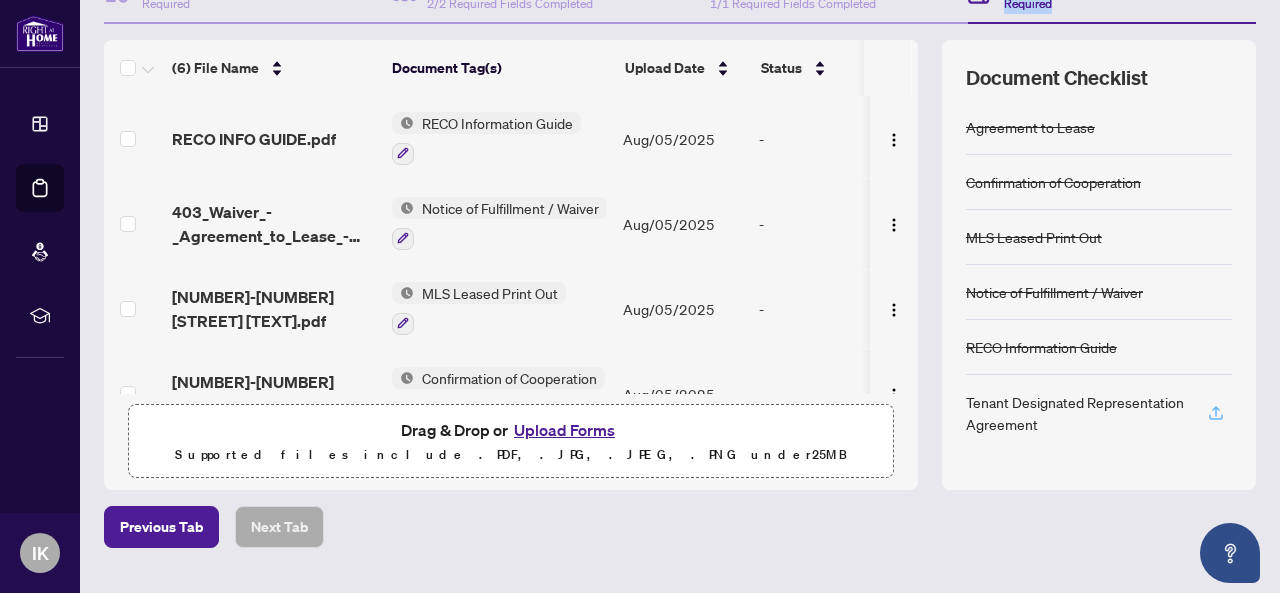 click 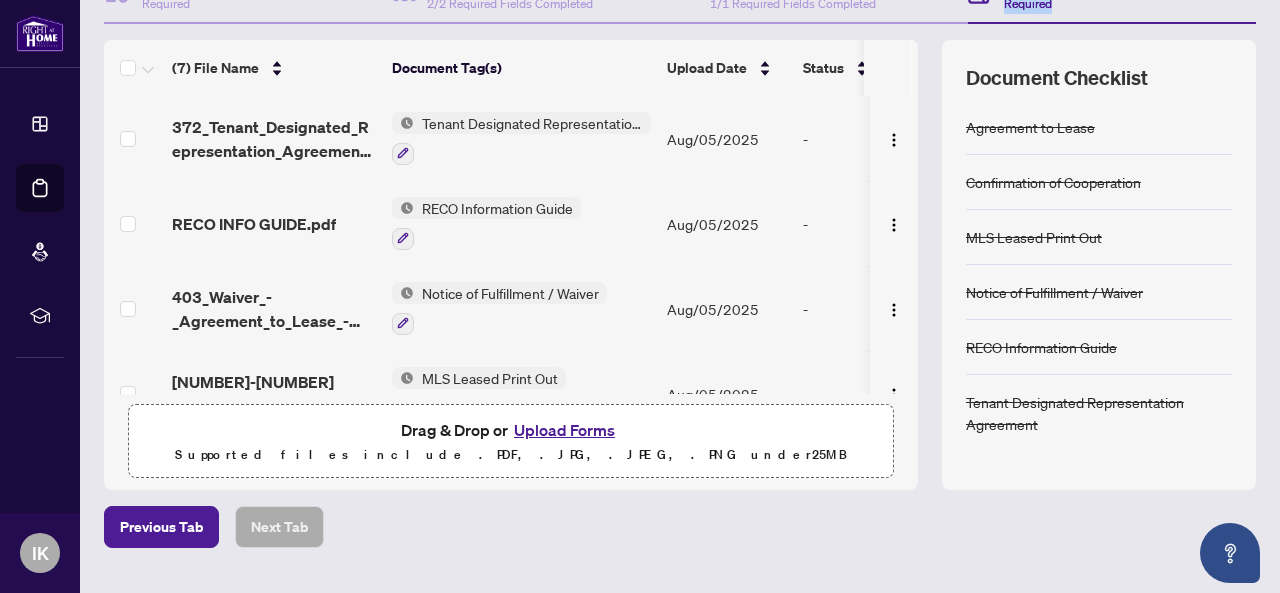 scroll, scrollTop: 279, scrollLeft: 0, axis: vertical 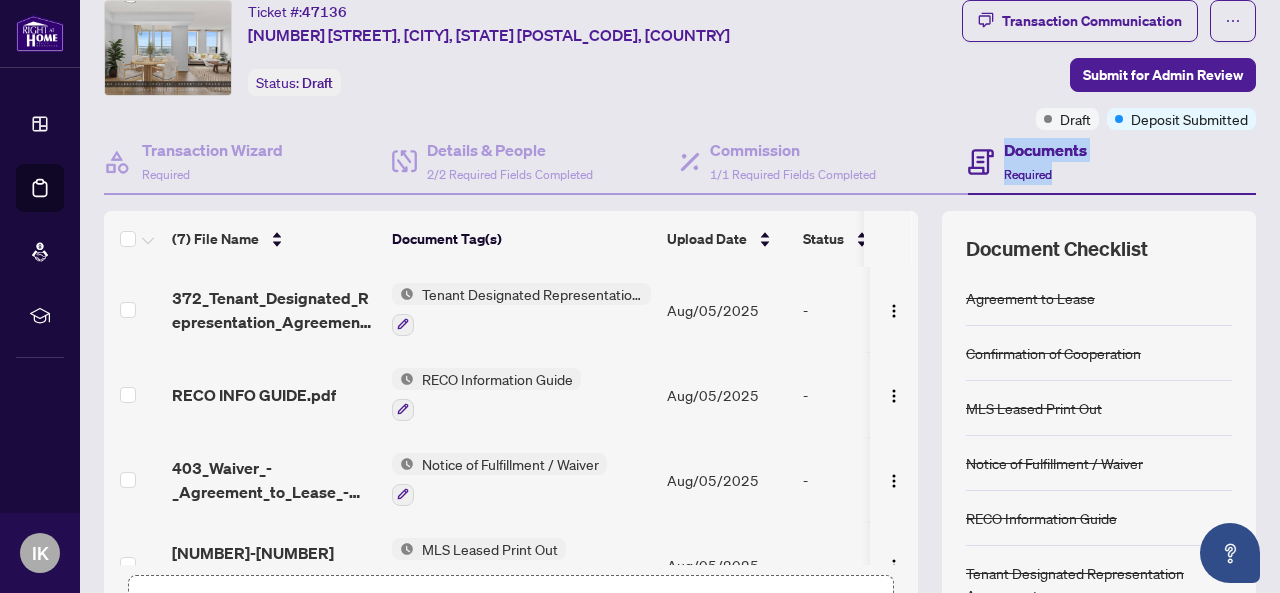 click on "Documents Required" at bounding box center (1045, 161) 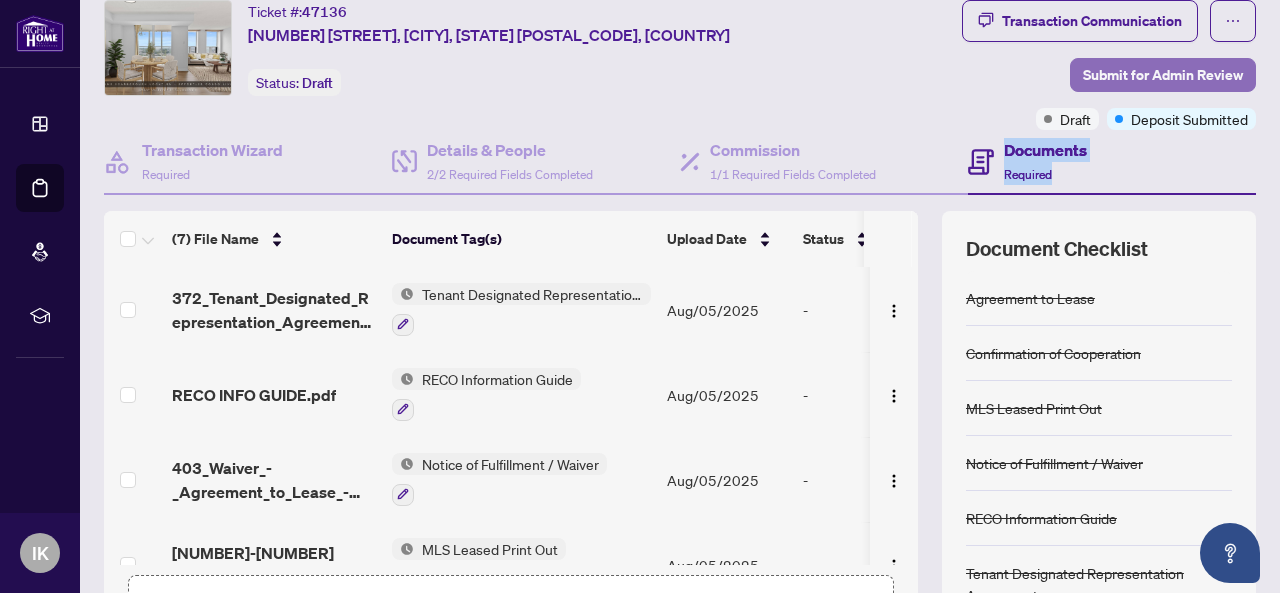 click on "Submit for Admin Review" at bounding box center (1163, 75) 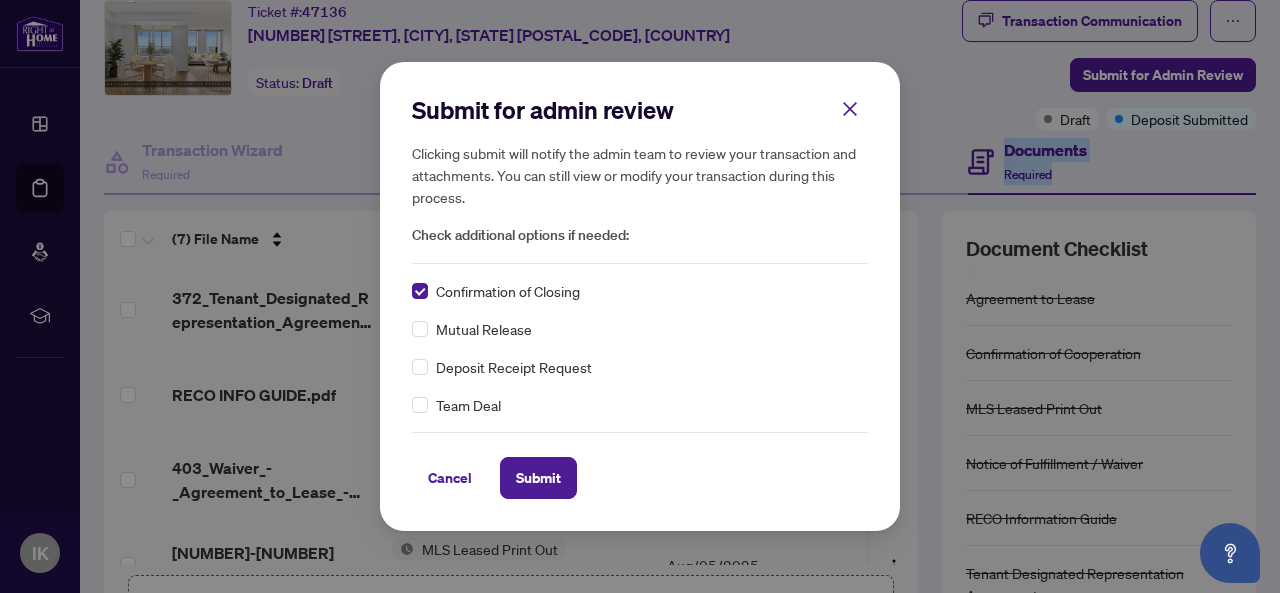 click on "Check additional options if needed:" at bounding box center (640, 235) 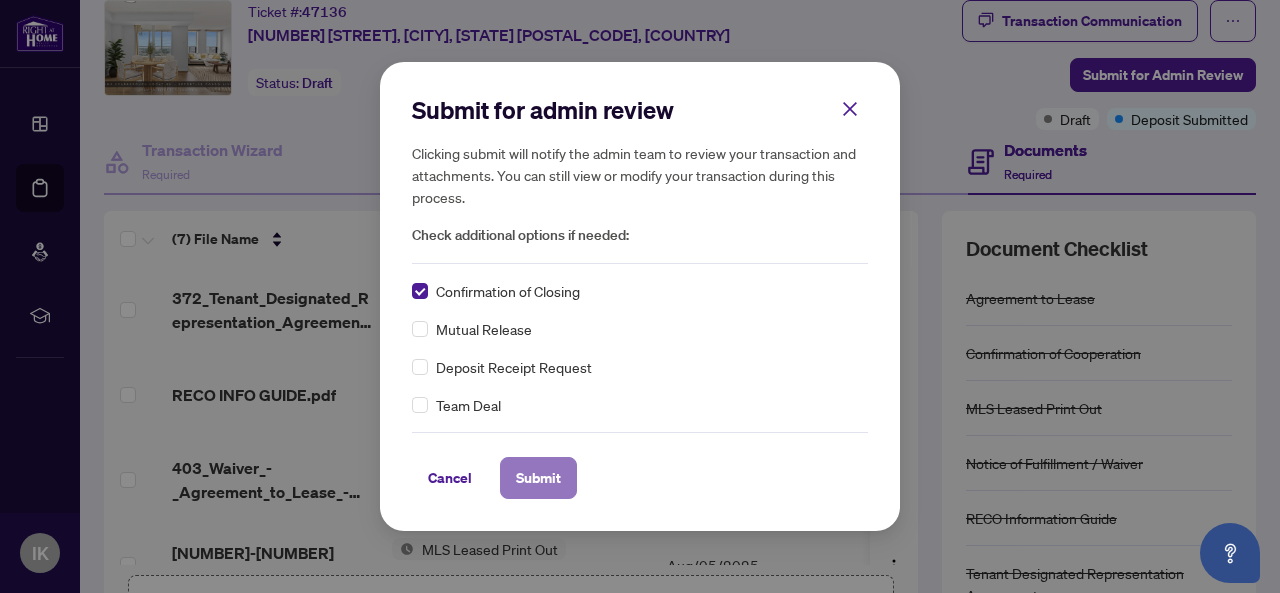 click on "Submit" at bounding box center (538, 478) 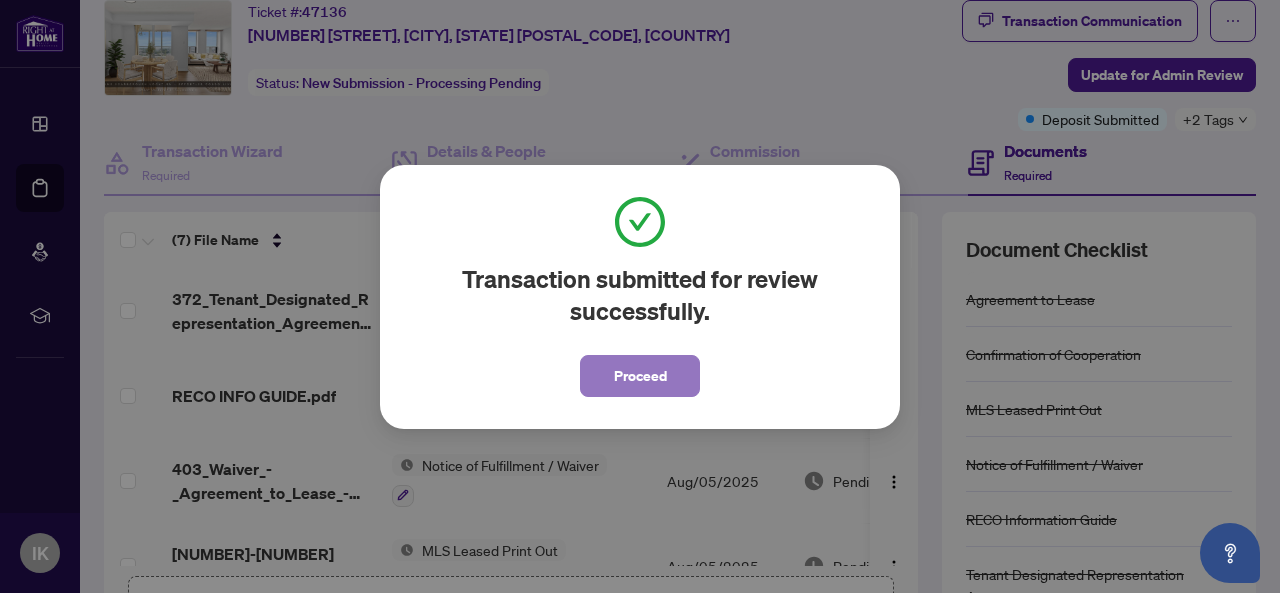 click on "Proceed" at bounding box center (640, 376) 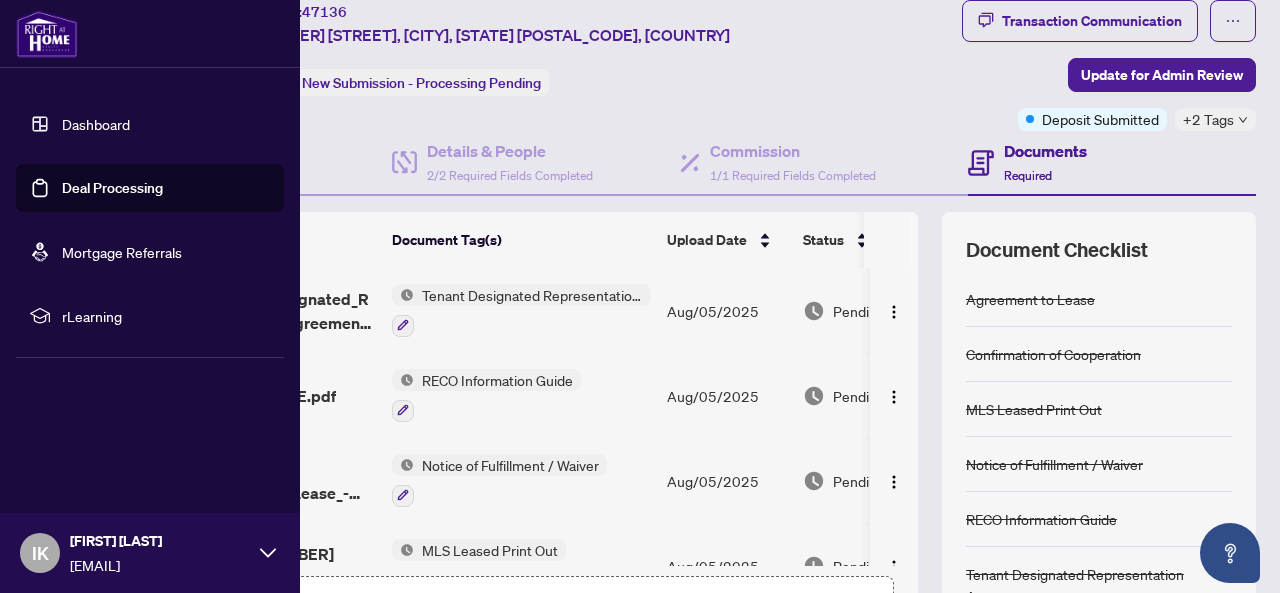click on "Dashboard" at bounding box center (96, 124) 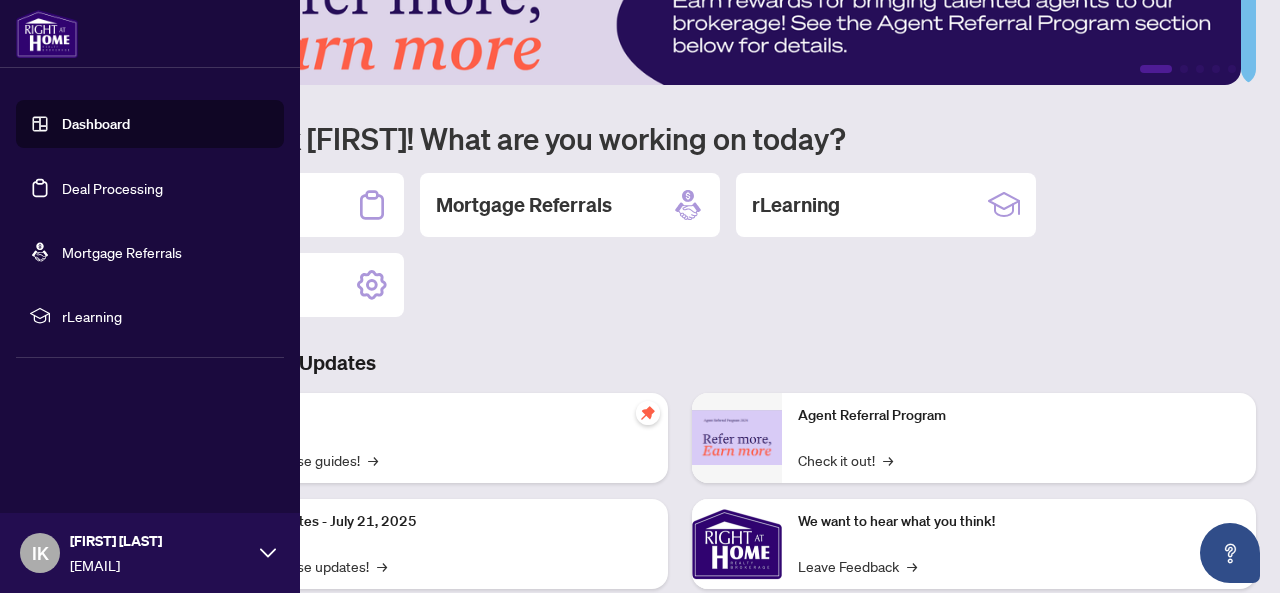 click on "Deal Processing" at bounding box center [112, 188] 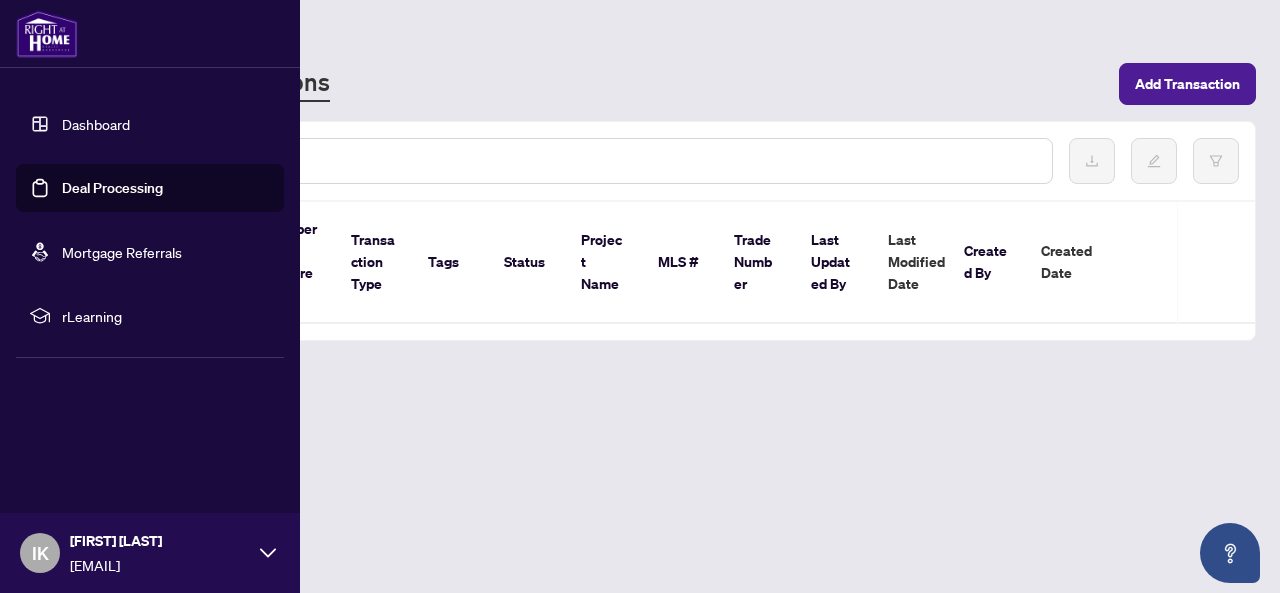 scroll, scrollTop: 0, scrollLeft: 0, axis: both 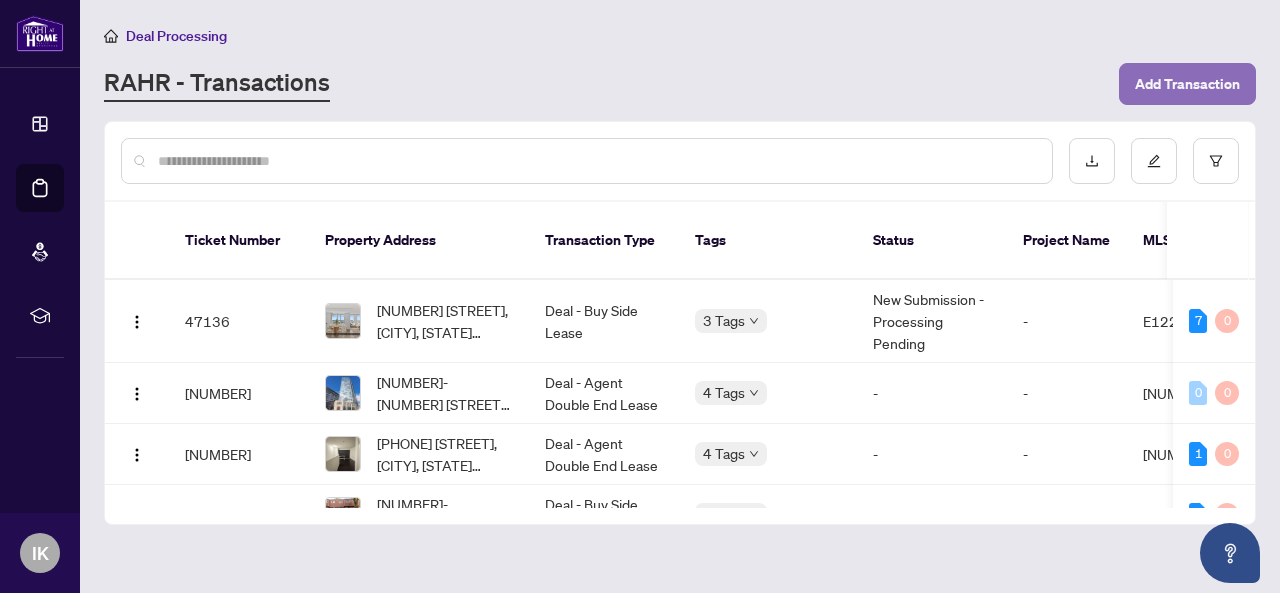 click on "Add Transaction" at bounding box center (1187, 84) 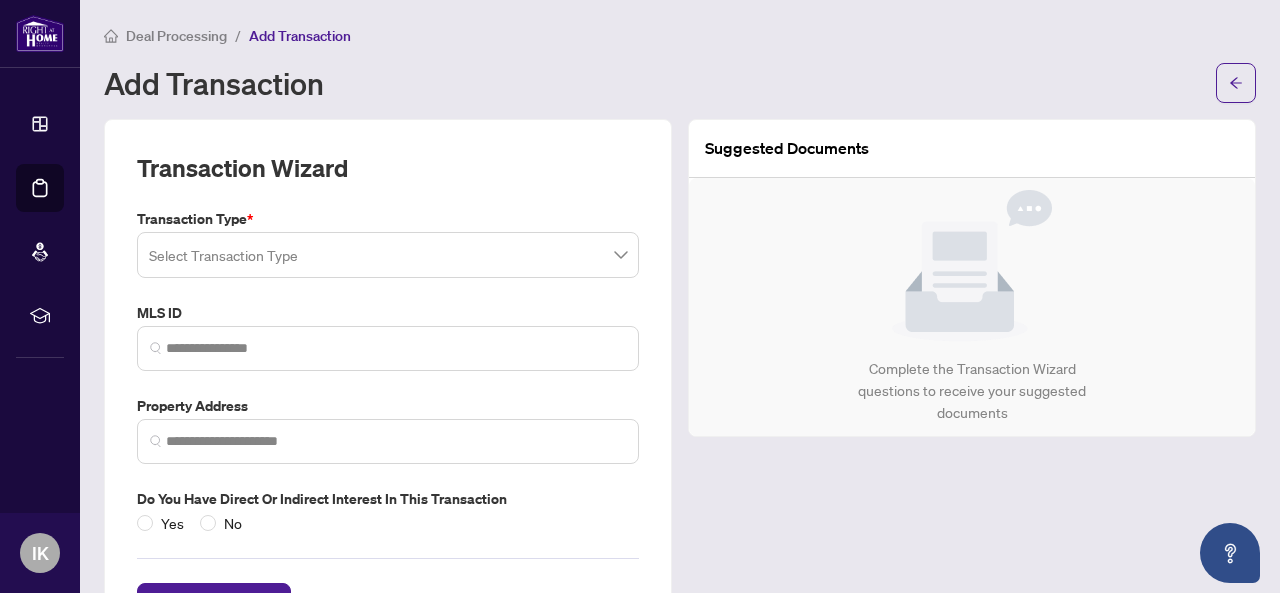 click at bounding box center [388, 255] 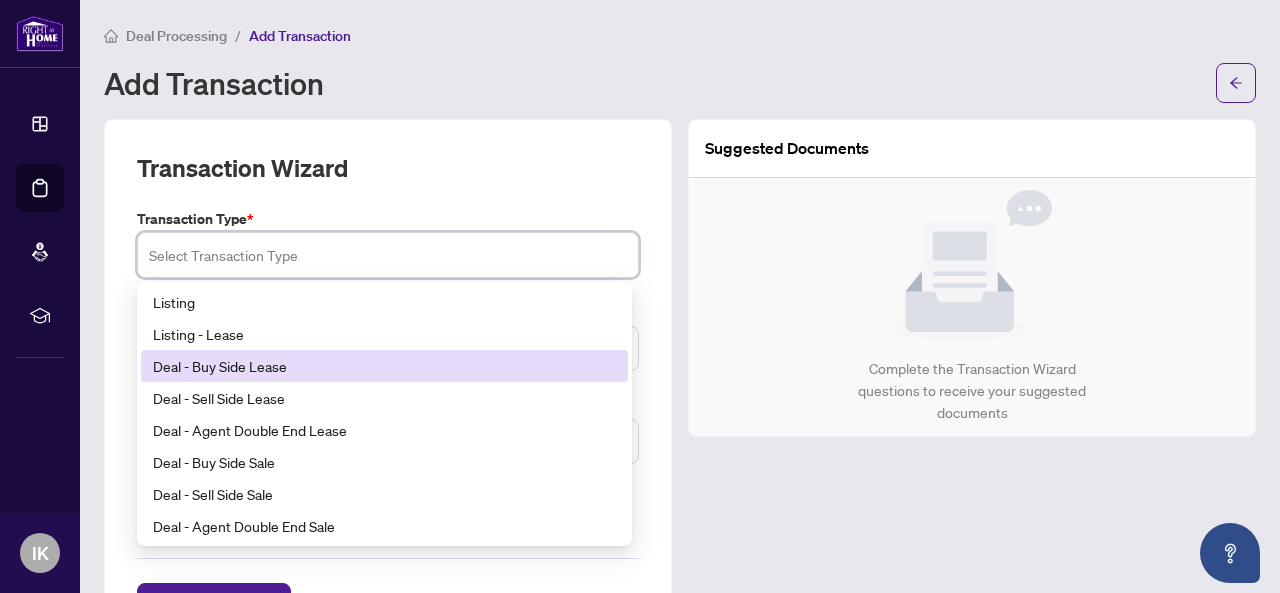 click on "Deal - Buy Side Lease" at bounding box center [384, 366] 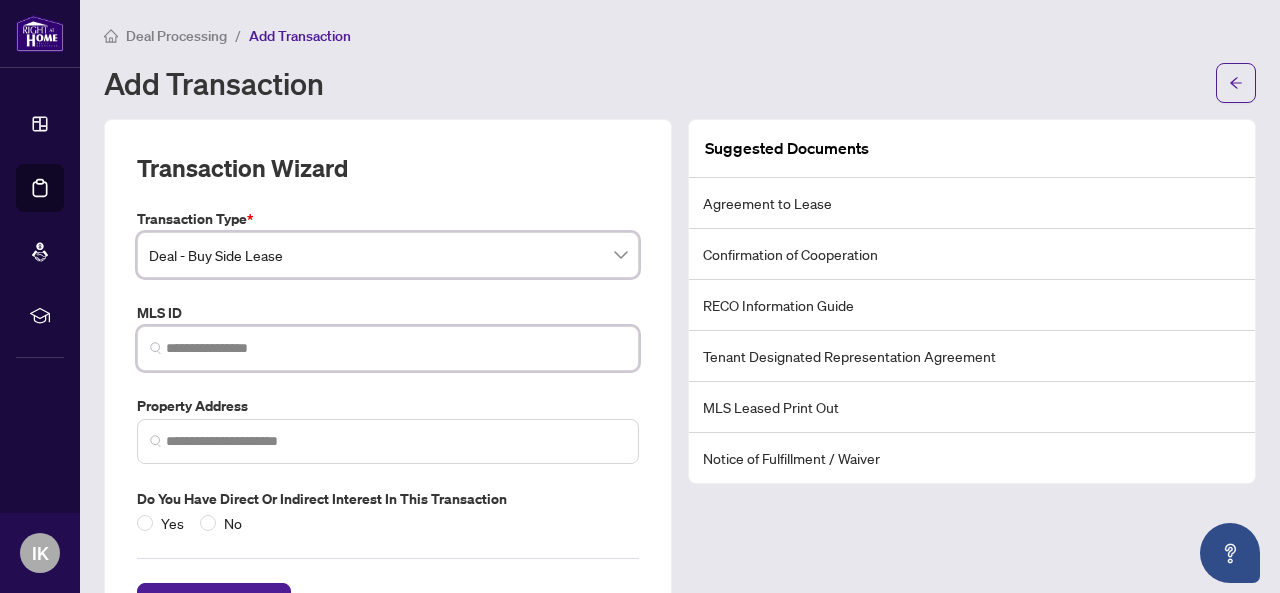 click at bounding box center [396, 348] 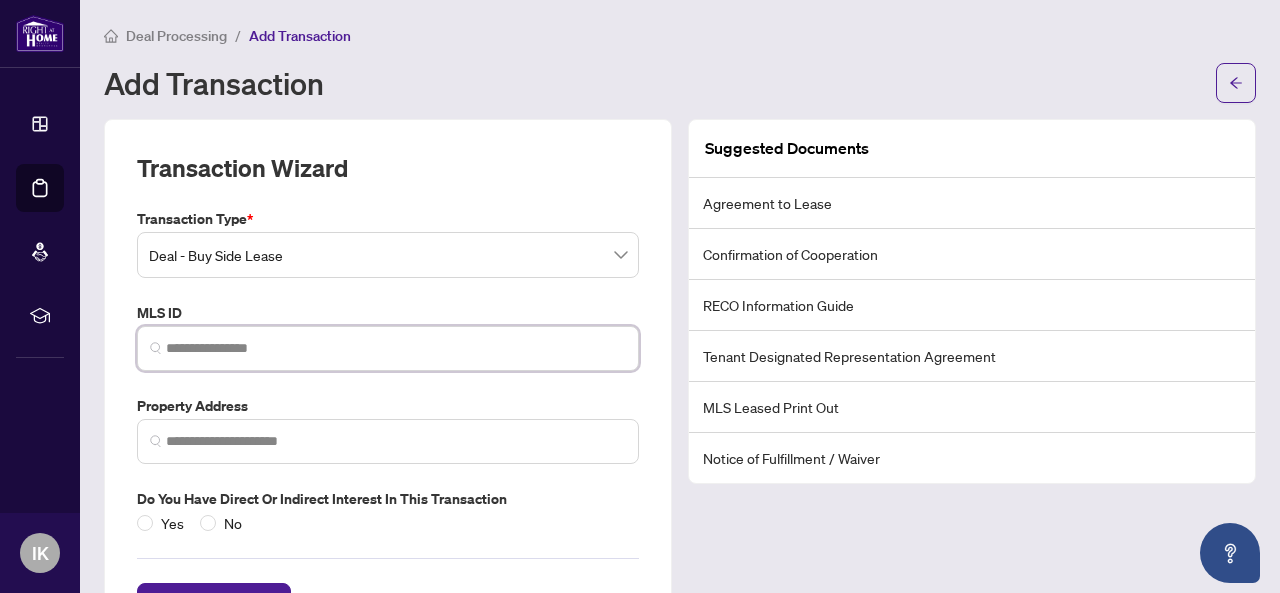 paste on "*********" 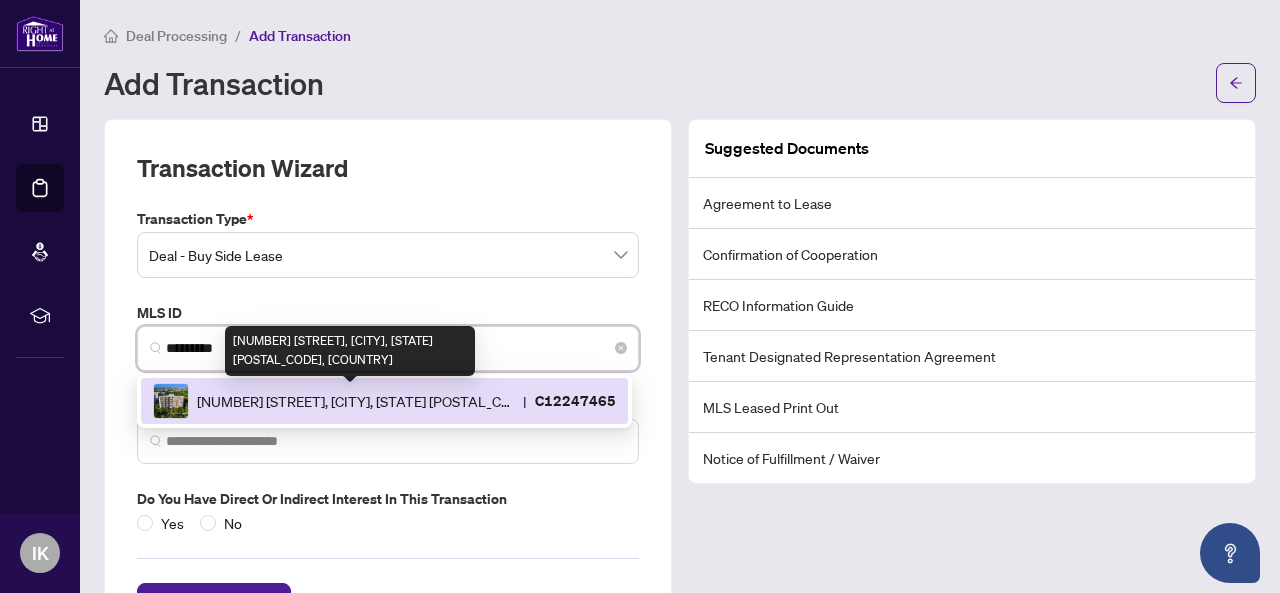 click on "[NUMBER] [STREET], [CITY], [STATE] [POSTAL_CODE], [COUNTRY]" at bounding box center [356, 401] 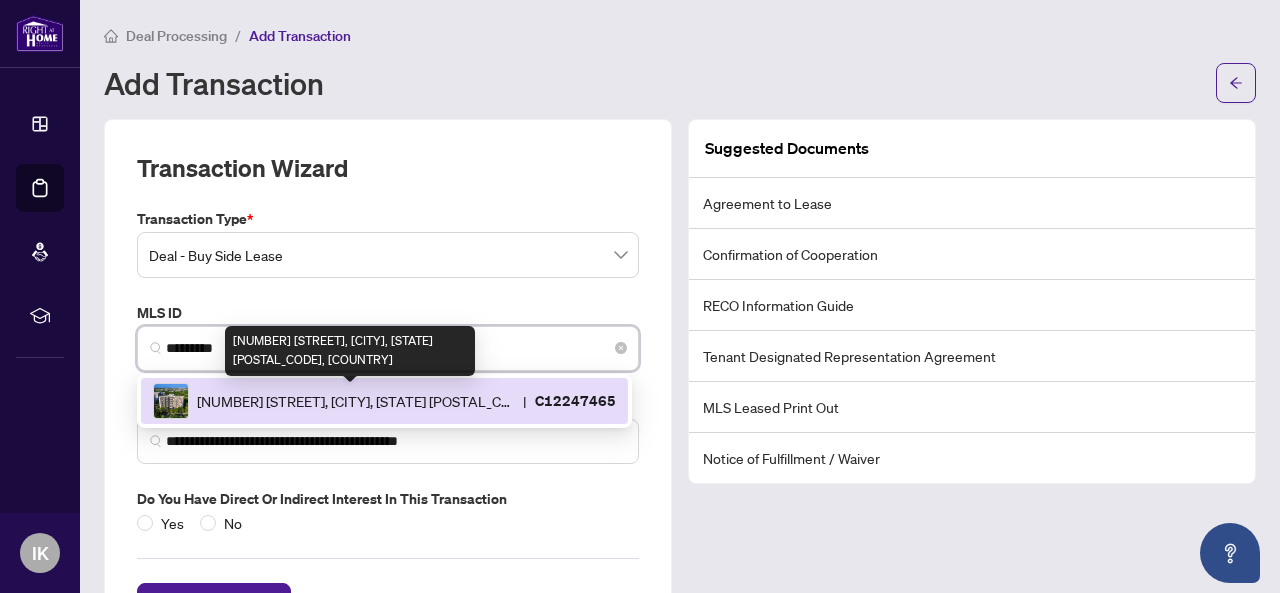 type on "**********" 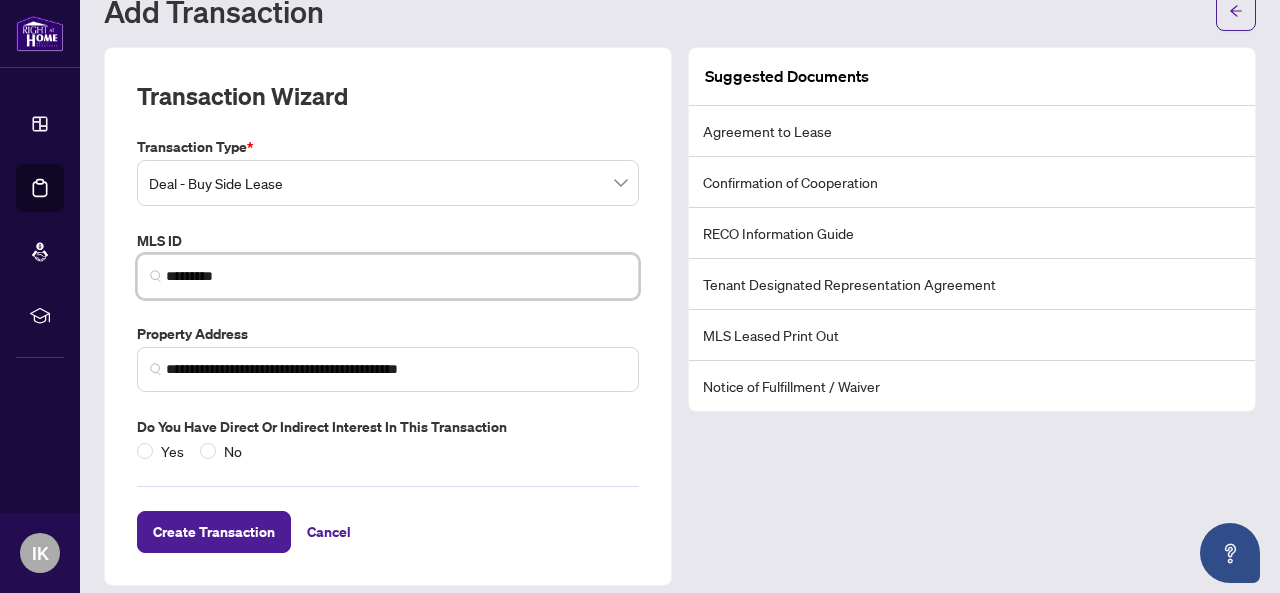 scroll, scrollTop: 84, scrollLeft: 0, axis: vertical 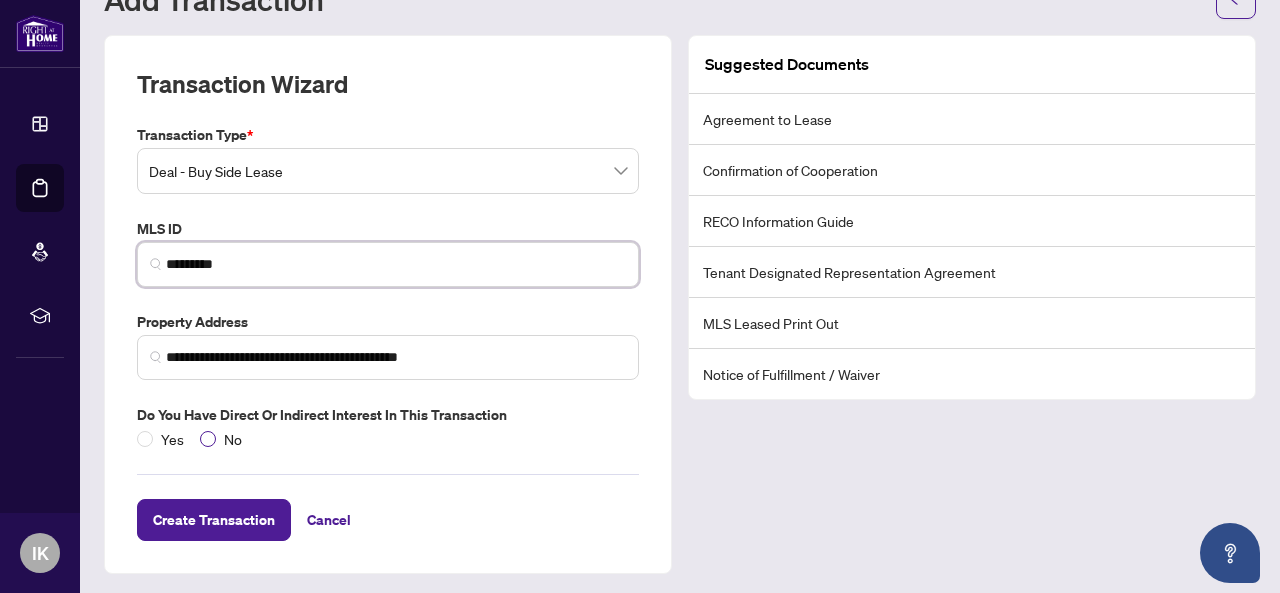 type on "*********" 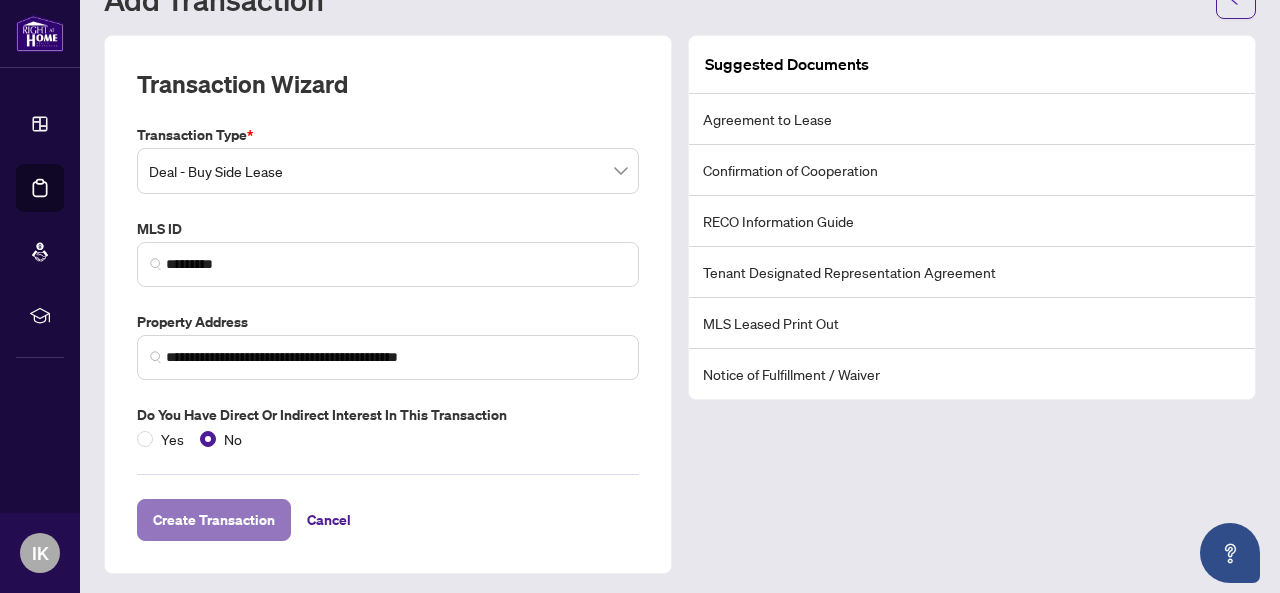click on "Create Transaction" at bounding box center [214, 520] 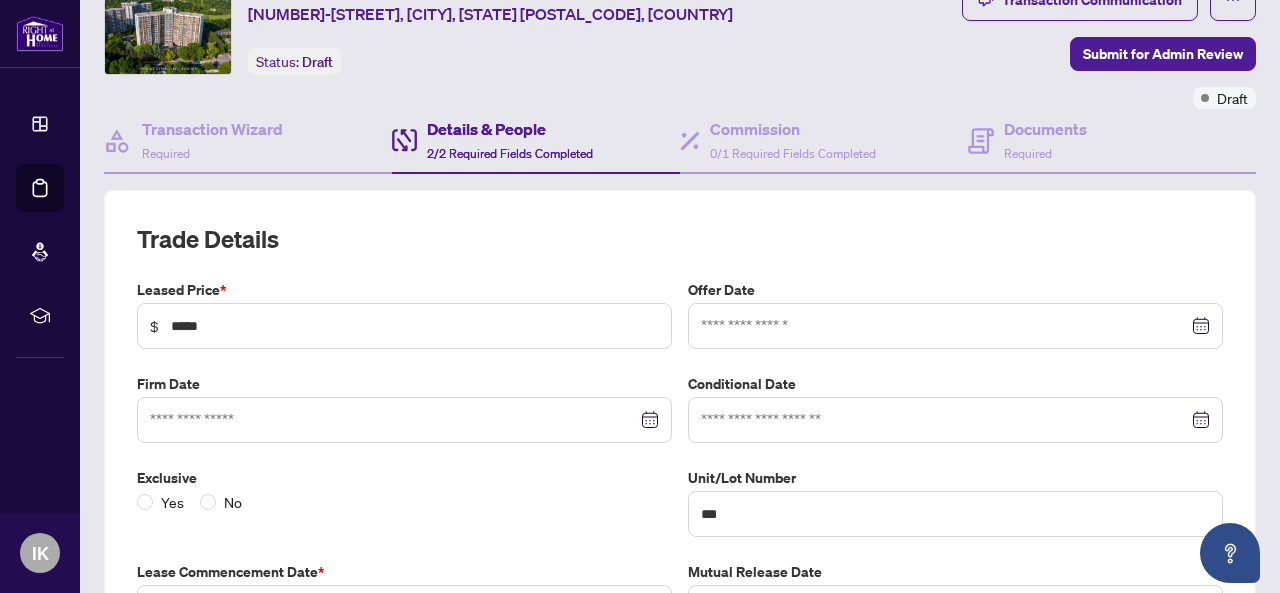 type on "**********" 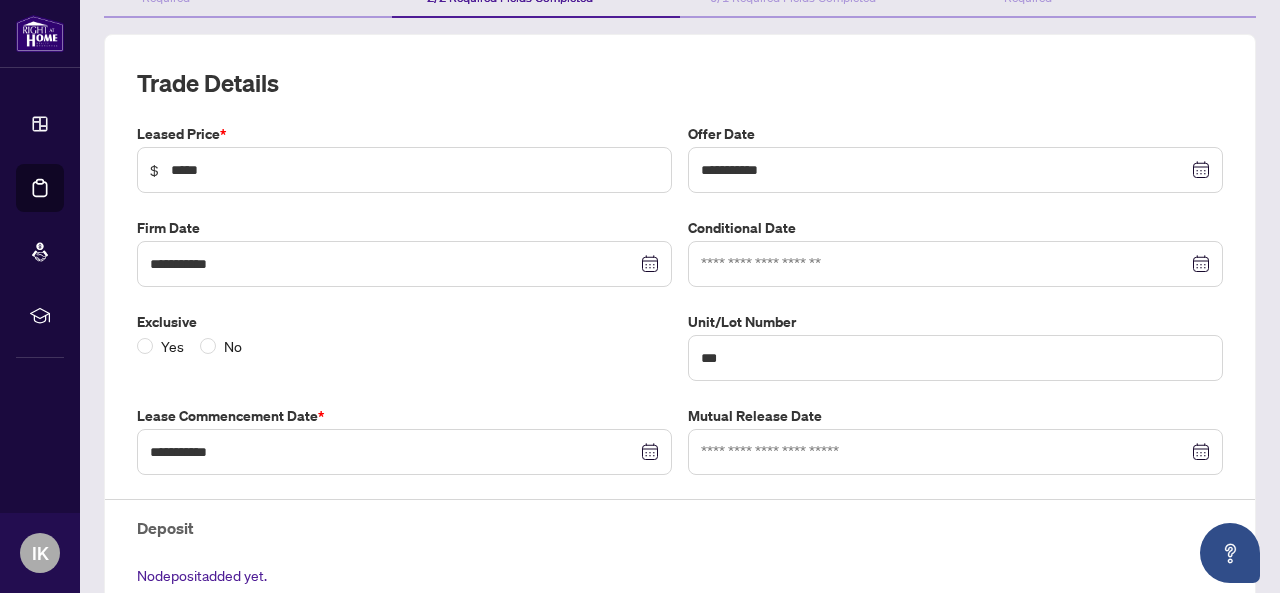 scroll, scrollTop: 242, scrollLeft: 0, axis: vertical 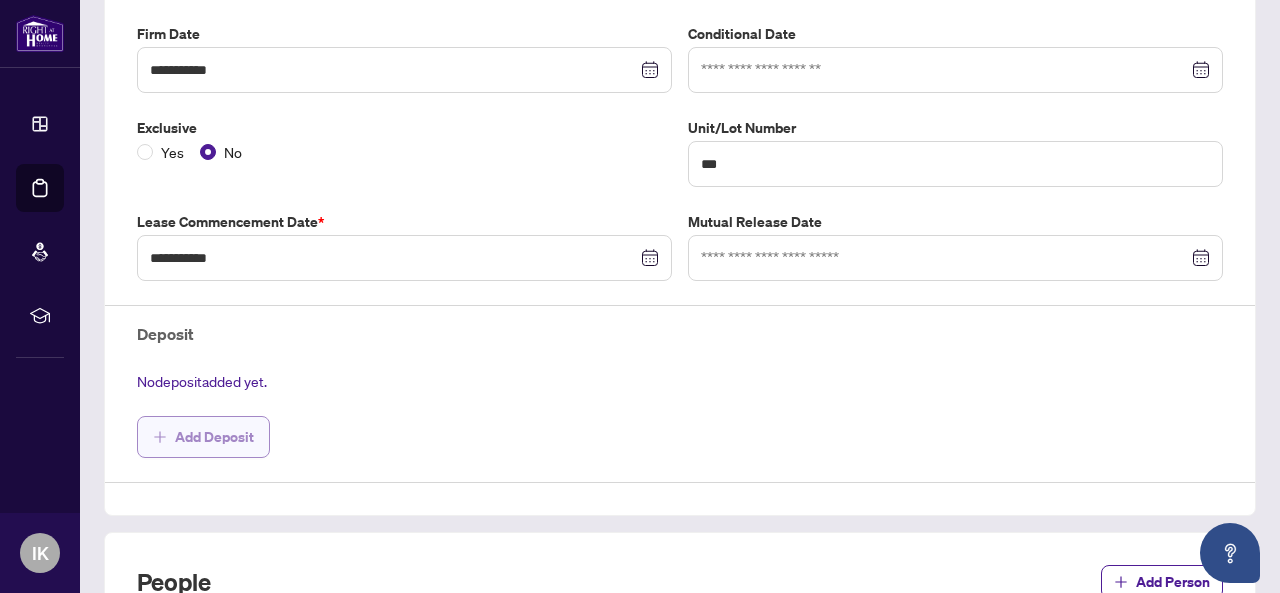 click on "Add Deposit" at bounding box center (214, 437) 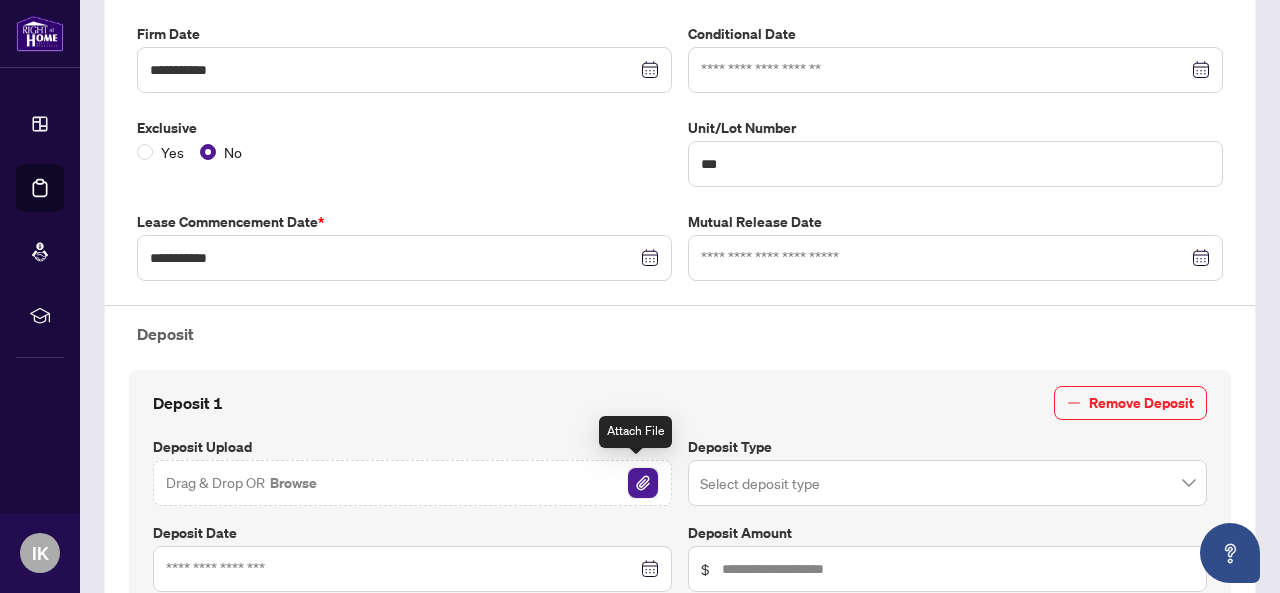 click at bounding box center (643, 483) 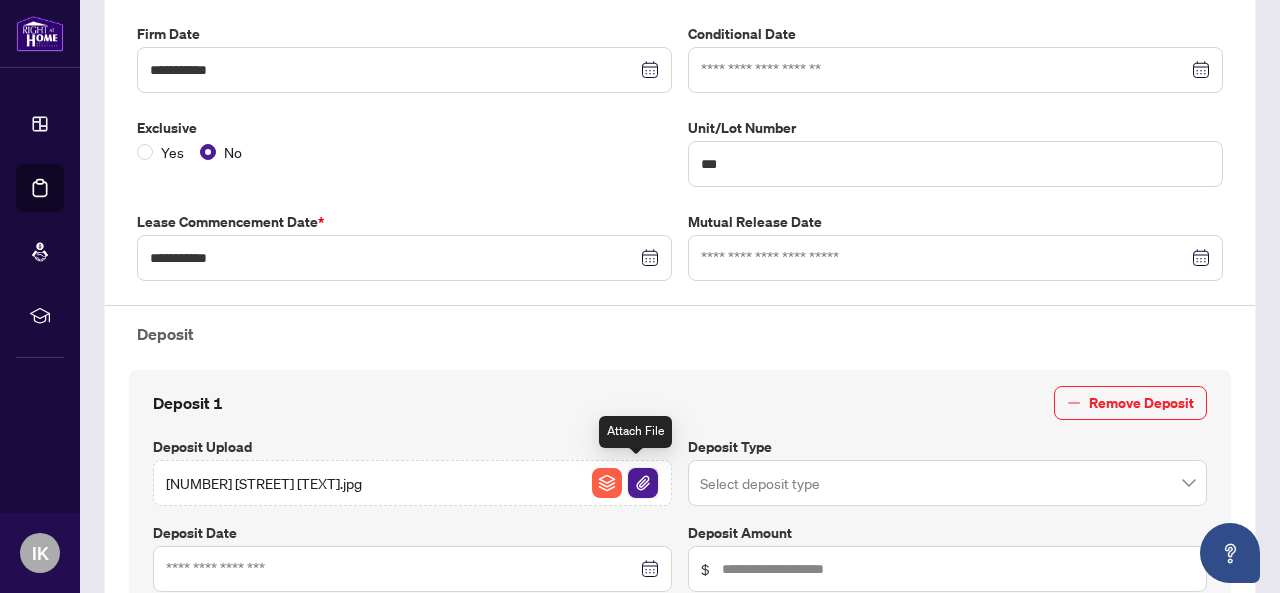 click at bounding box center (643, 483) 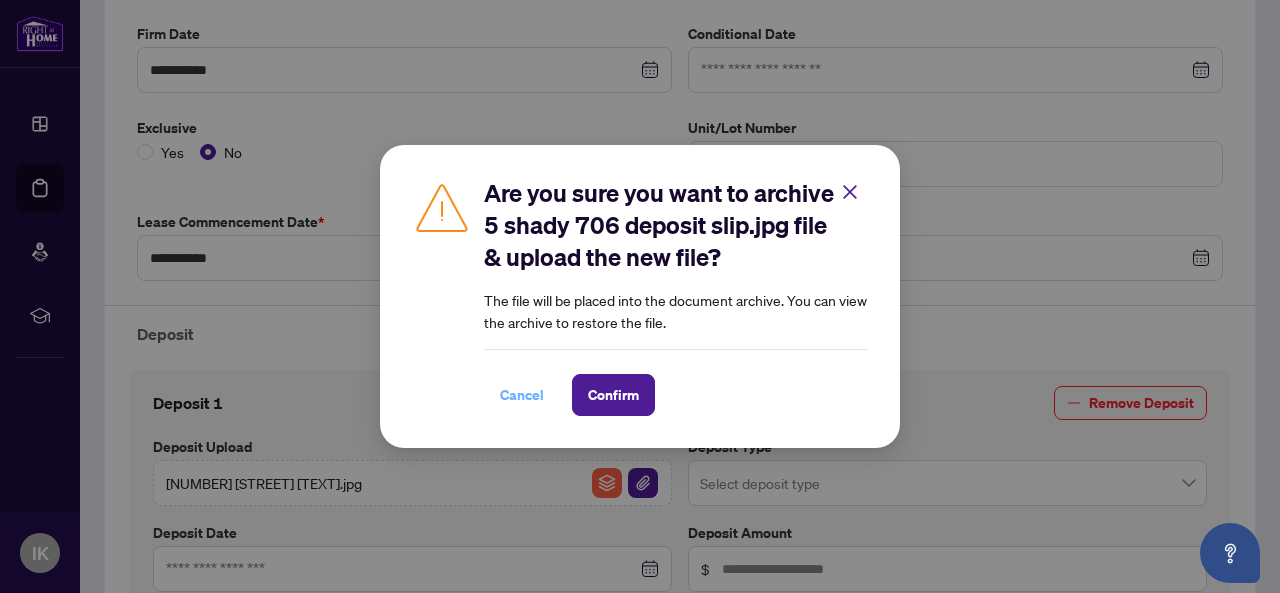click on "Cancel" at bounding box center [522, 395] 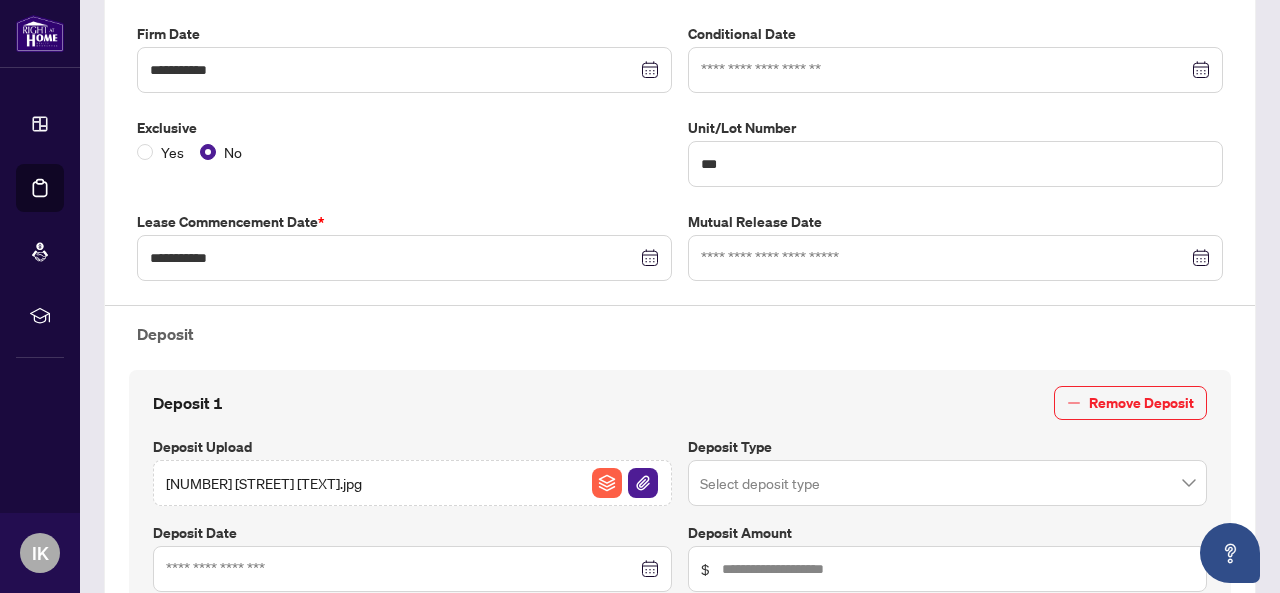 click at bounding box center [947, 483] 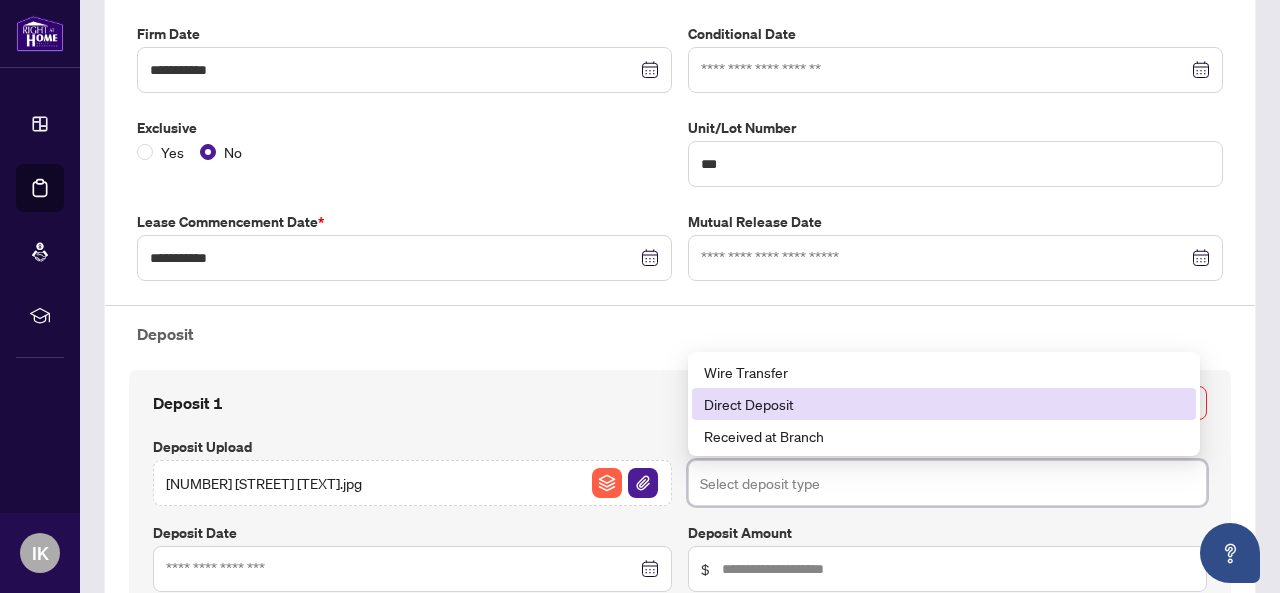click on "Direct Deposit" at bounding box center [944, 404] 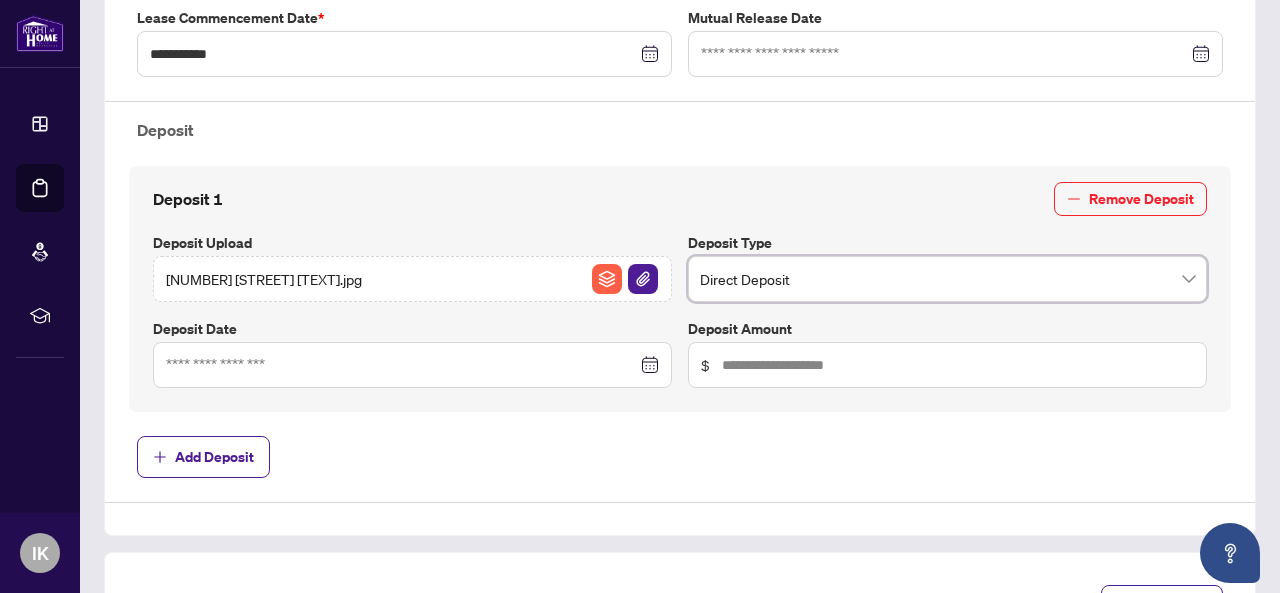 scroll, scrollTop: 646, scrollLeft: 0, axis: vertical 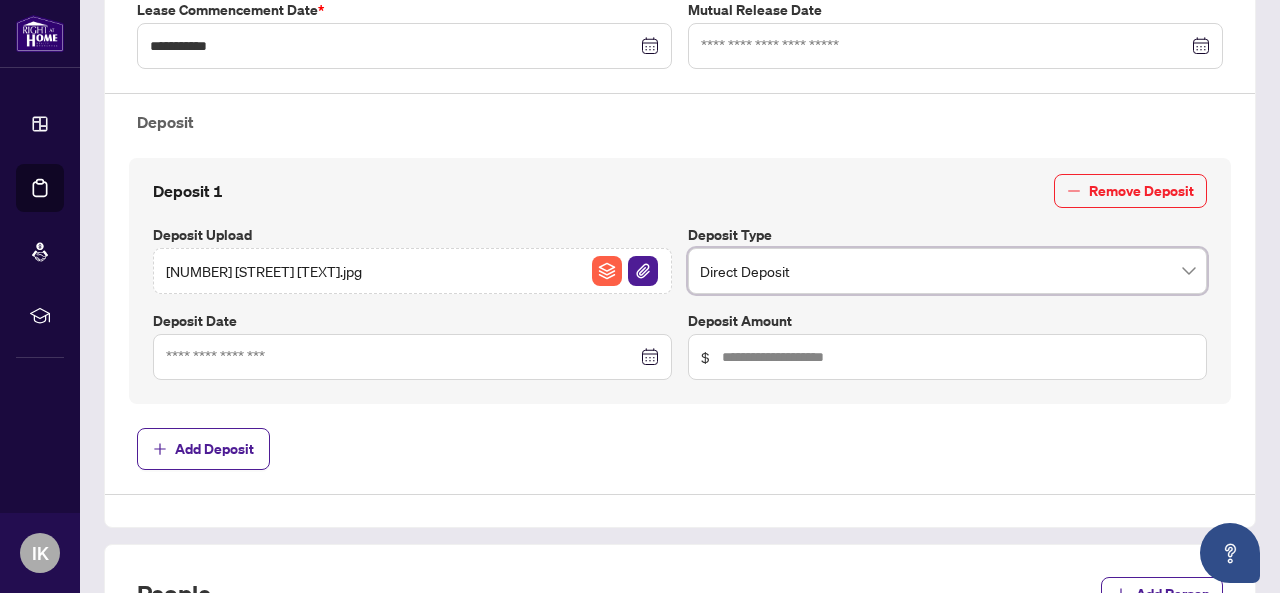 click at bounding box center [412, 357] 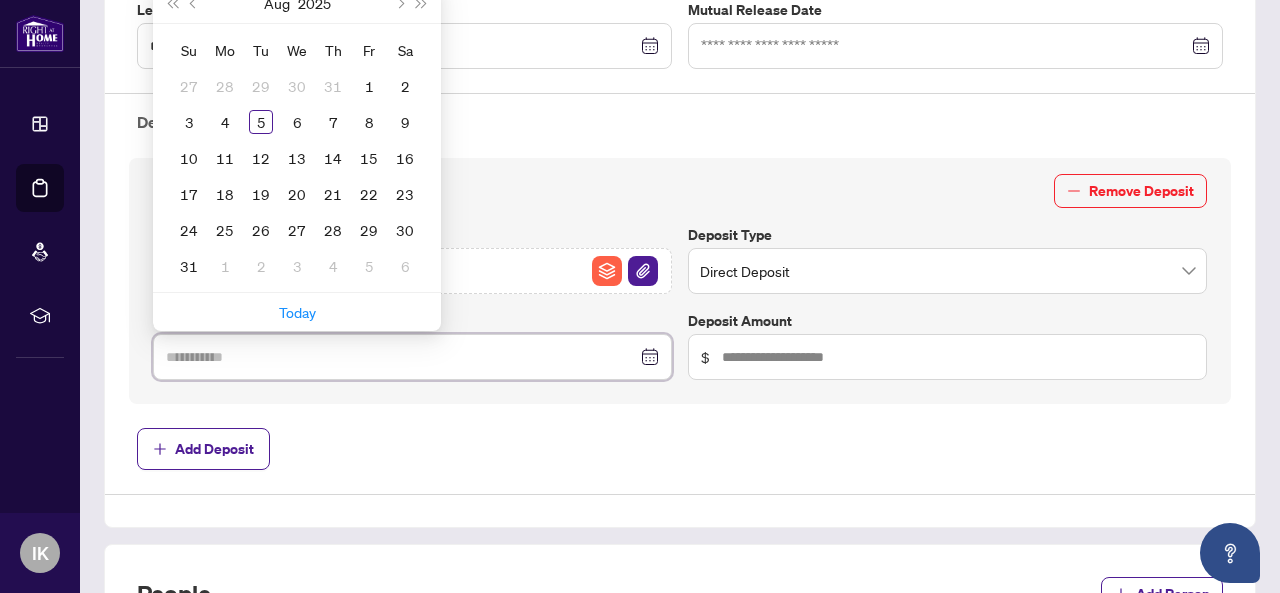 type on "**********" 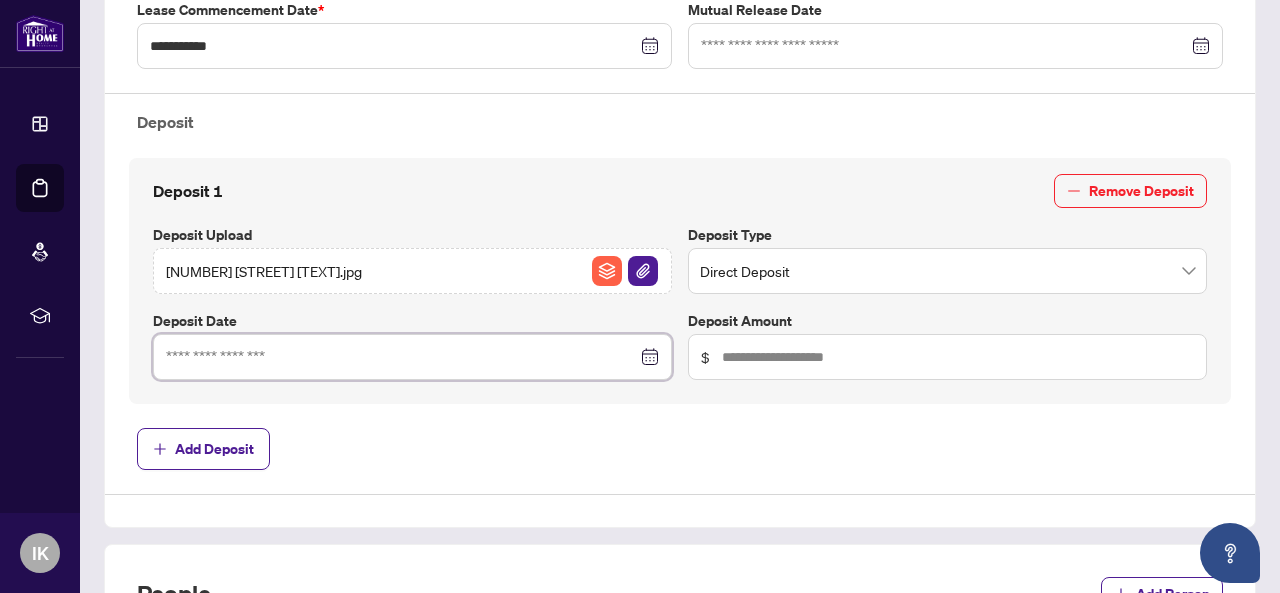 click at bounding box center [412, 357] 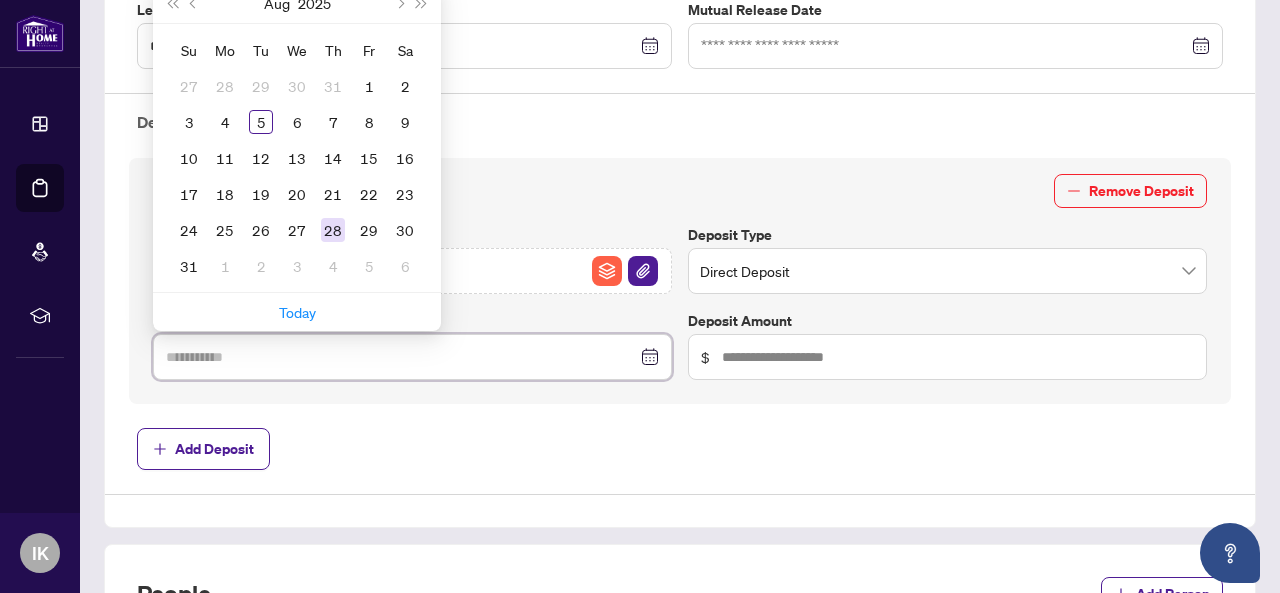 type on "**********" 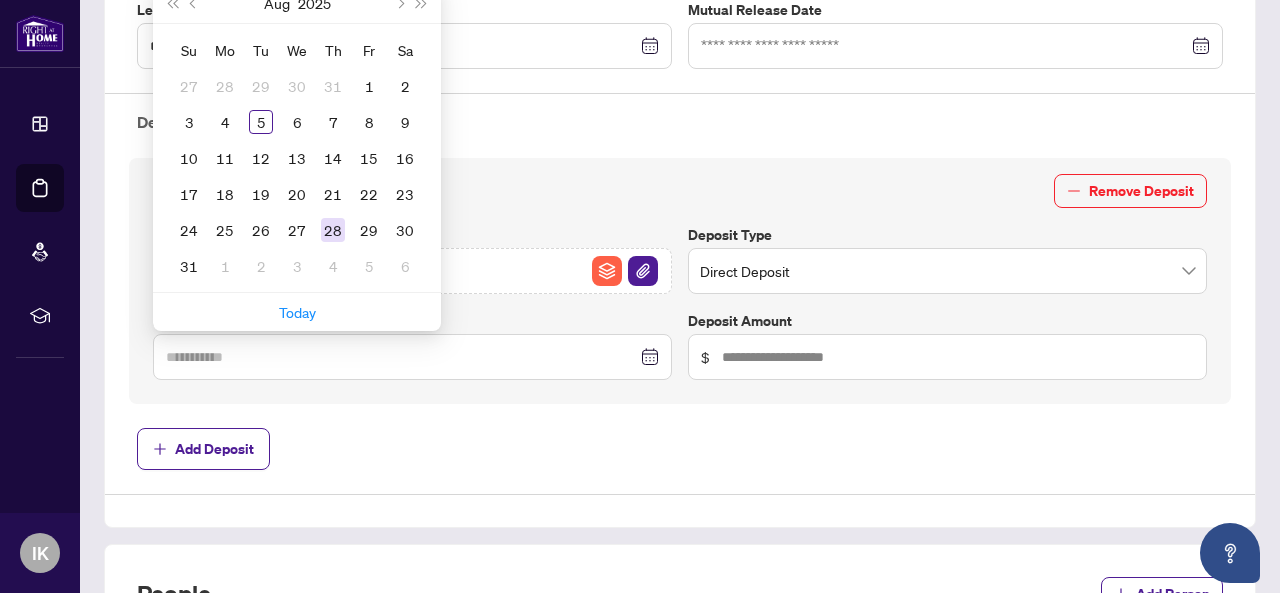 click on "28" at bounding box center (333, 230) 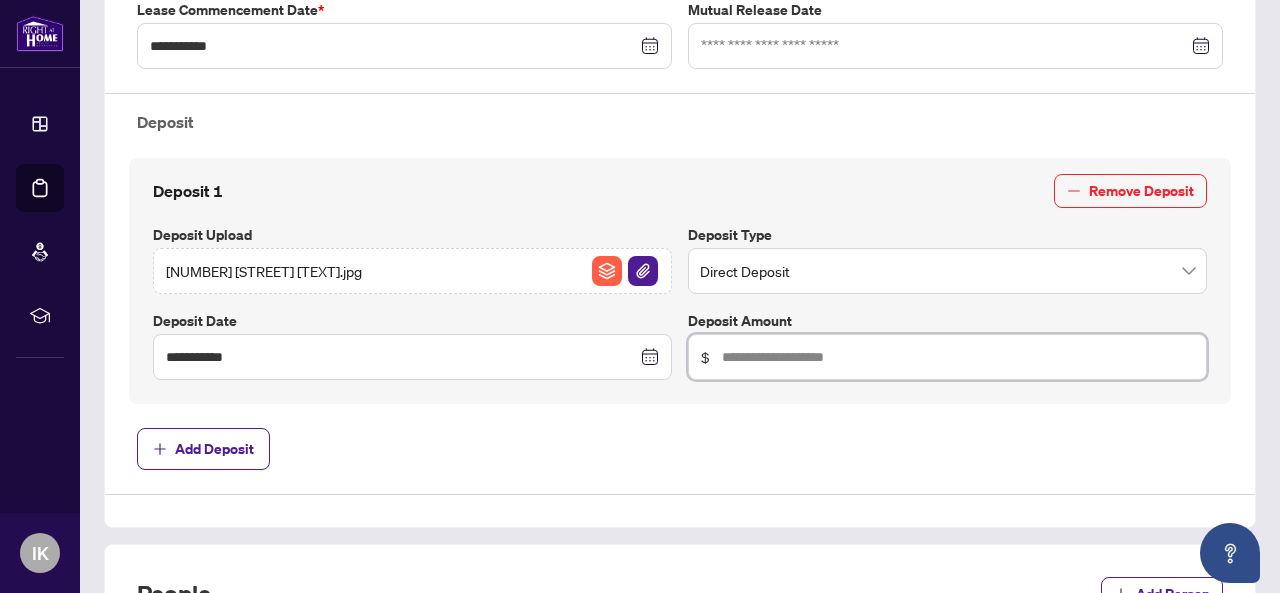 click at bounding box center [958, 357] 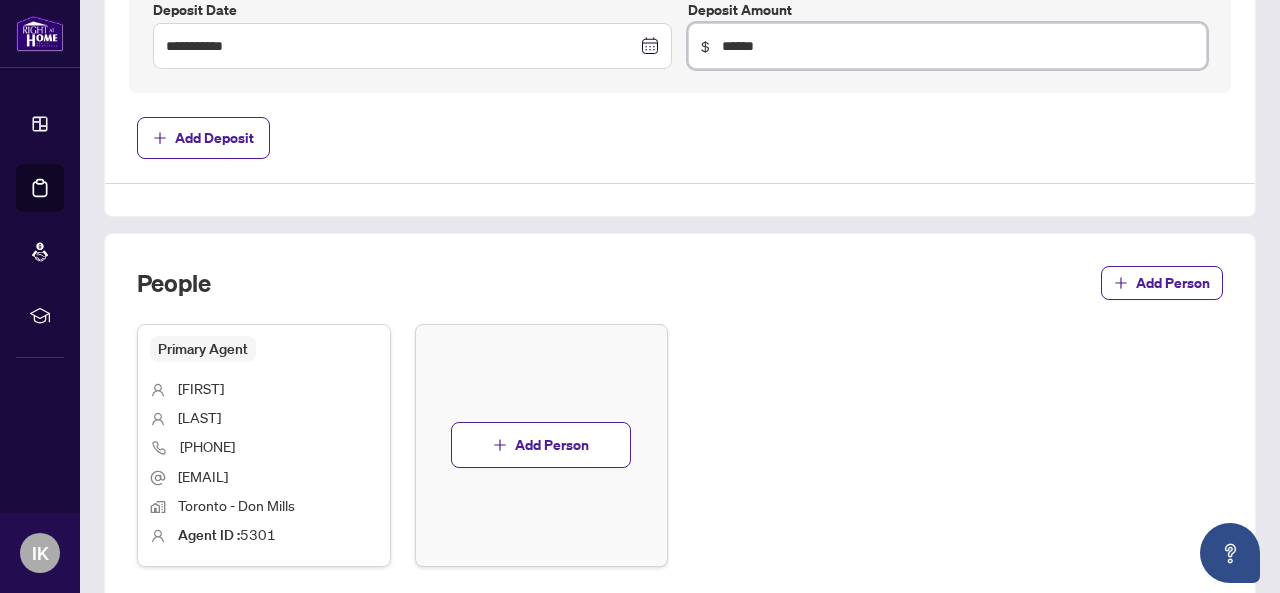 scroll, scrollTop: 965, scrollLeft: 0, axis: vertical 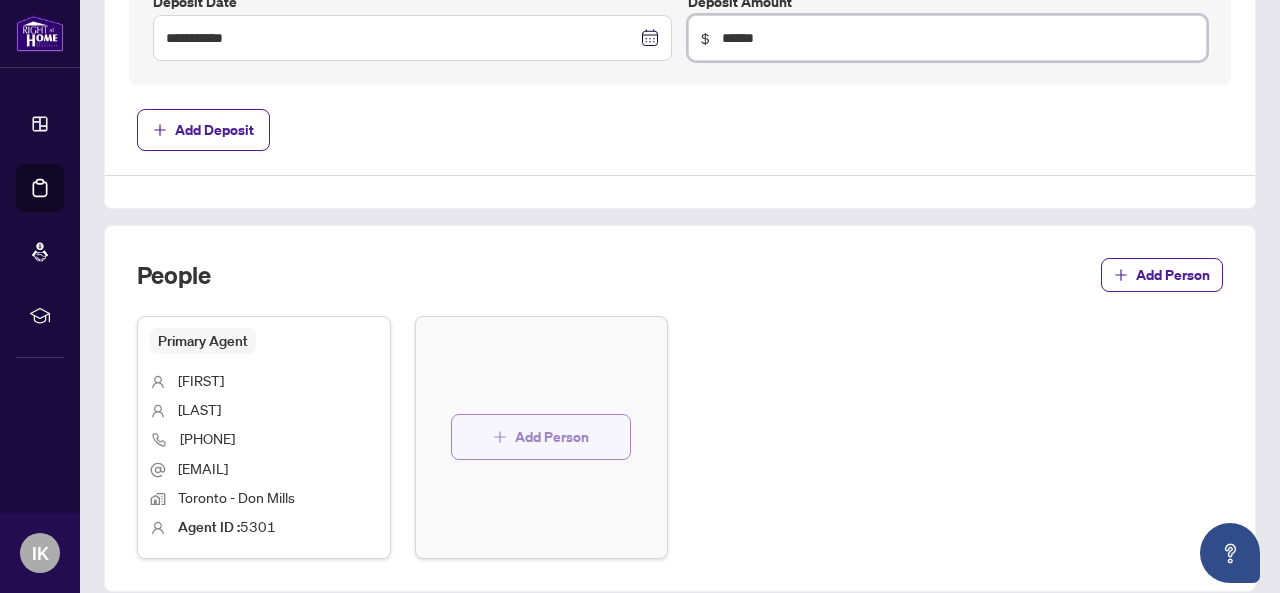 type on "******" 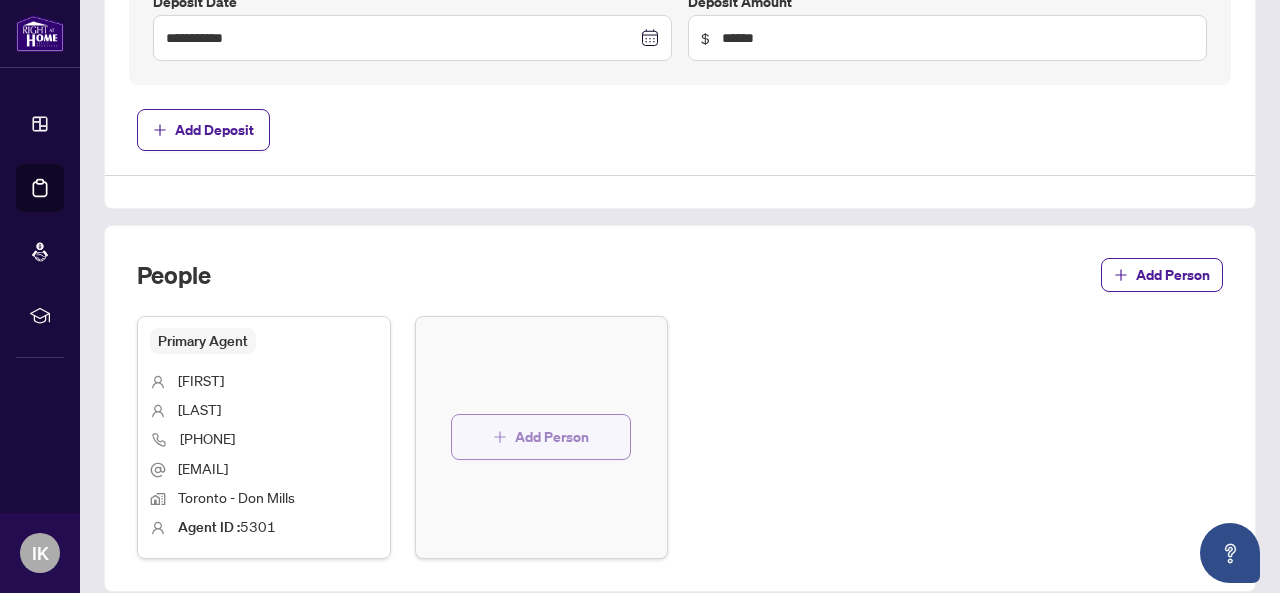 click on "Add Person" at bounding box center [552, 437] 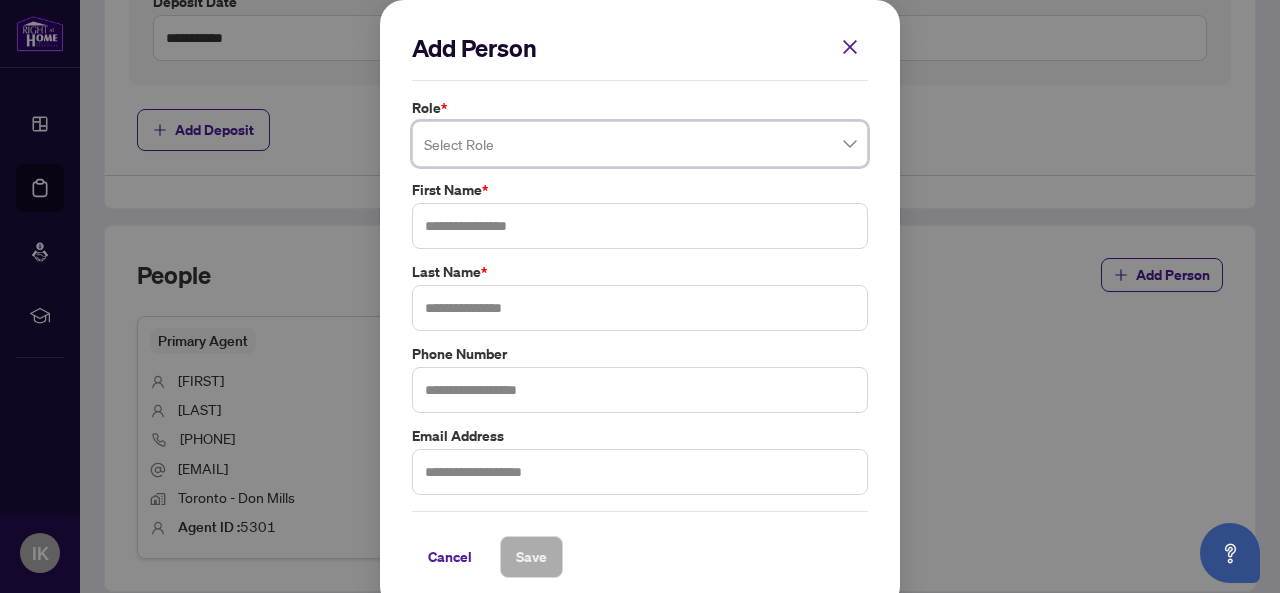 click at bounding box center (640, 144) 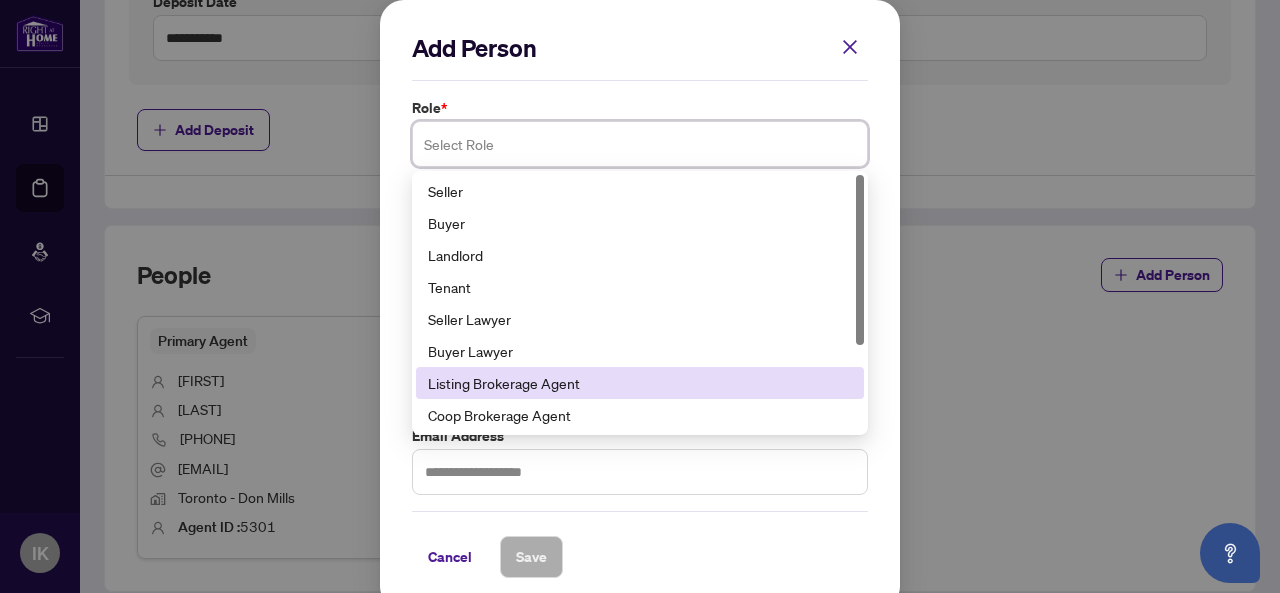 click on "Listing Brokerage Agent" at bounding box center (640, 383) 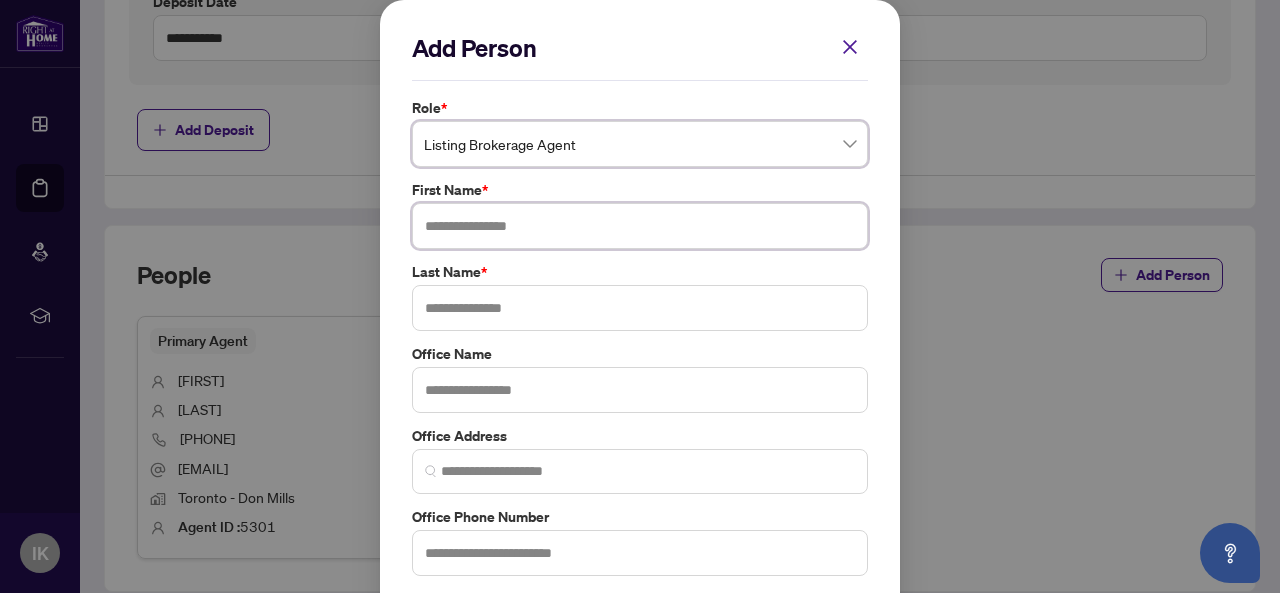 click at bounding box center (640, 226) 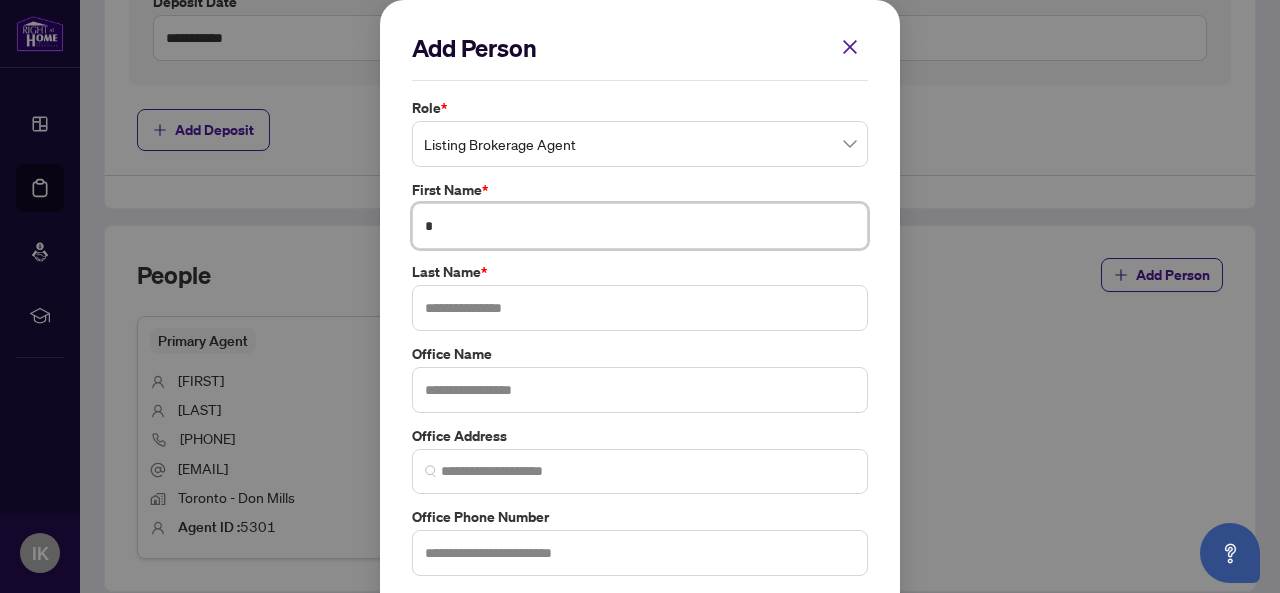 type on "*" 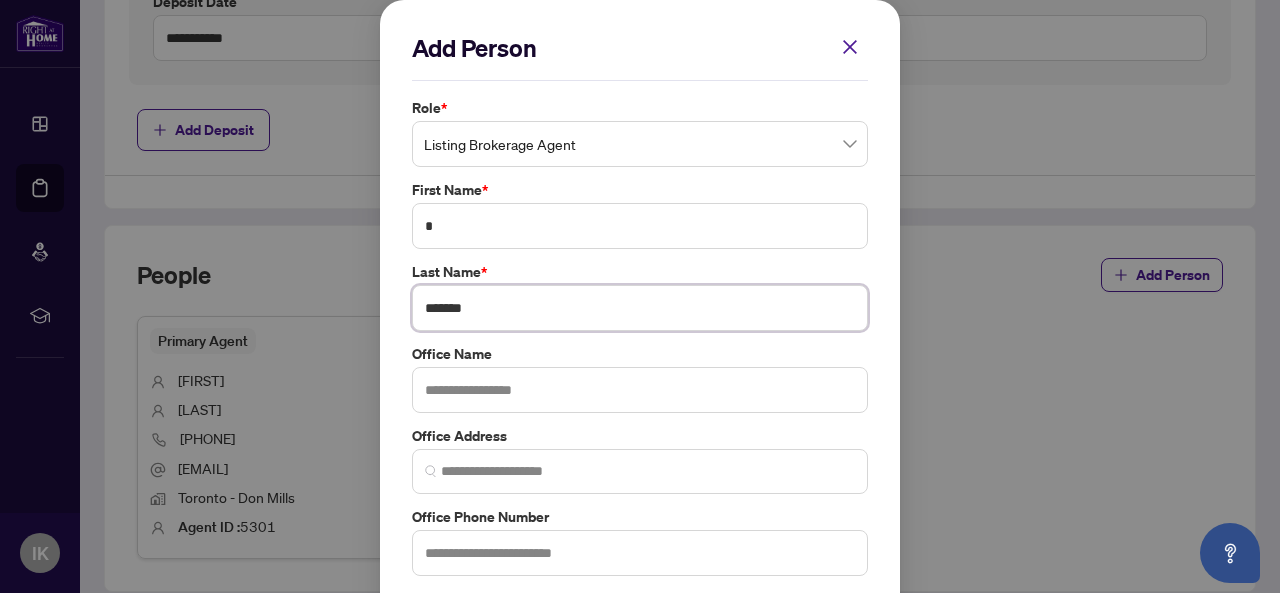 type on "*******" 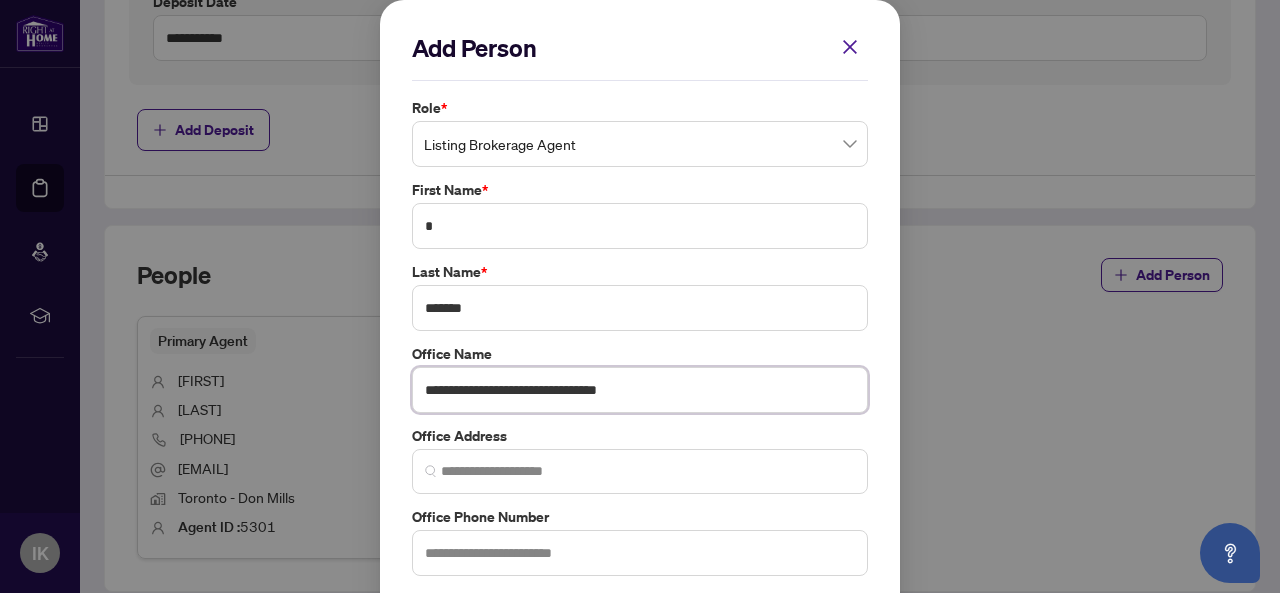type on "**********" 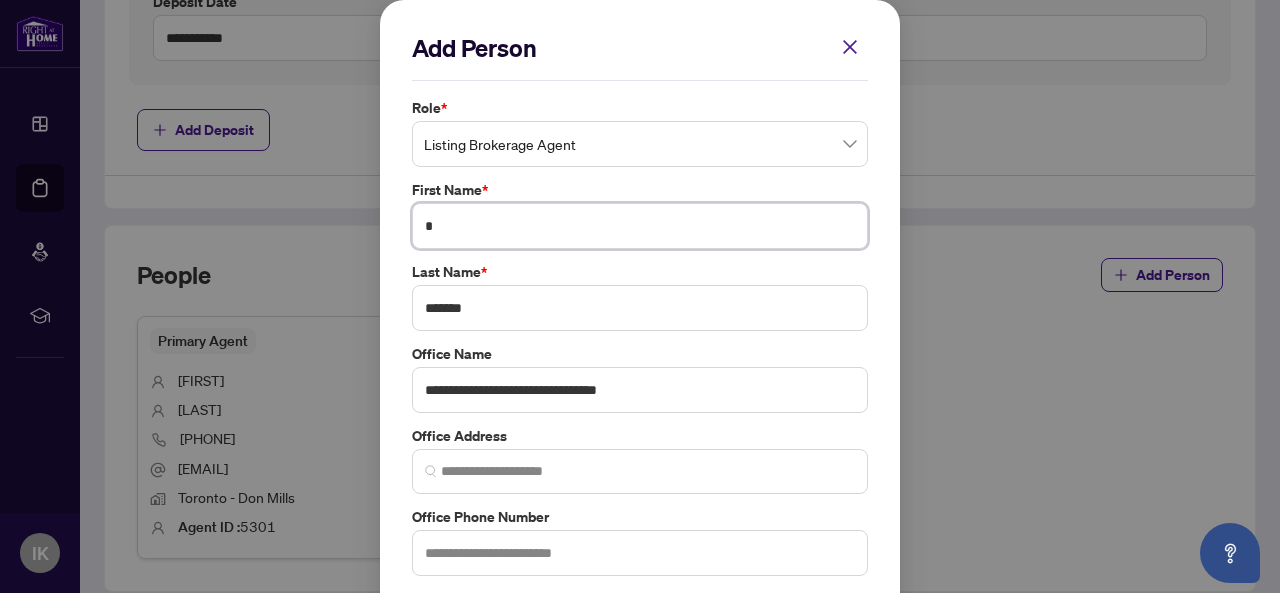 click on "*" at bounding box center [640, 226] 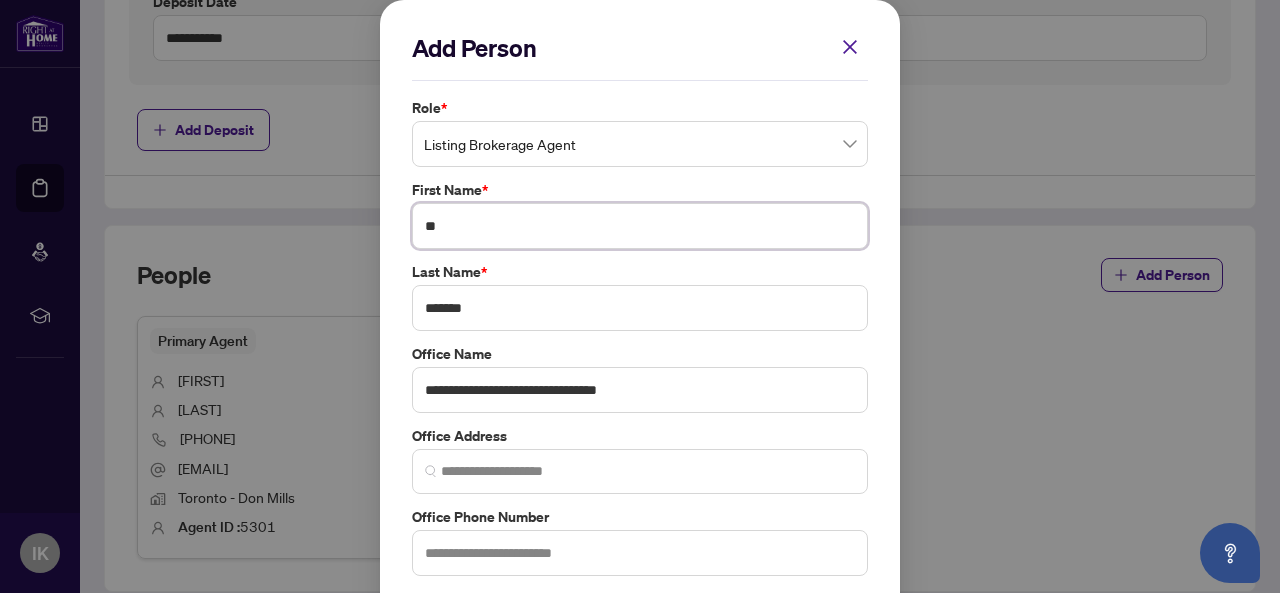 type on "*" 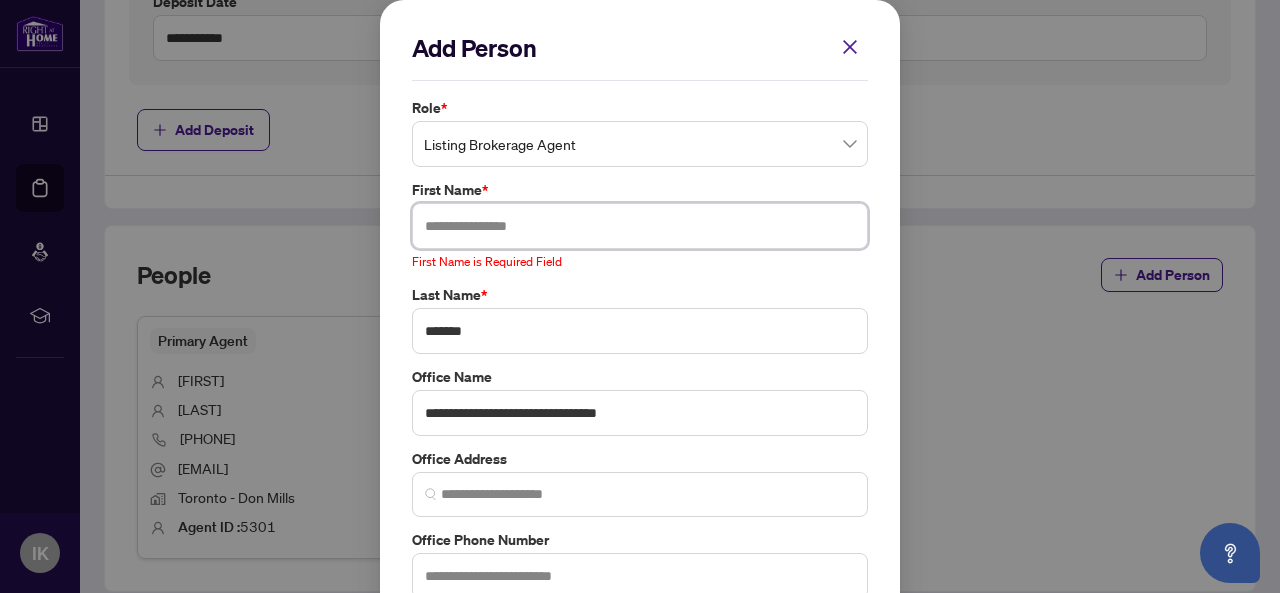type on "*" 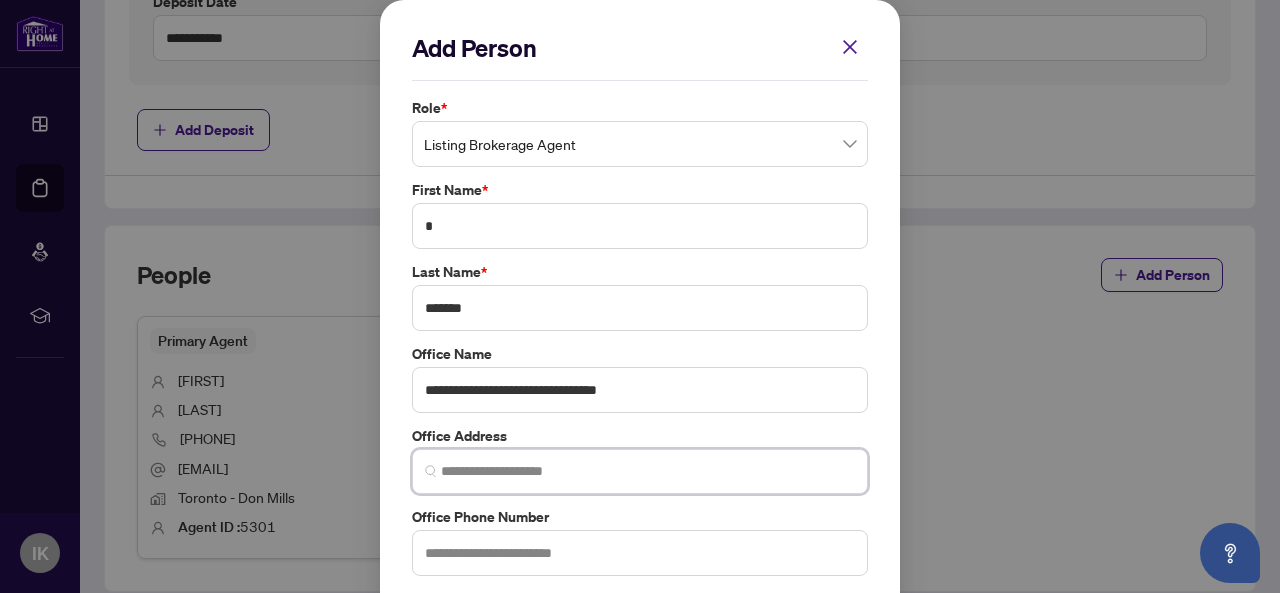 click at bounding box center (648, 471) 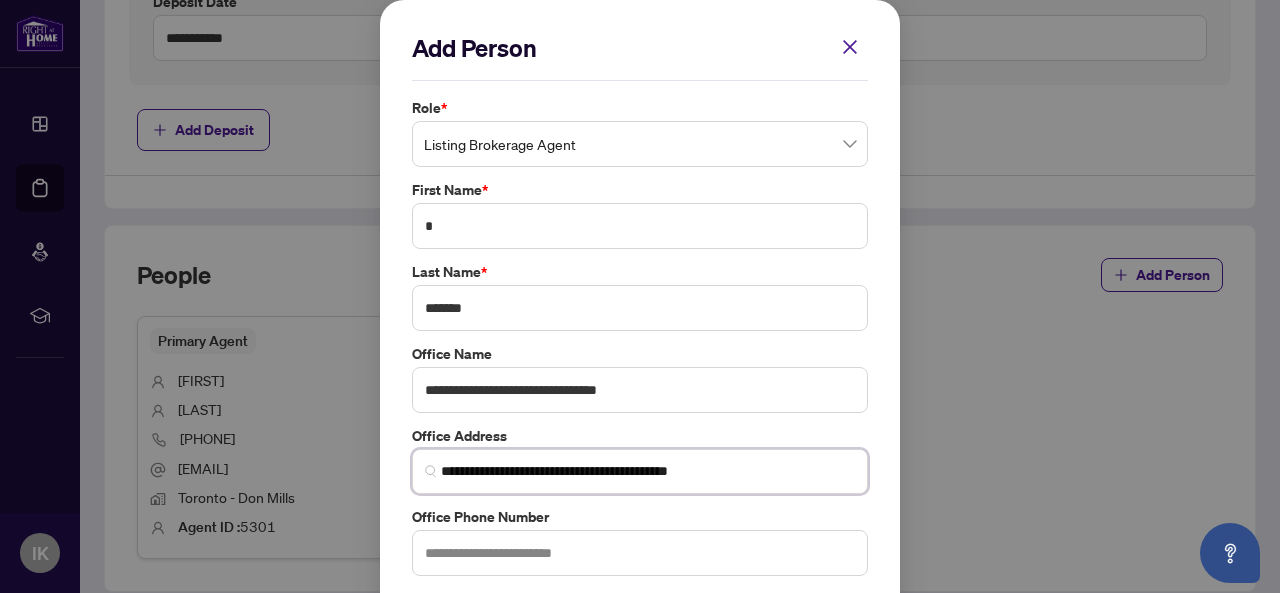 click on "**********" at bounding box center (648, 471) 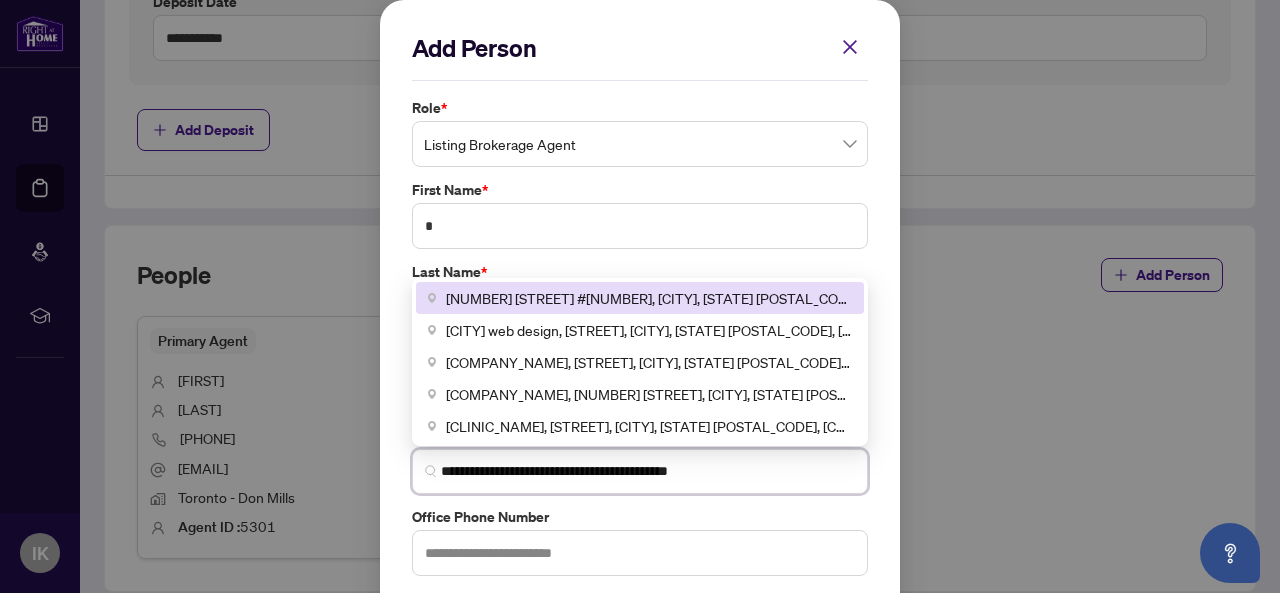 type on "**********" 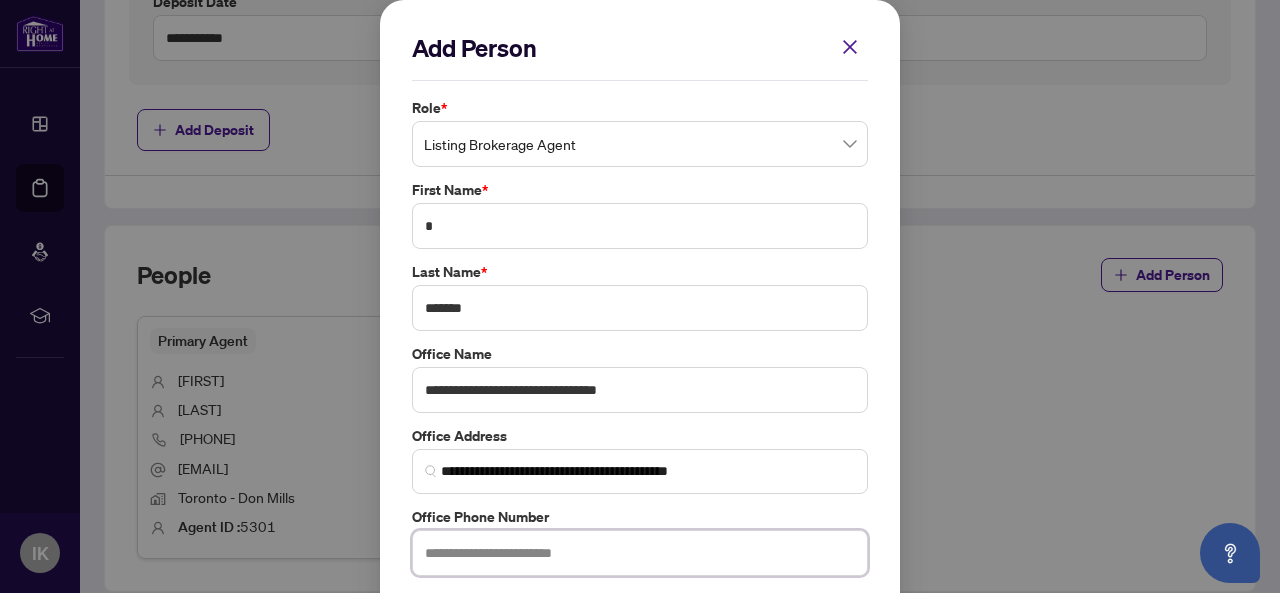 click at bounding box center [640, 553] 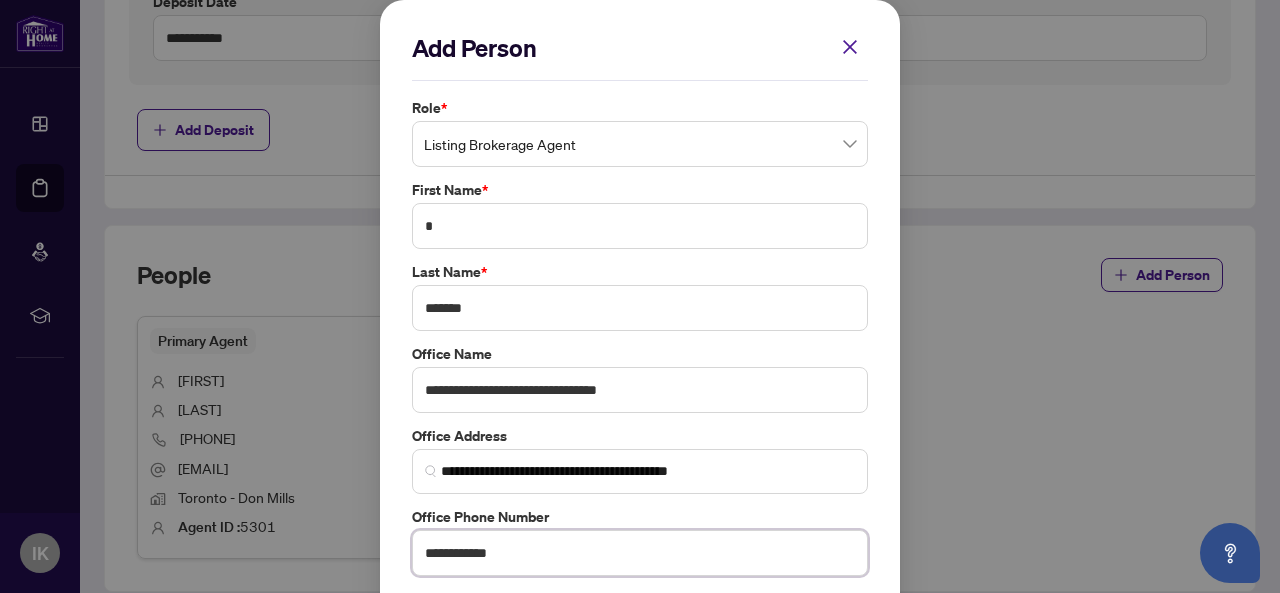 type on "**********" 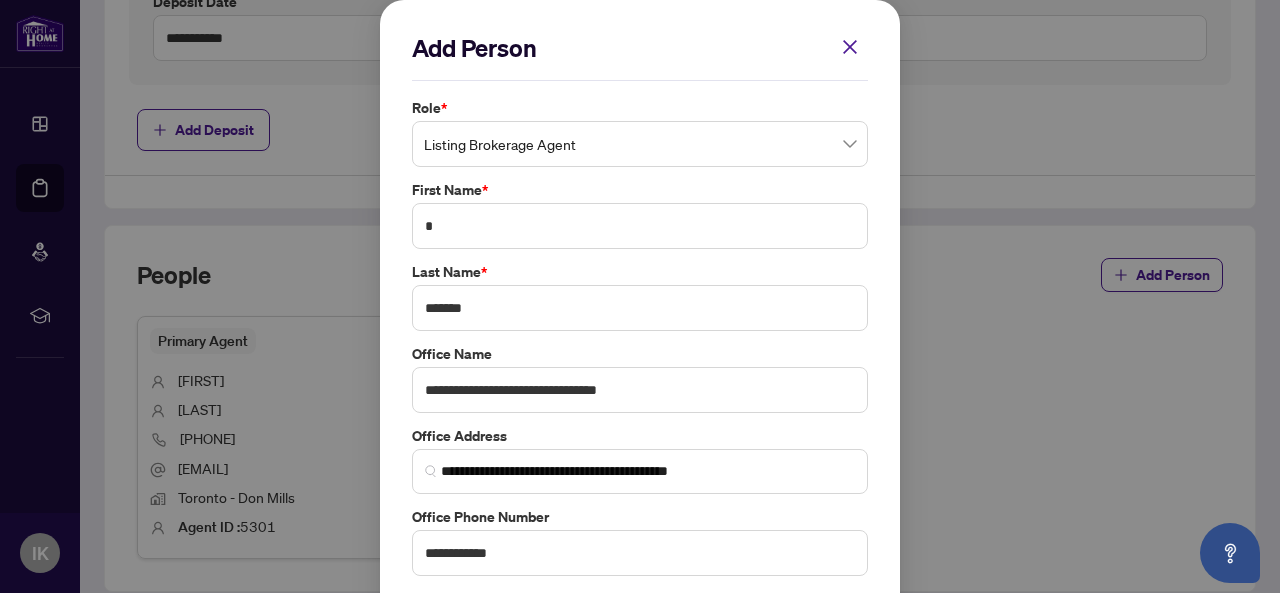 scroll, scrollTop: 174, scrollLeft: 0, axis: vertical 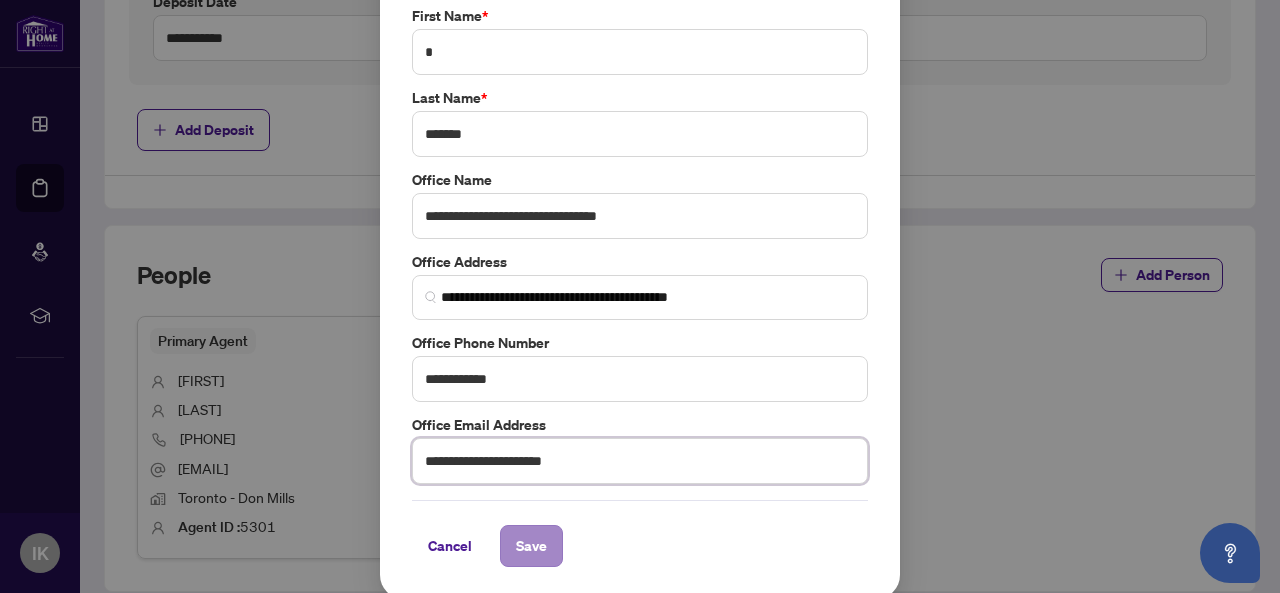 type on "**********" 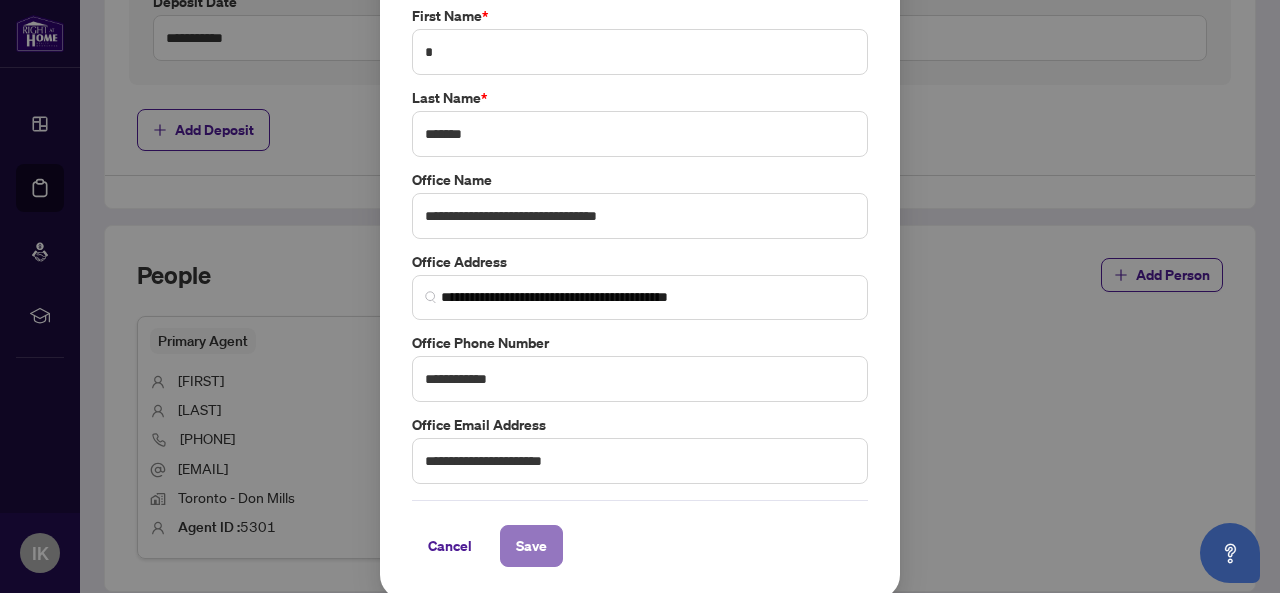 click on "Save" at bounding box center [531, 546] 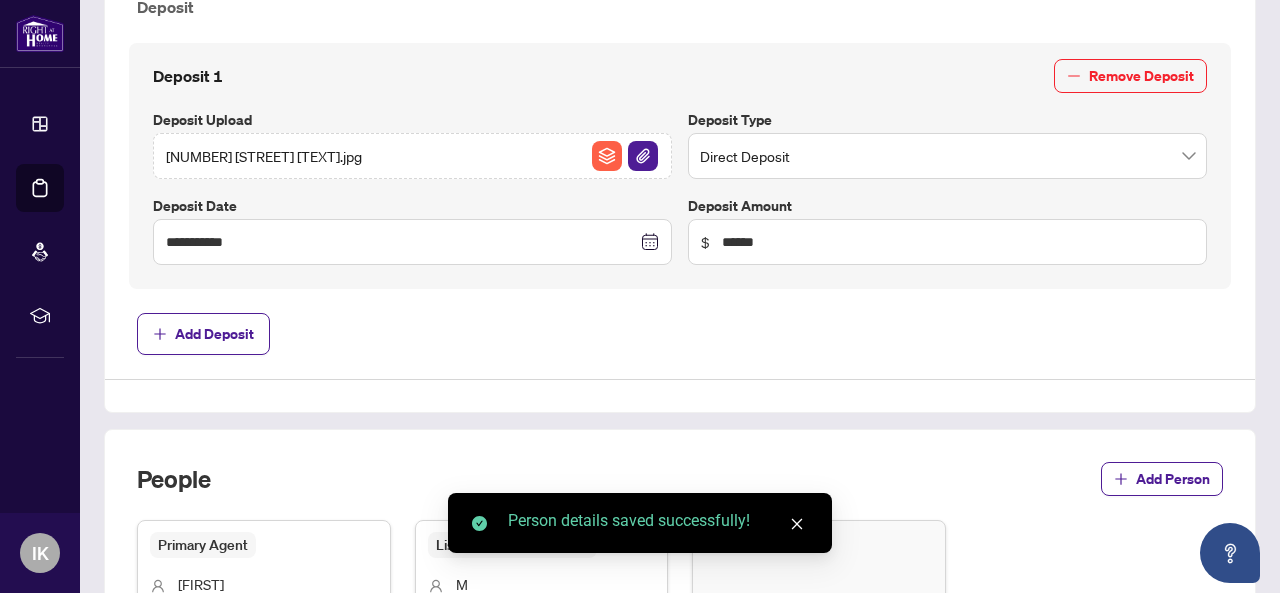 scroll, scrollTop: 679, scrollLeft: 0, axis: vertical 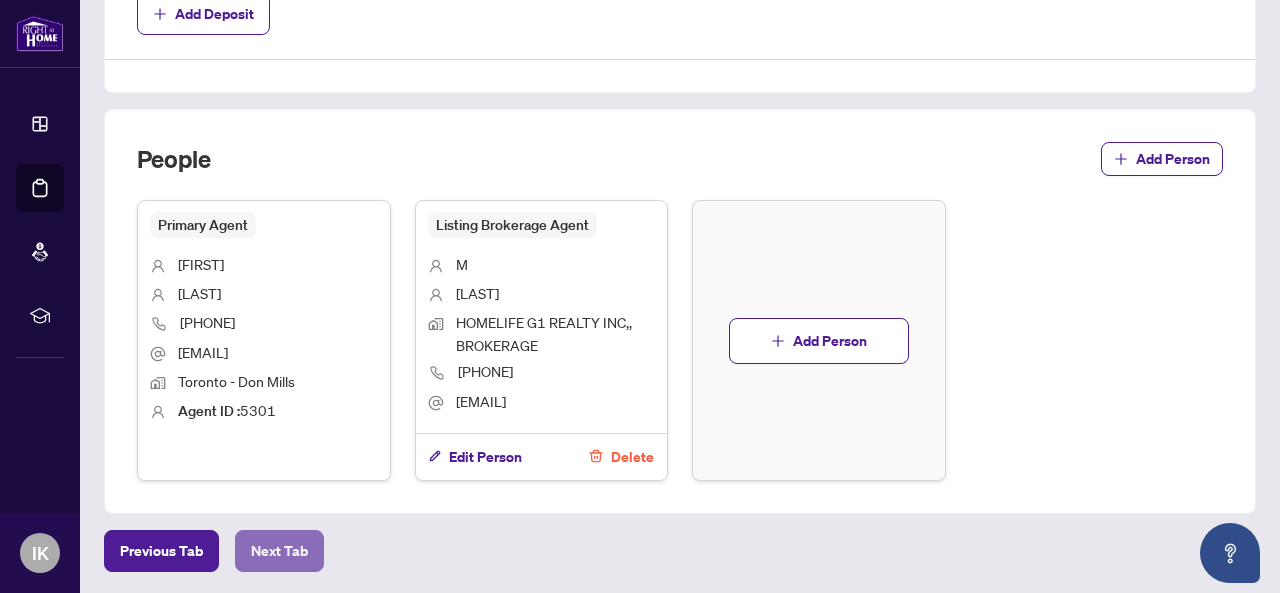 click on "Next Tab" at bounding box center [279, 551] 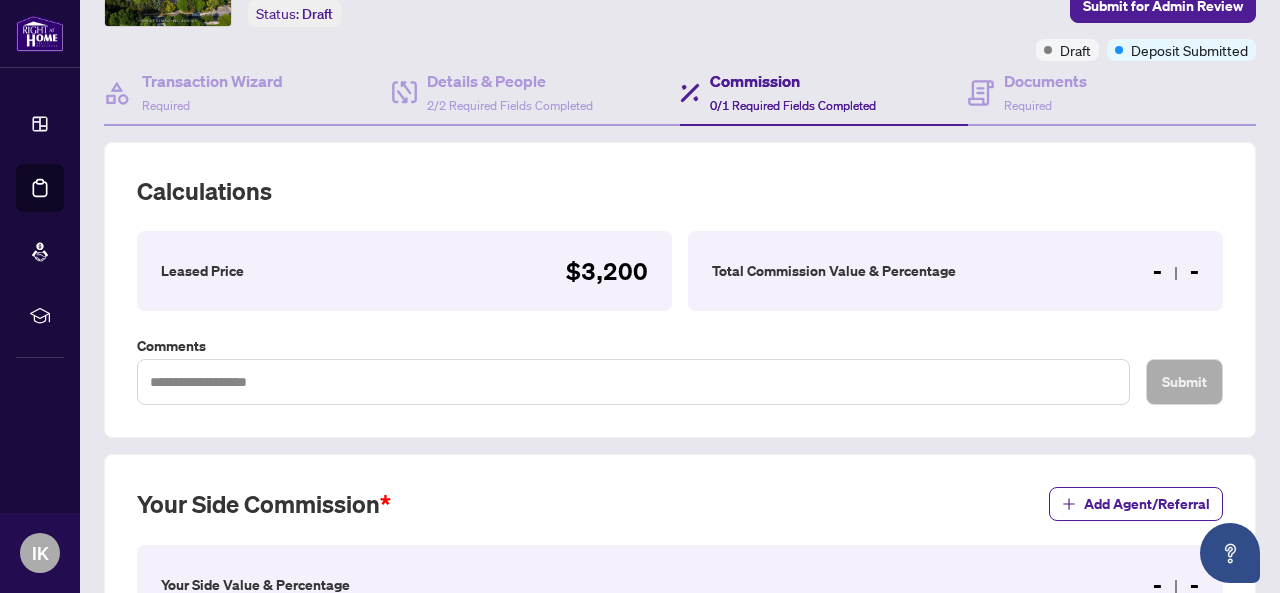 scroll, scrollTop: 591, scrollLeft: 0, axis: vertical 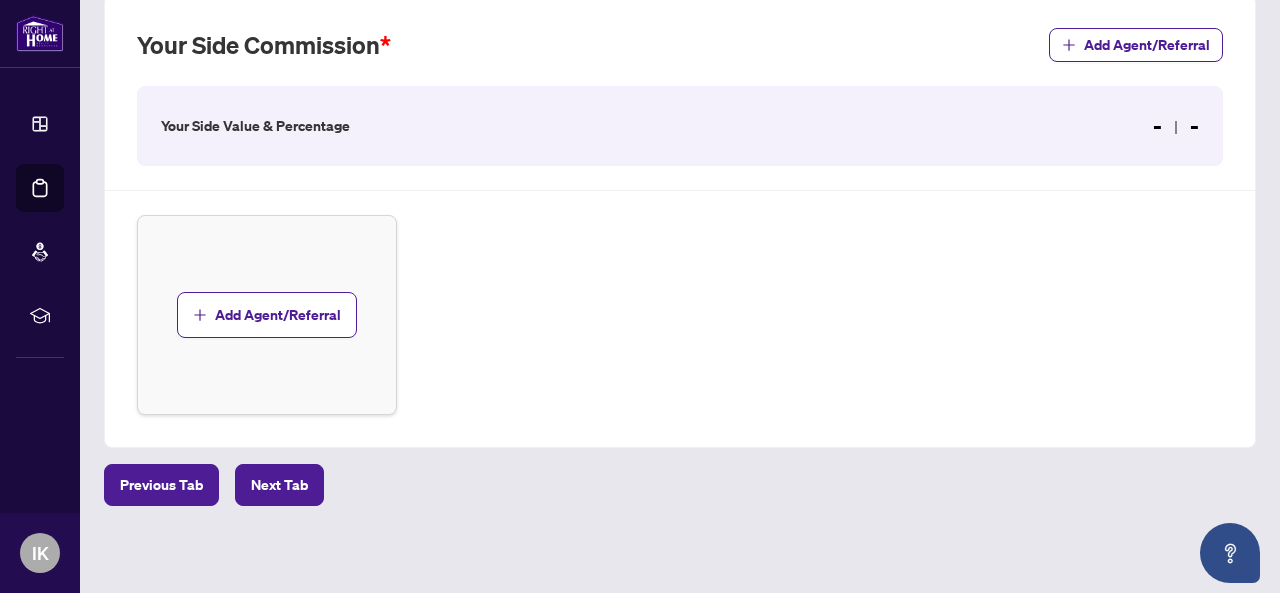 type 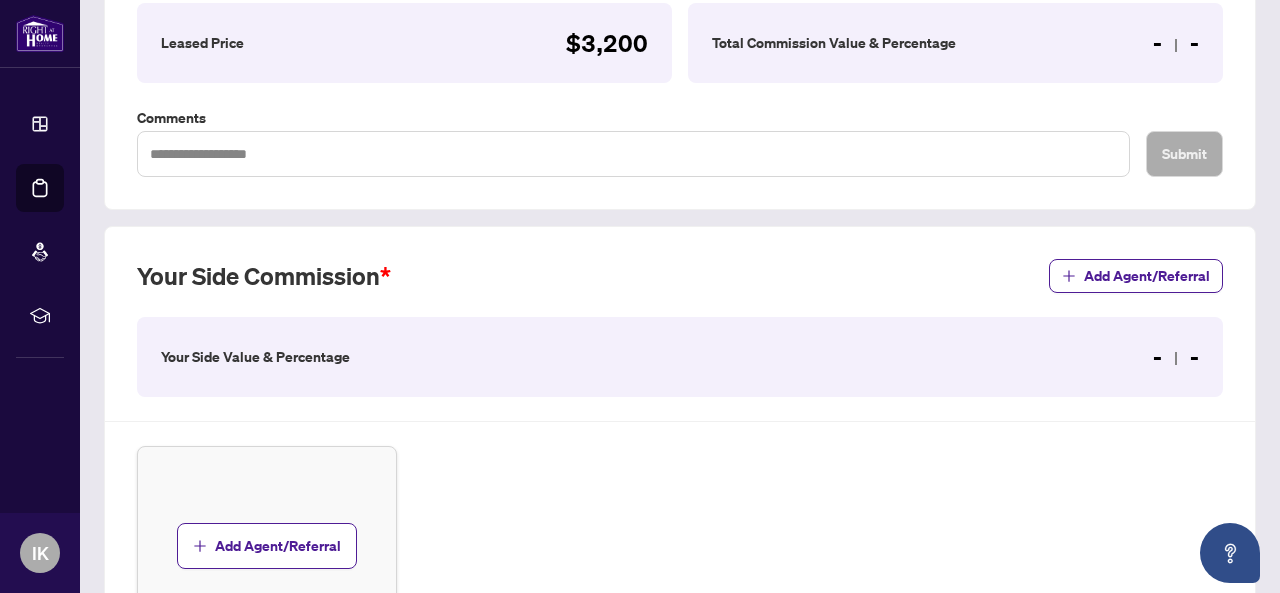 scroll, scrollTop: 400, scrollLeft: 0, axis: vertical 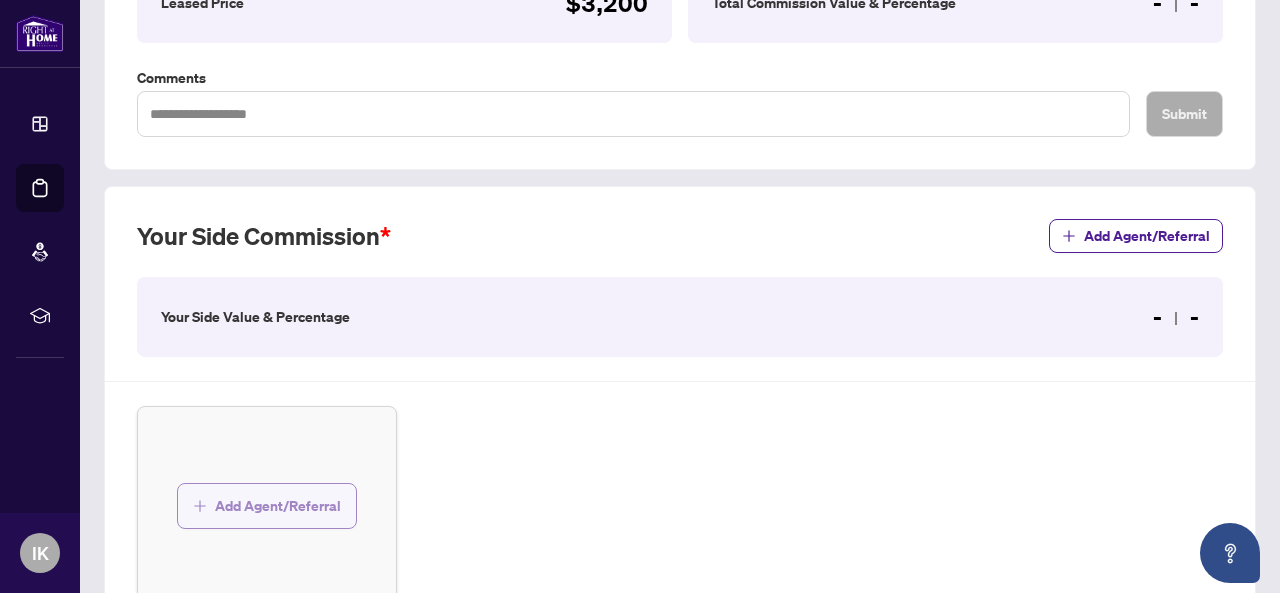 click on "Add Agent/Referral" at bounding box center [278, 506] 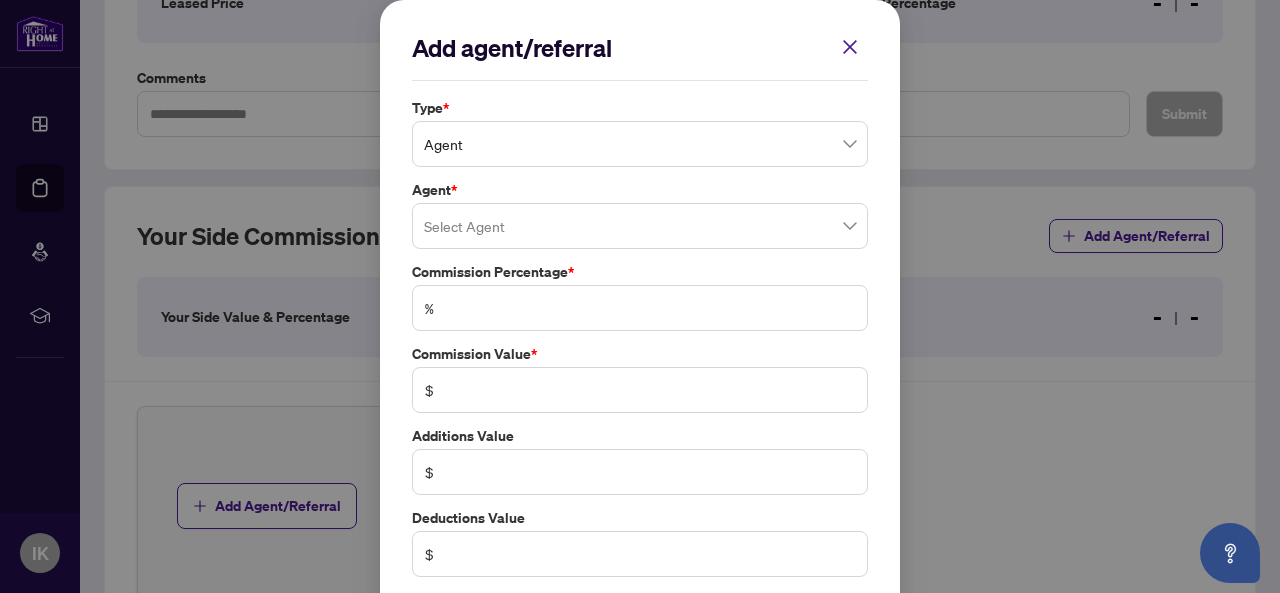 click on "Agent" at bounding box center [640, 144] 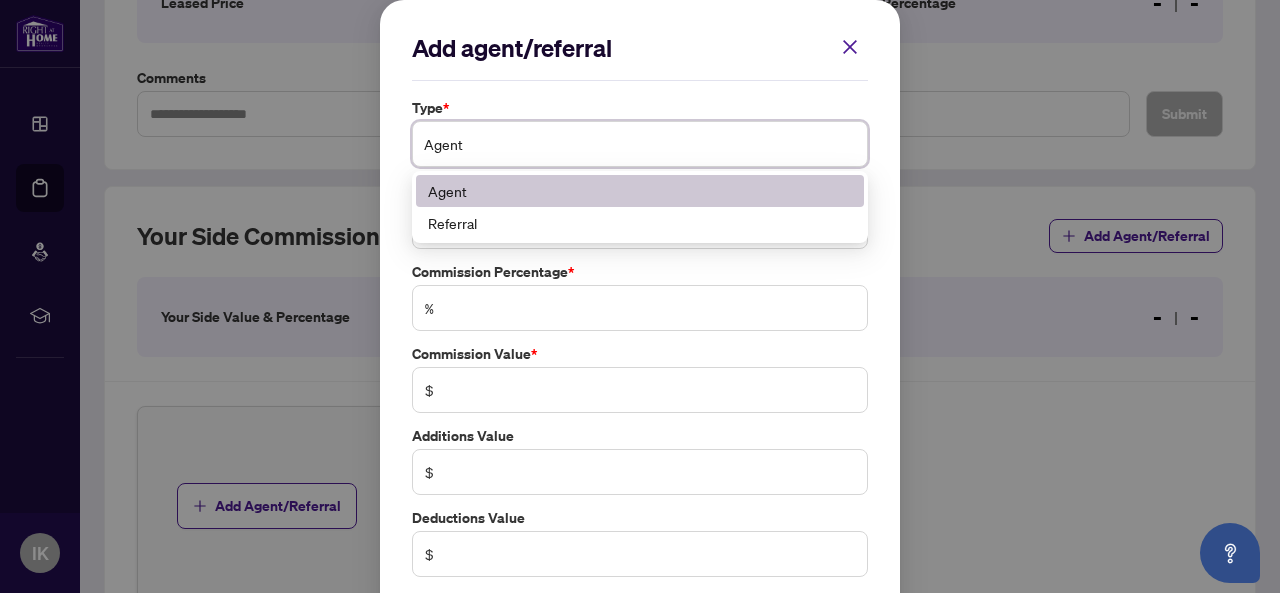 click on "Agent" at bounding box center (640, 144) 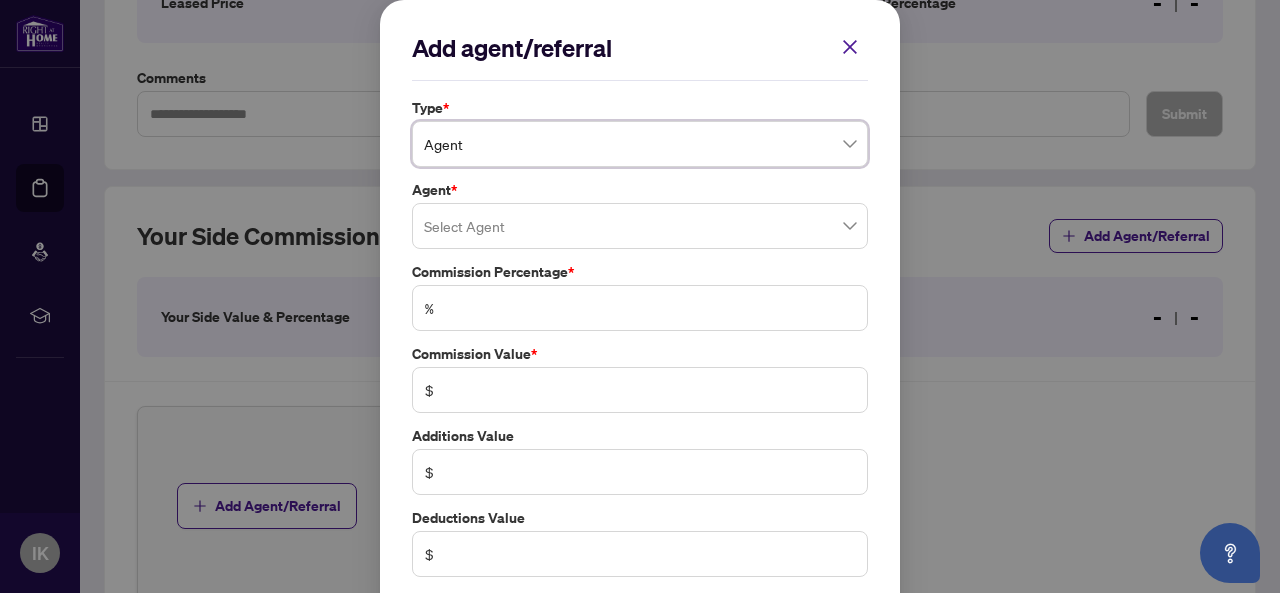 click at bounding box center (640, 226) 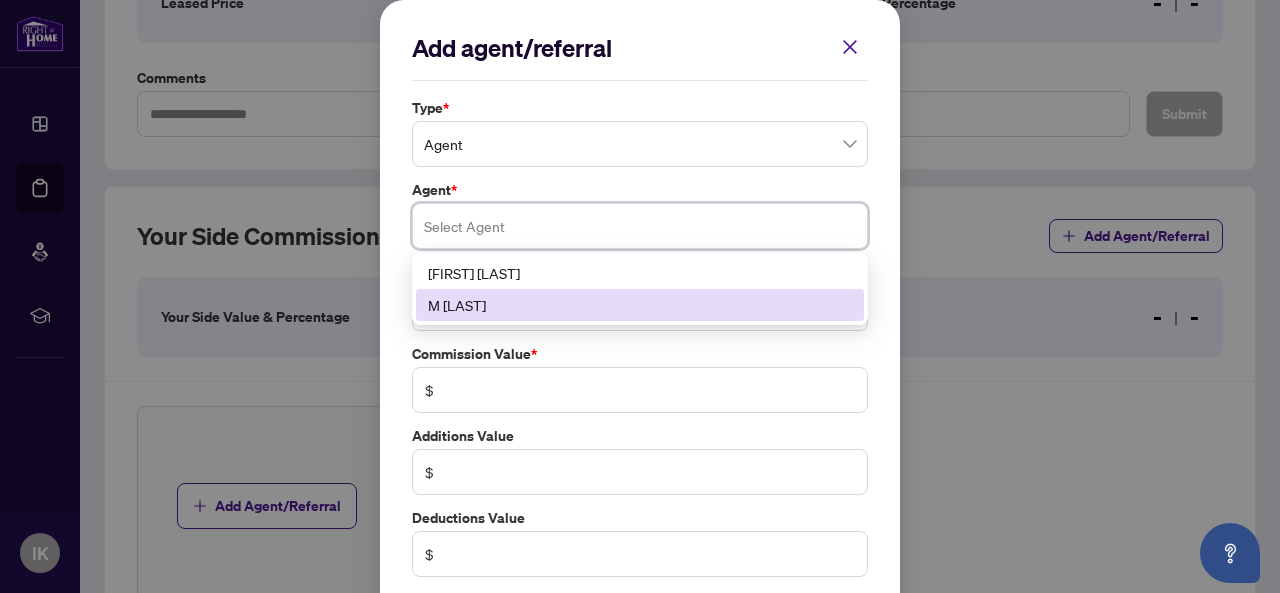 click on "M [LAST]" at bounding box center (640, 305) 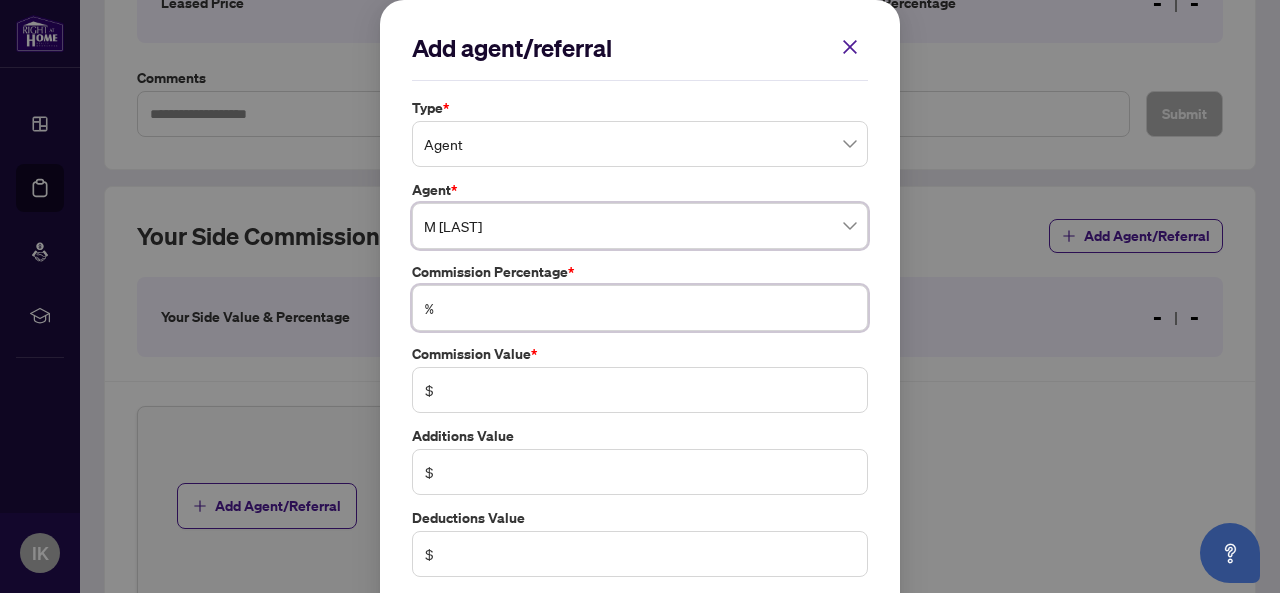 click at bounding box center (650, 308) 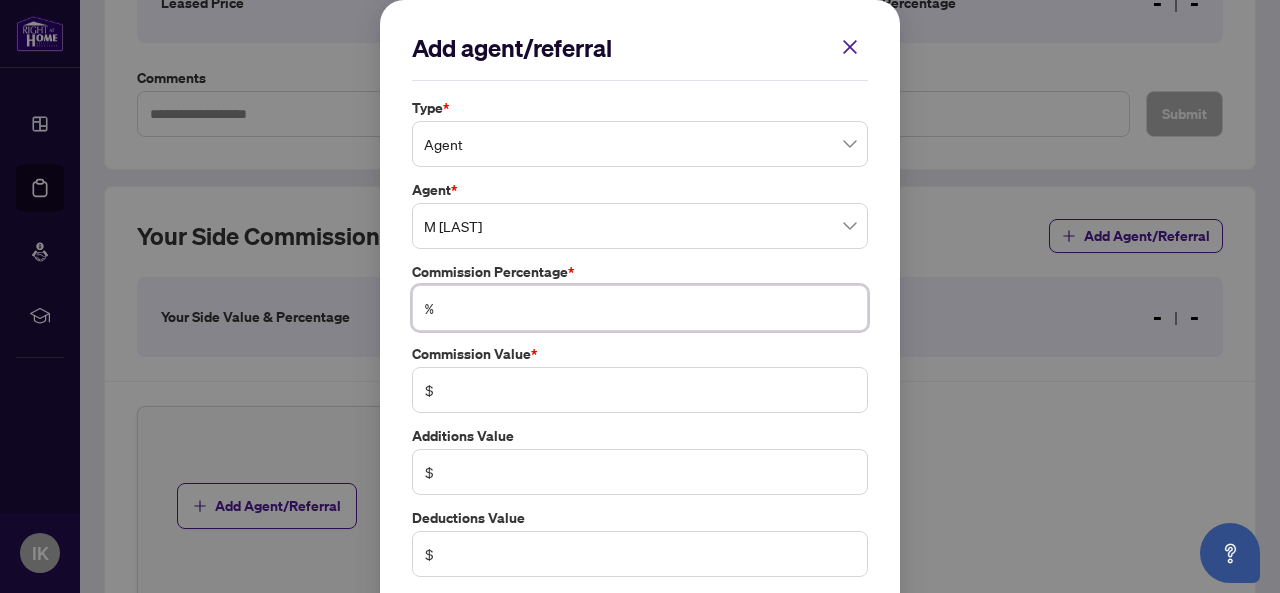 type on "*" 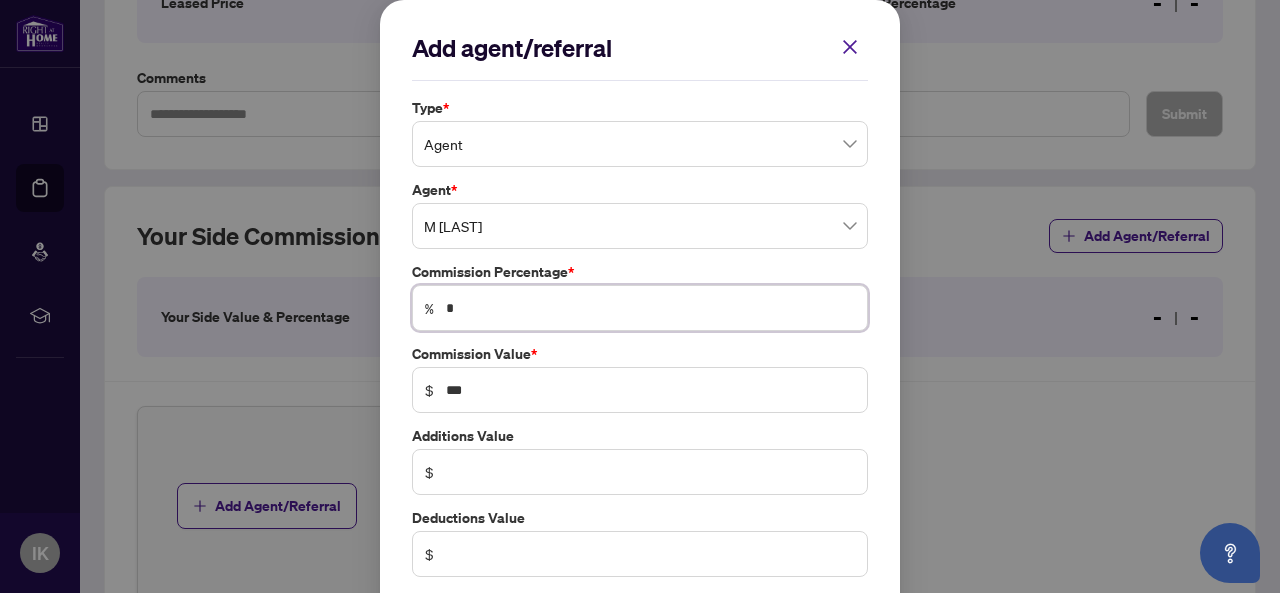 type on "***" 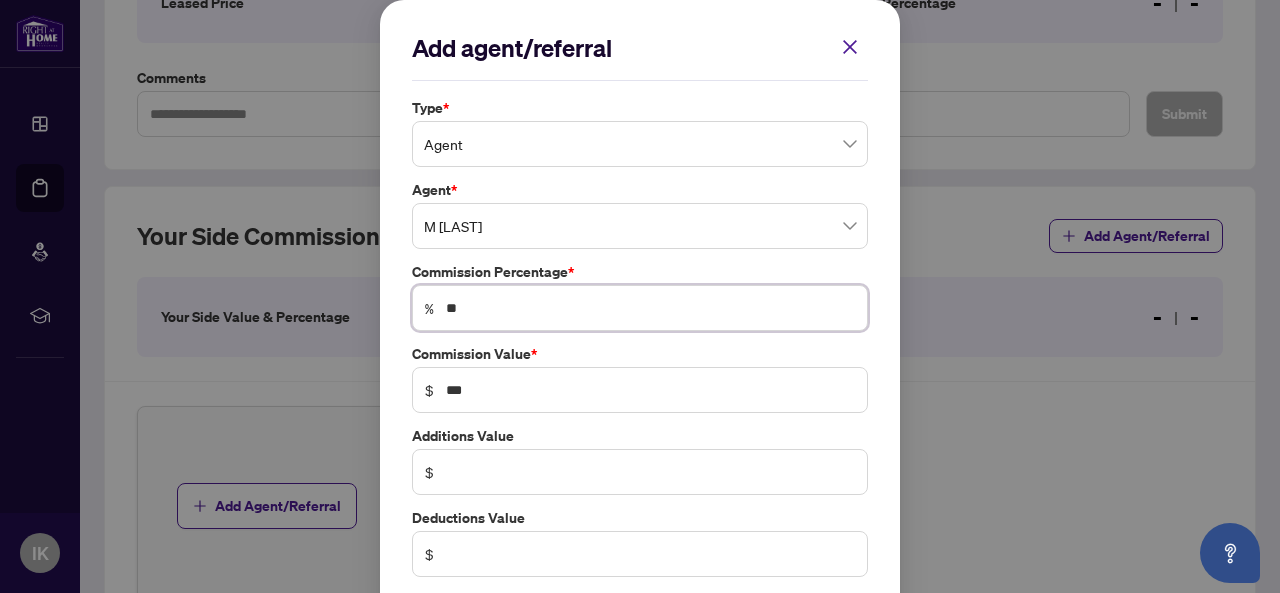 type on "*****" 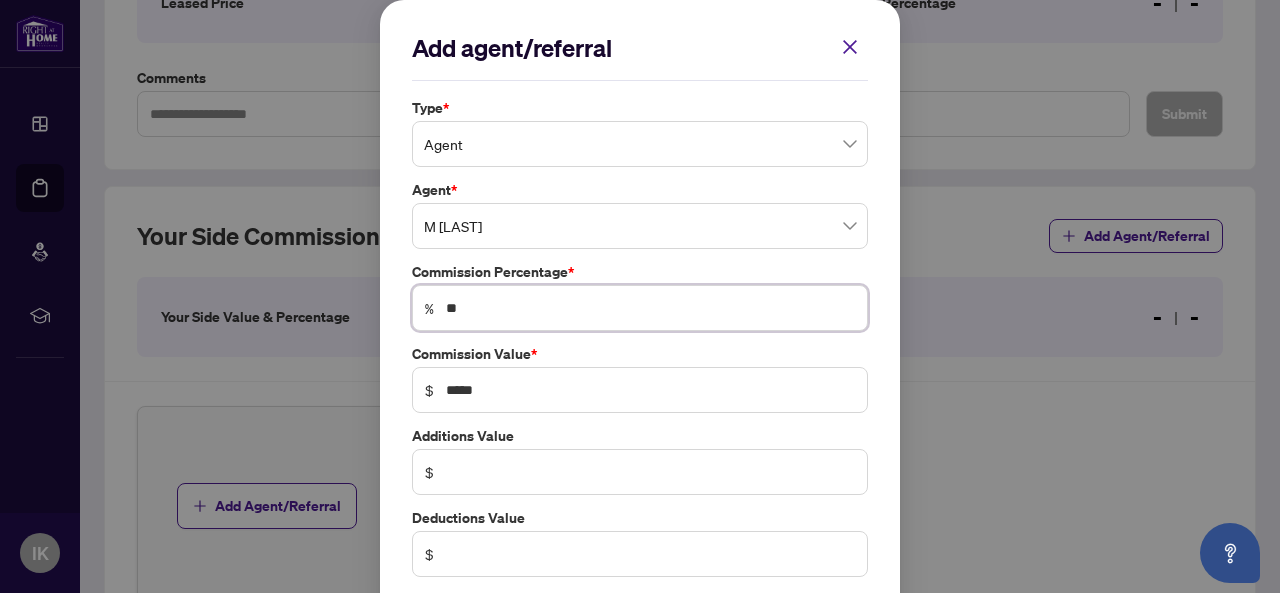 type on "**" 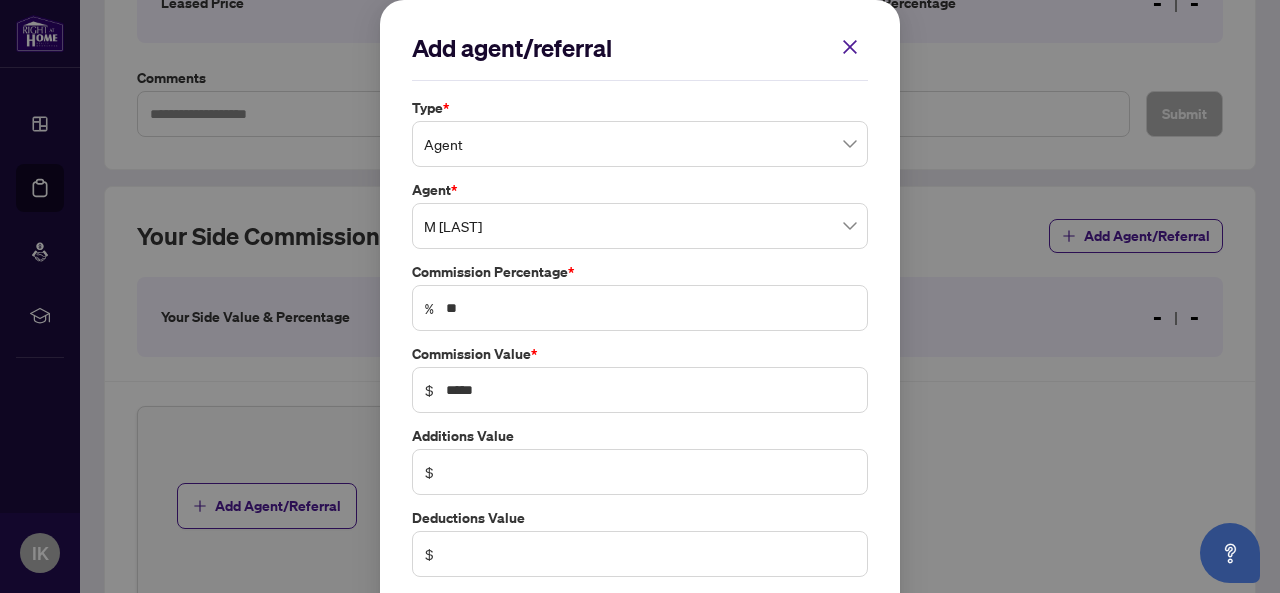 type 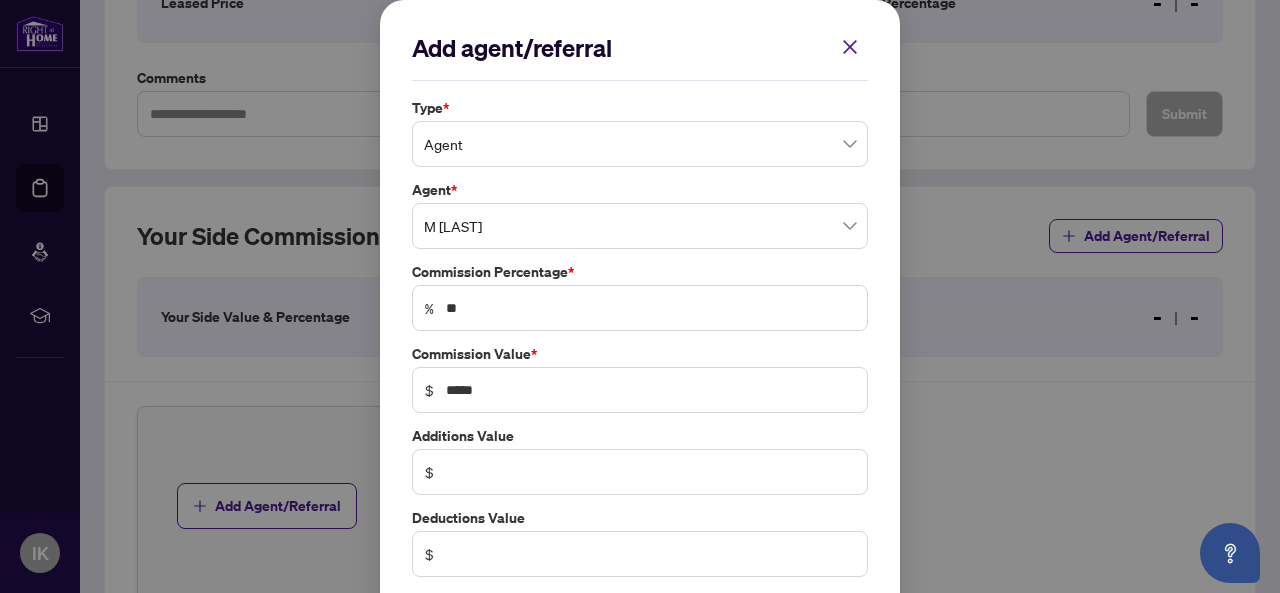 scroll, scrollTop: 94, scrollLeft: 0, axis: vertical 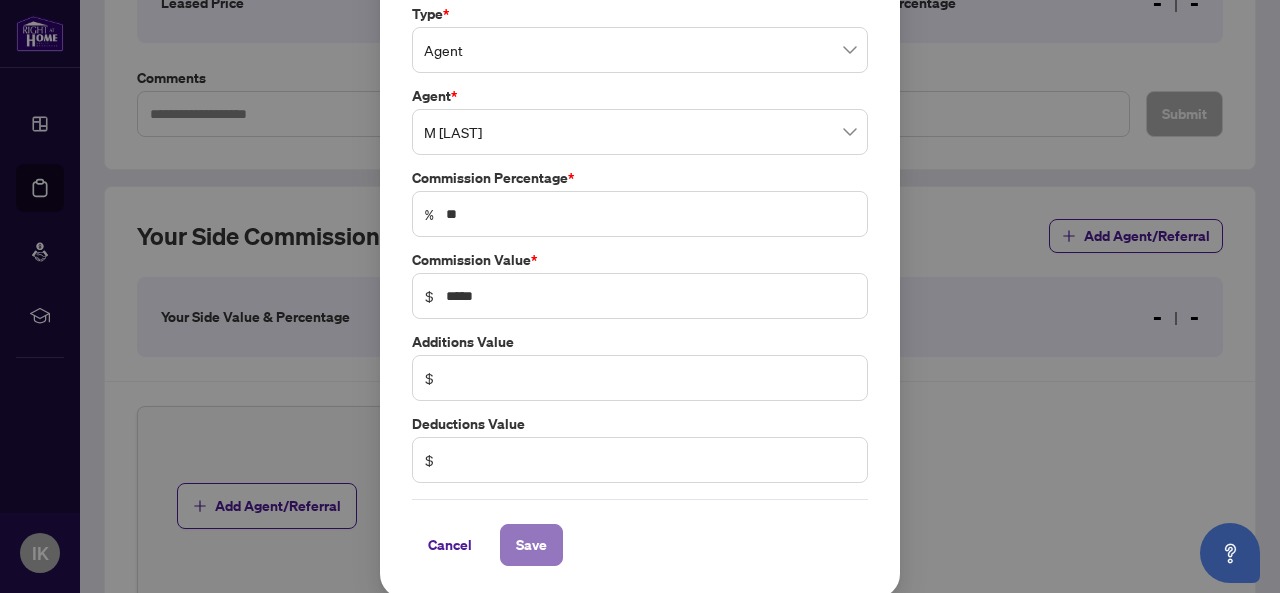 click on "Save" at bounding box center [531, 545] 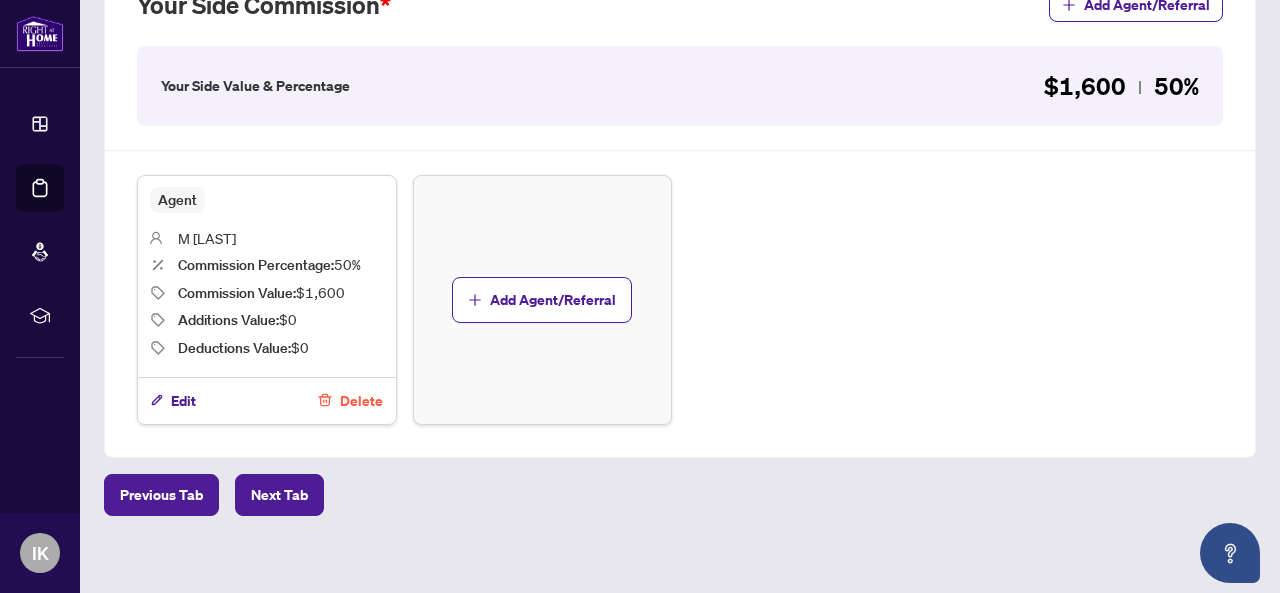 scroll, scrollTop: 632, scrollLeft: 0, axis: vertical 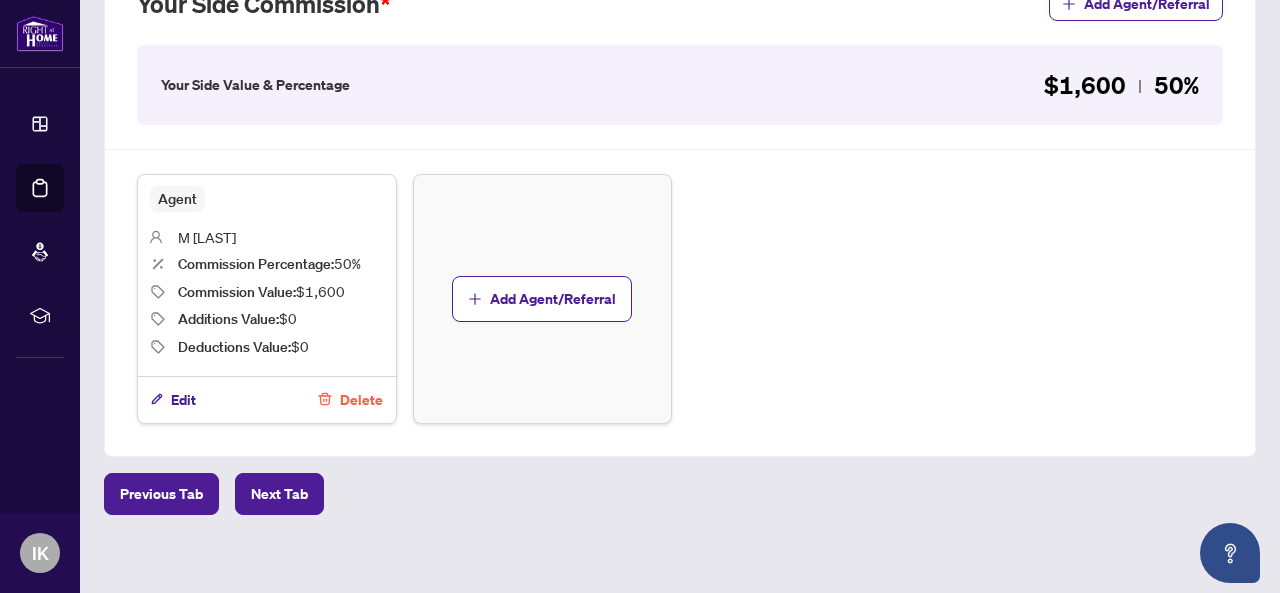 click on "Delete" at bounding box center [361, 400] 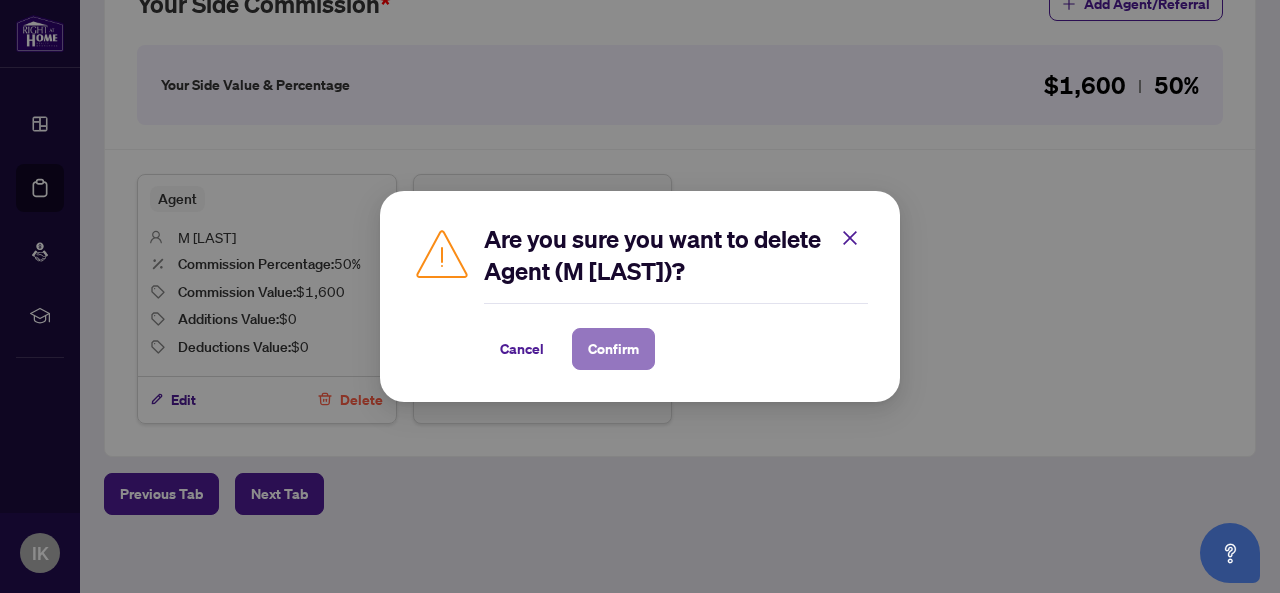 click on "Confirm" at bounding box center [613, 349] 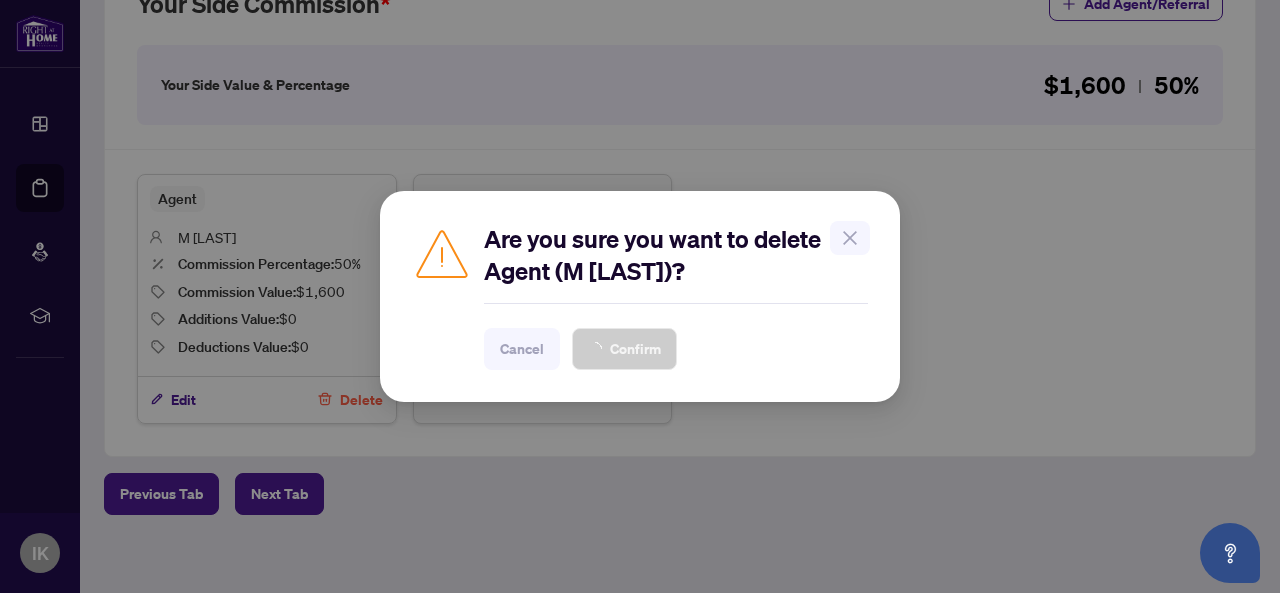 scroll, scrollTop: 591, scrollLeft: 0, axis: vertical 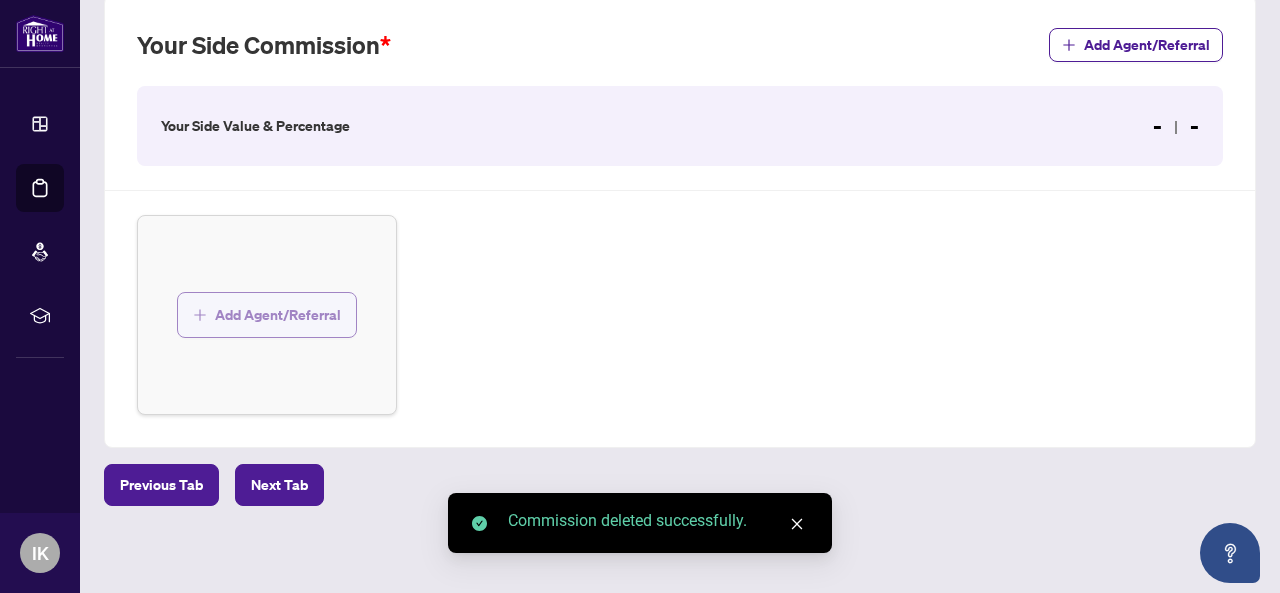 click on "Add Agent/Referral" at bounding box center (278, 315) 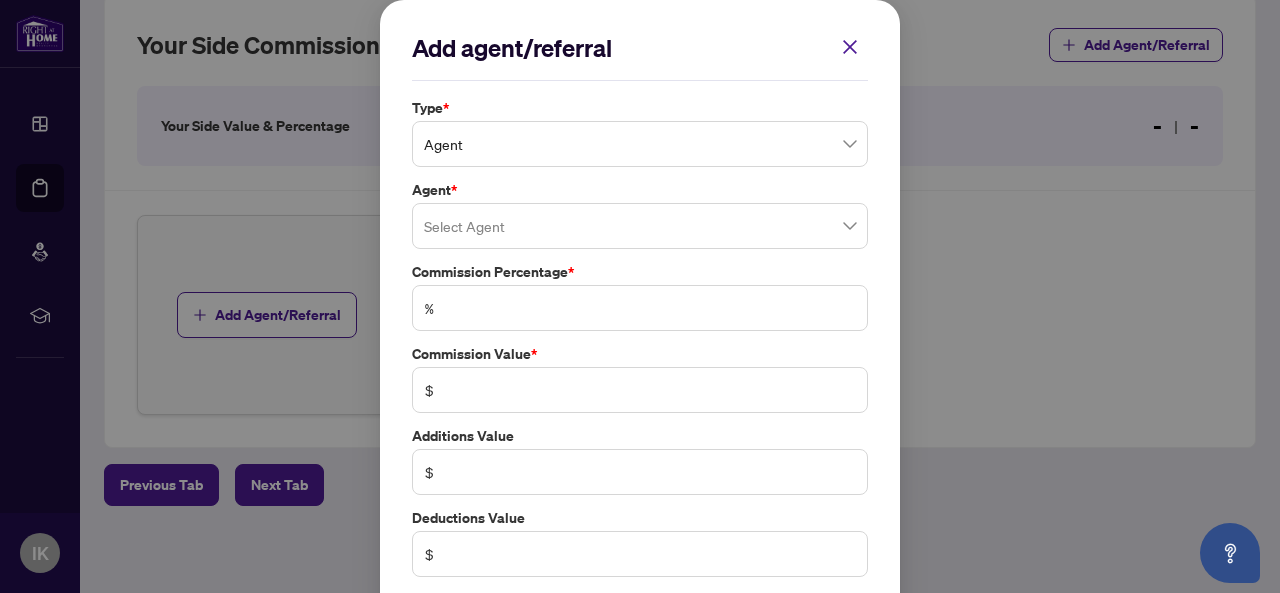 click at bounding box center (640, 226) 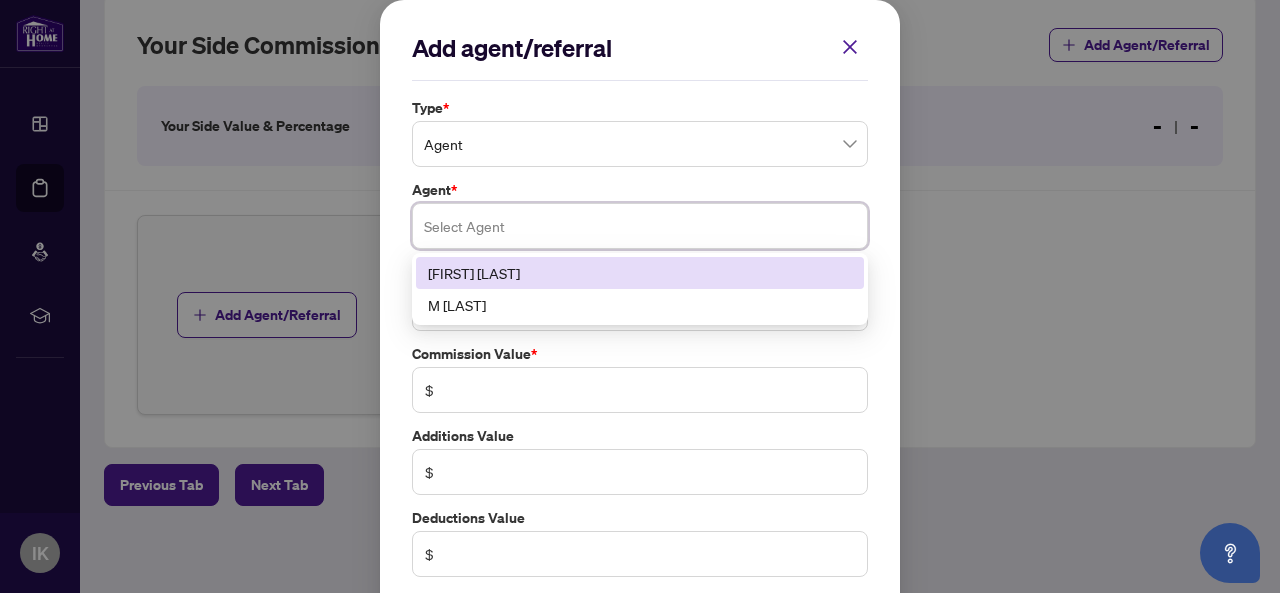 click on "[FIRST] [LAST]" at bounding box center [640, 273] 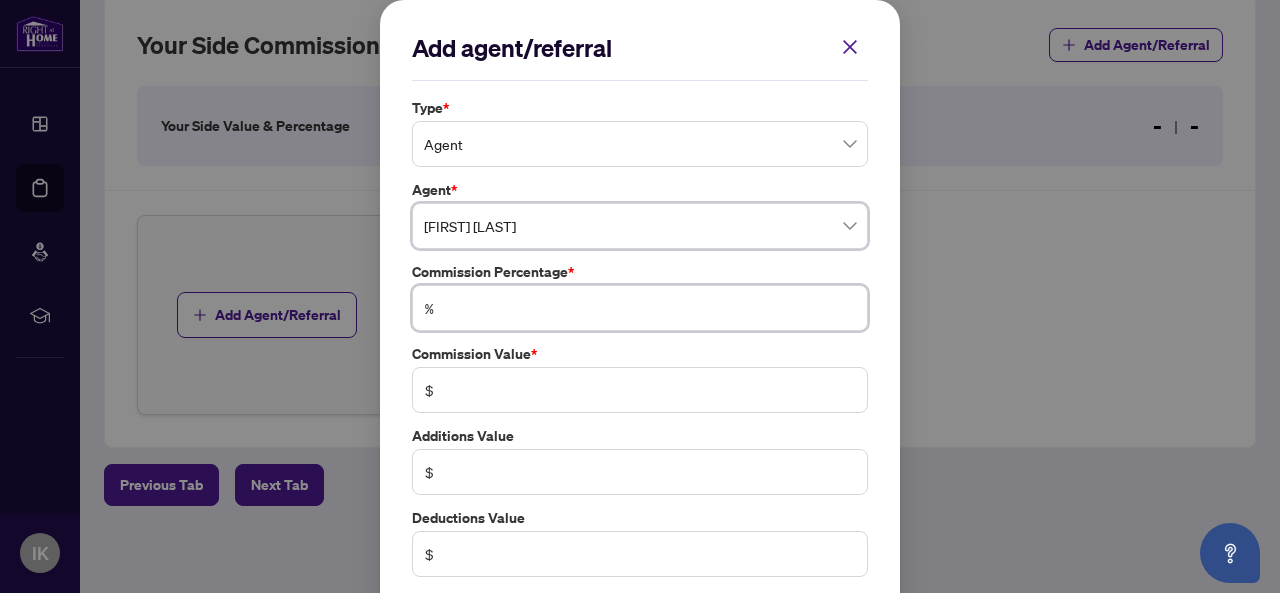 click at bounding box center (650, 308) 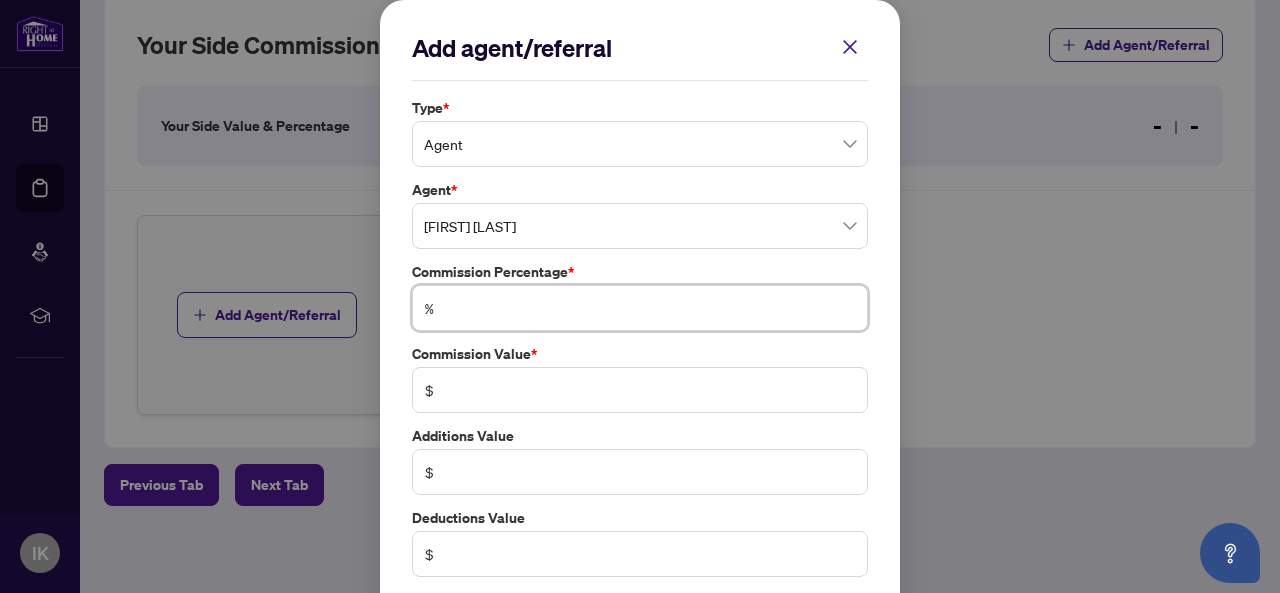 type on "*" 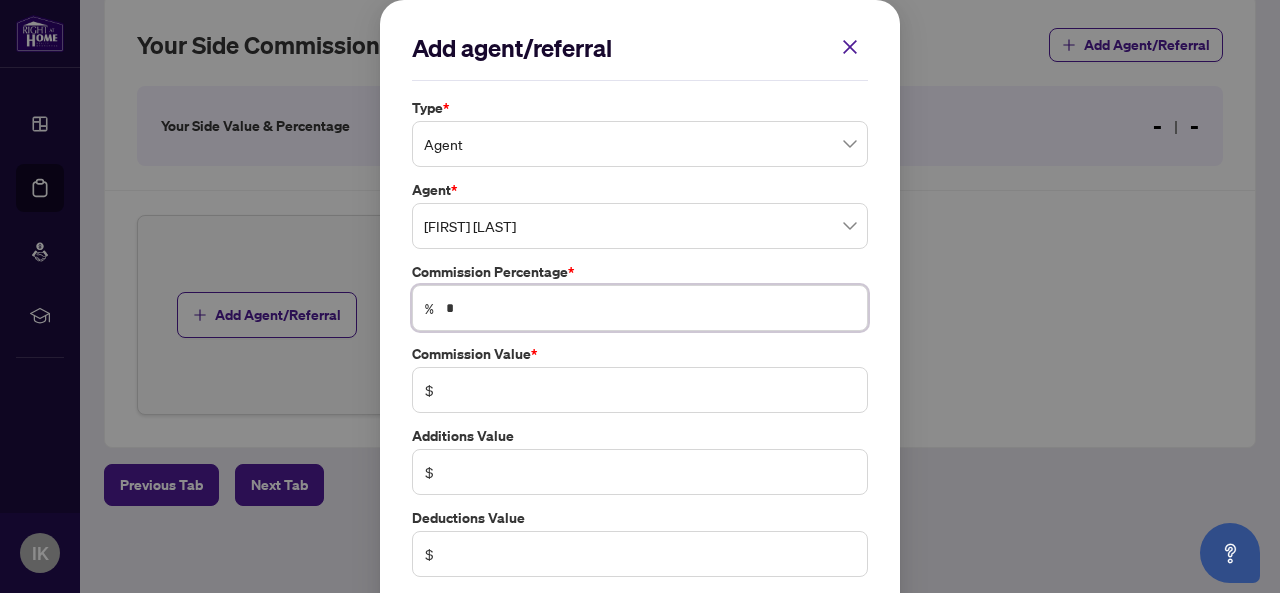 type on "***" 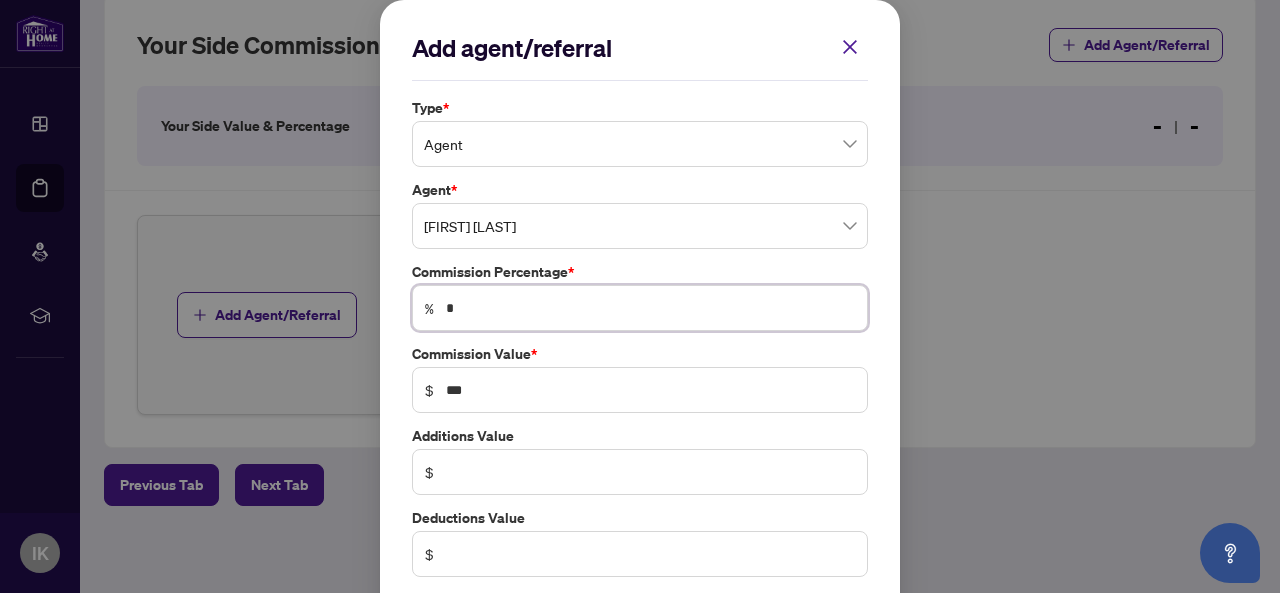 type on "**" 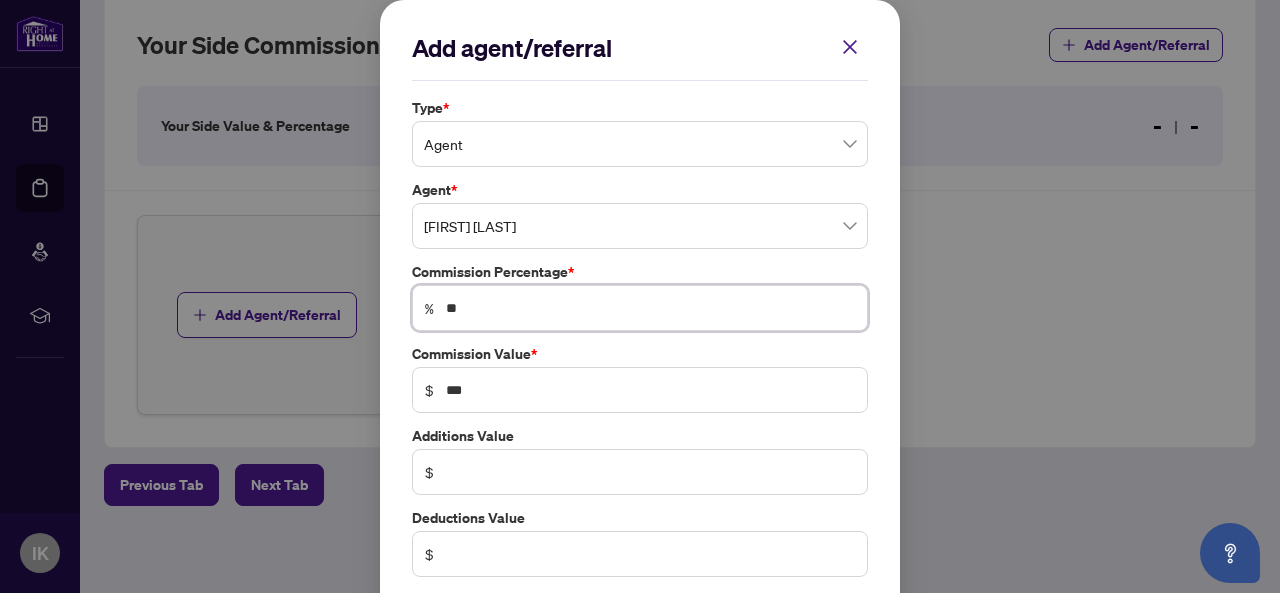 type on "*****" 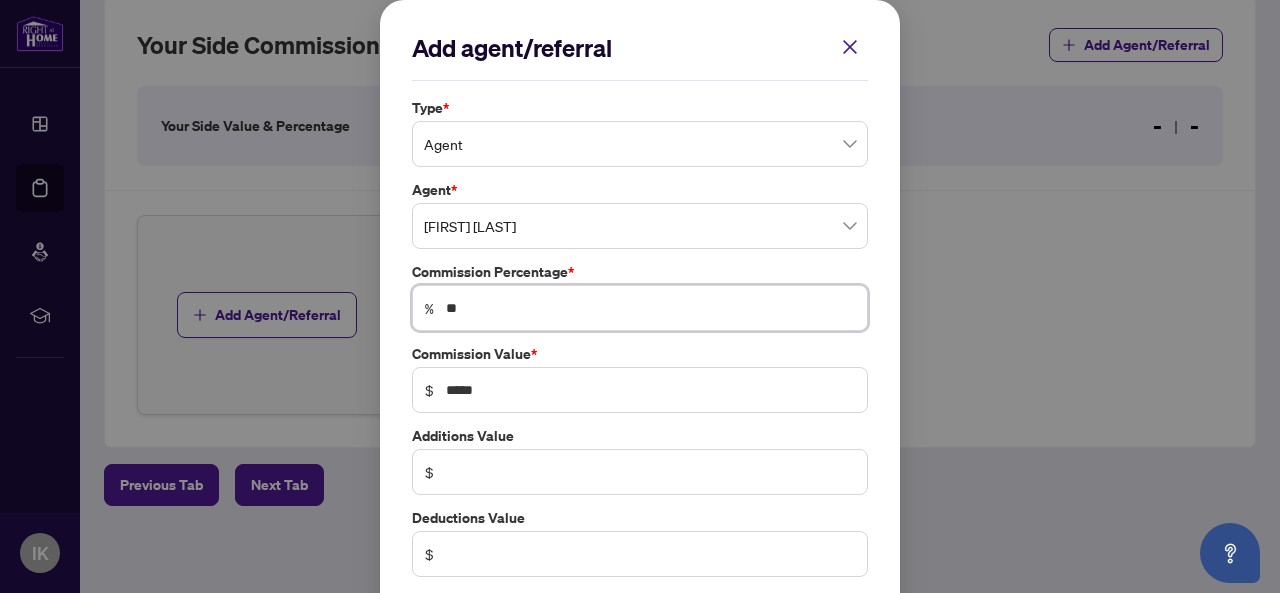 type on "**" 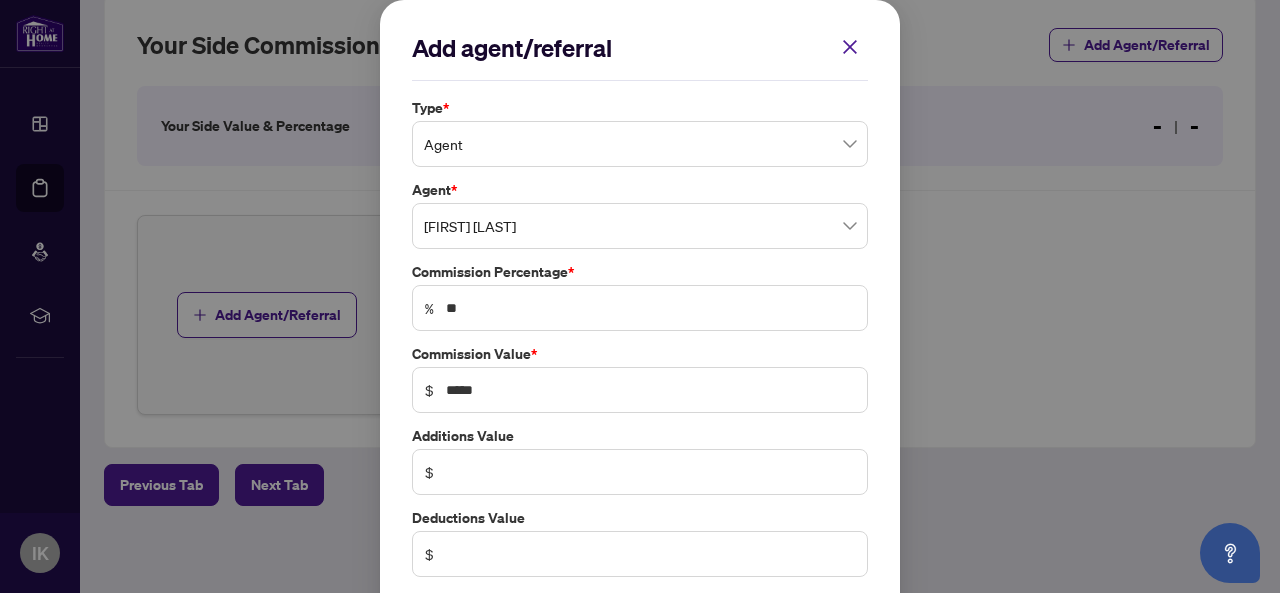 type 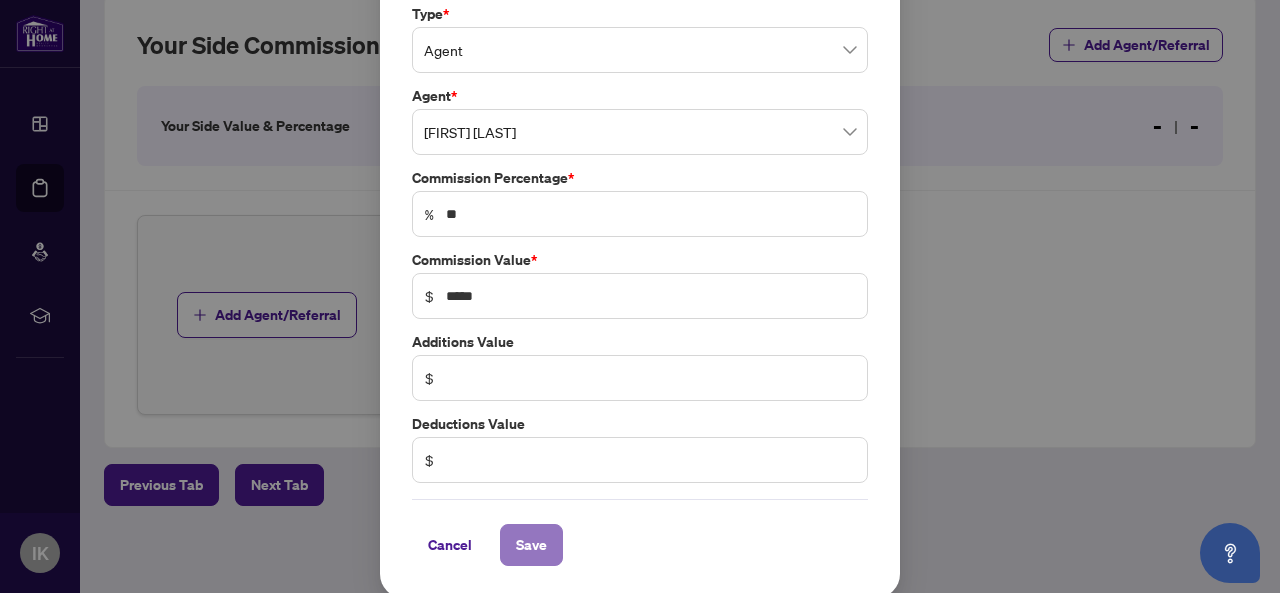 click on "Save" at bounding box center [531, 545] 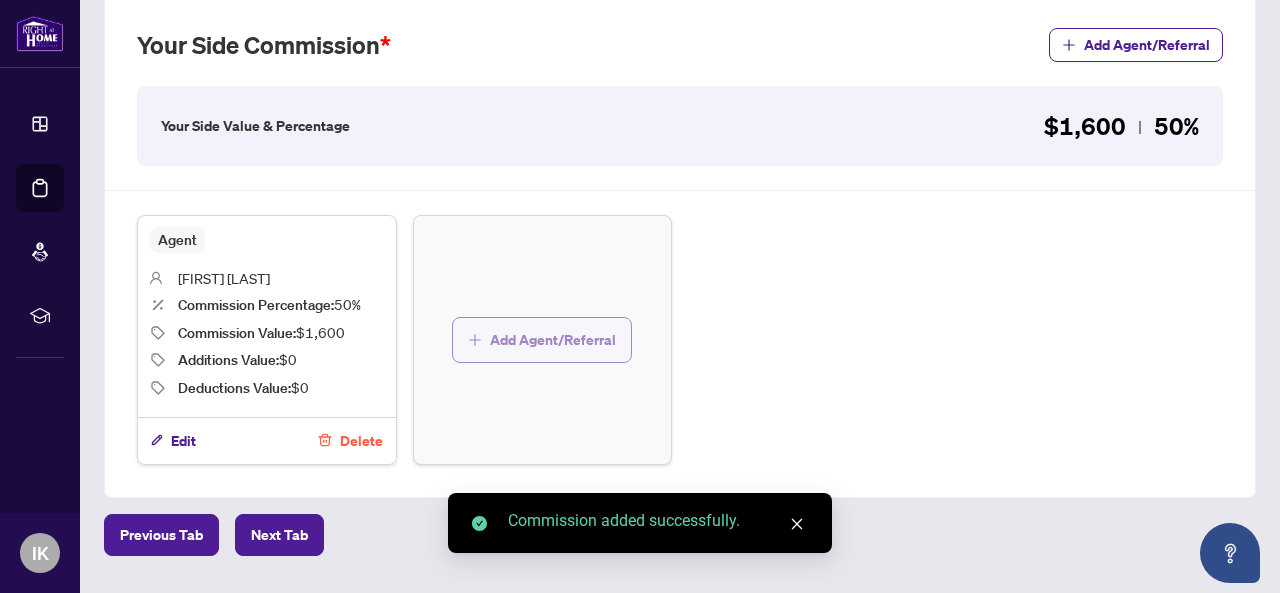 click on "Add Agent/Referral" at bounding box center [553, 340] 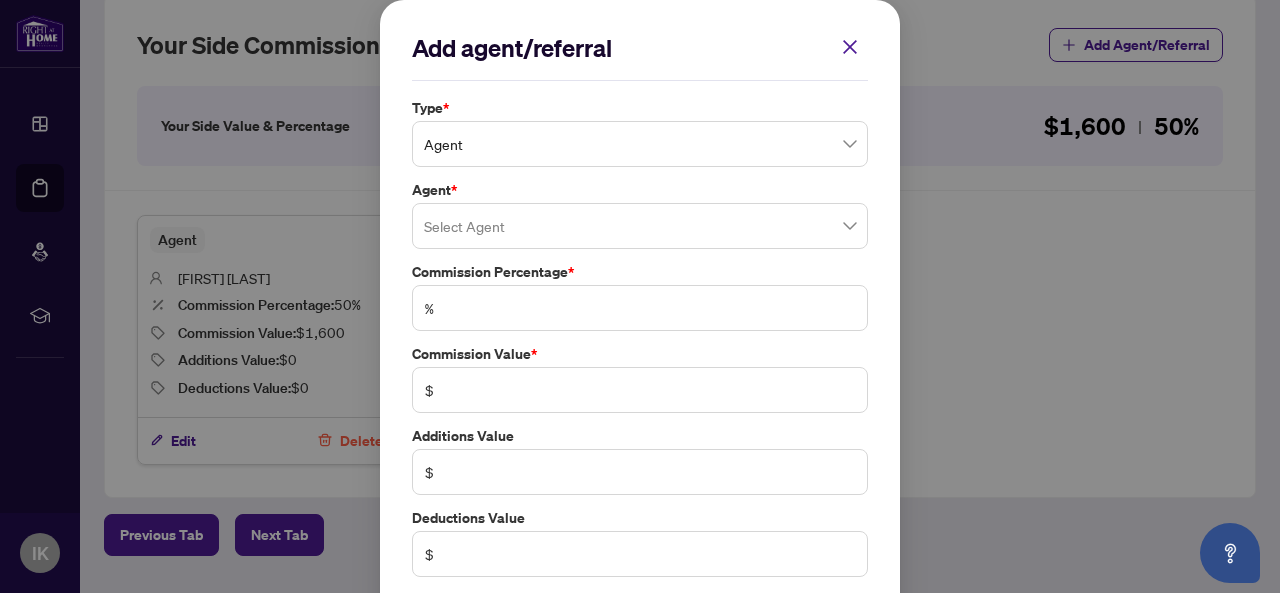 click at bounding box center [640, 226] 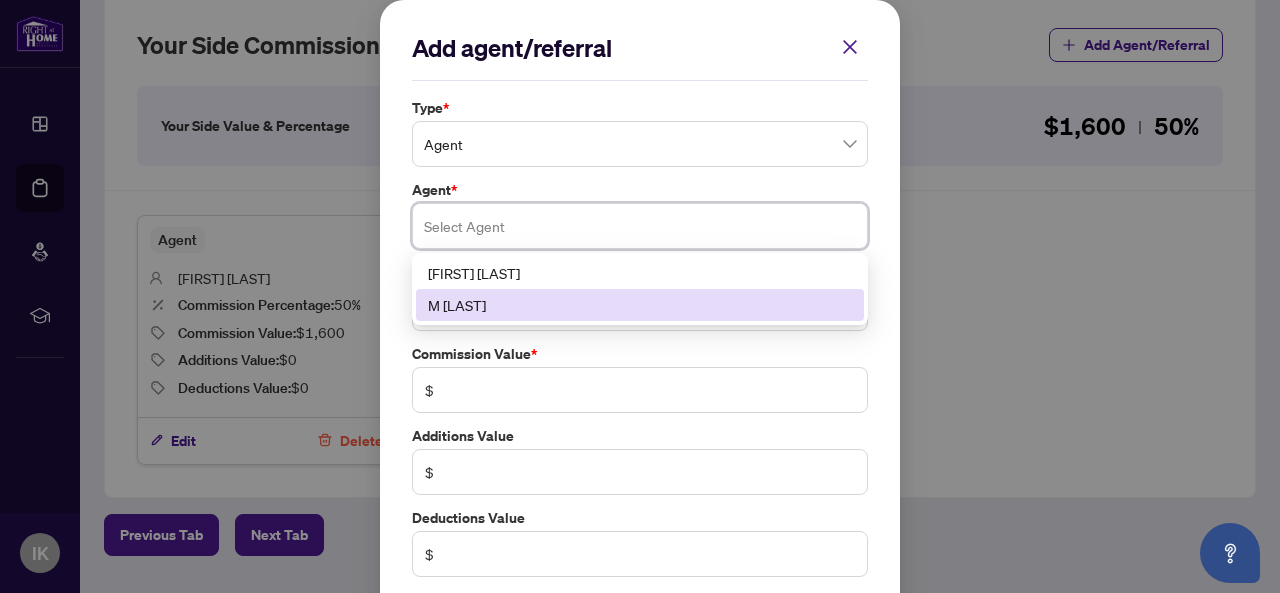 click on "M [LAST]" at bounding box center [640, 305] 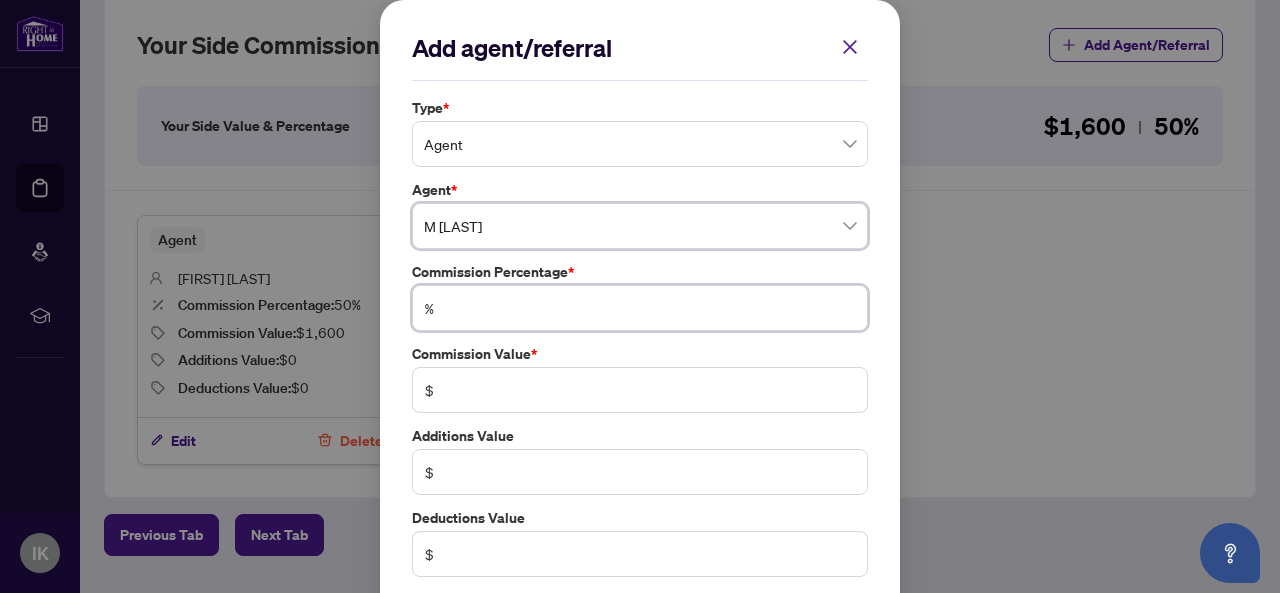 click at bounding box center (650, 308) 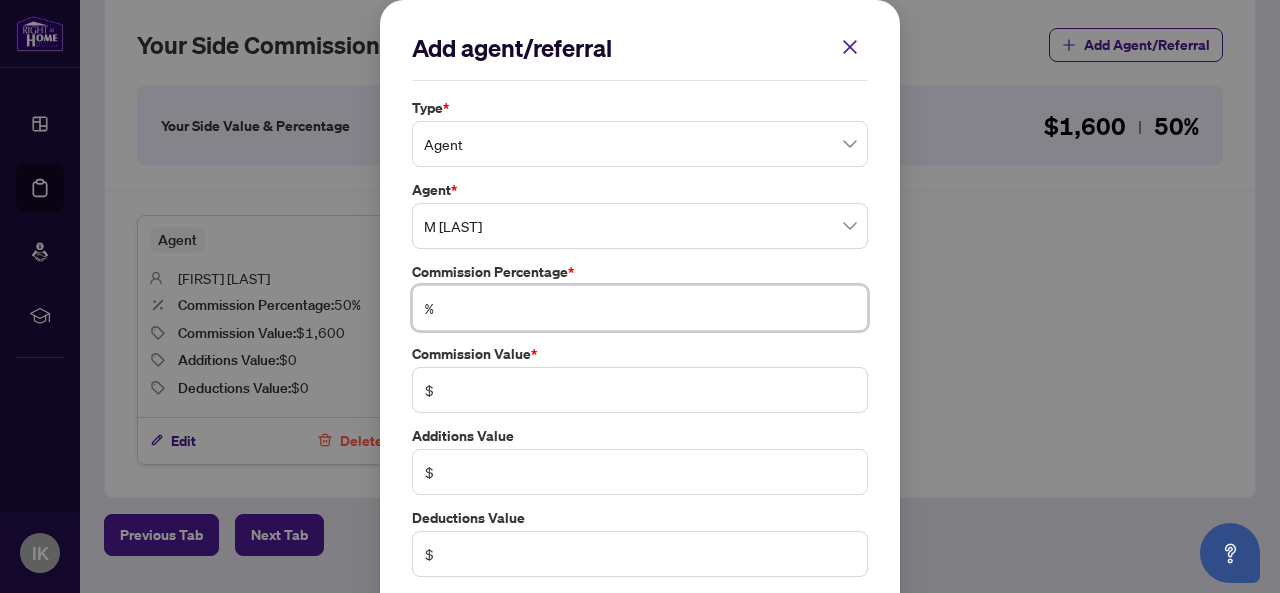 type on "*" 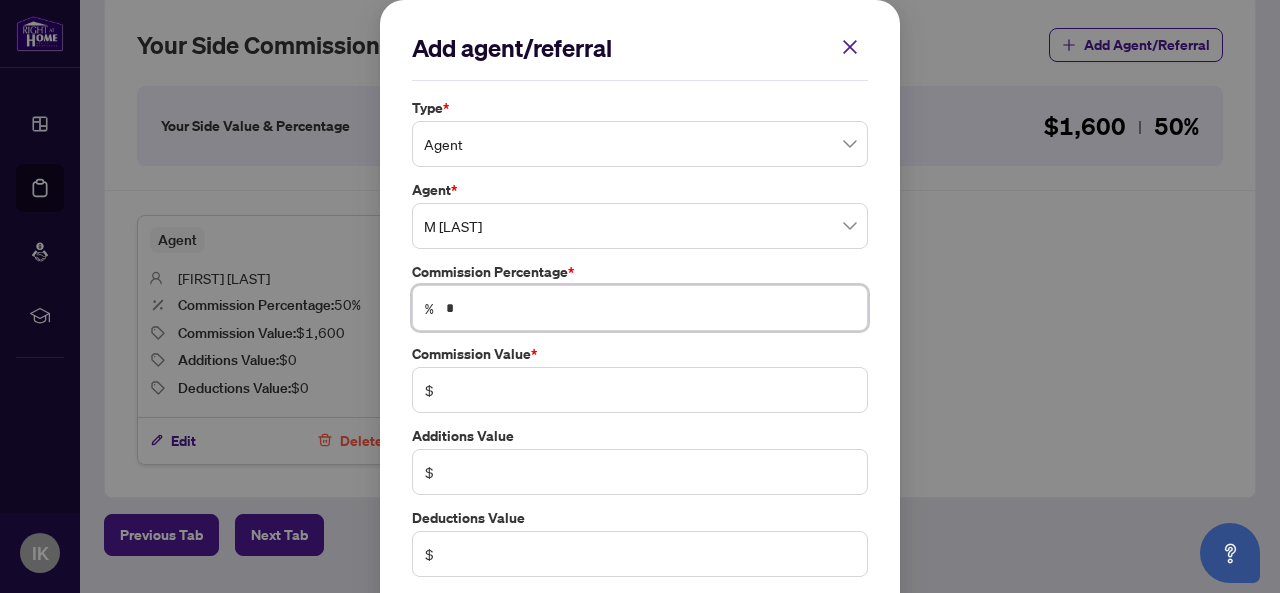 type on "***" 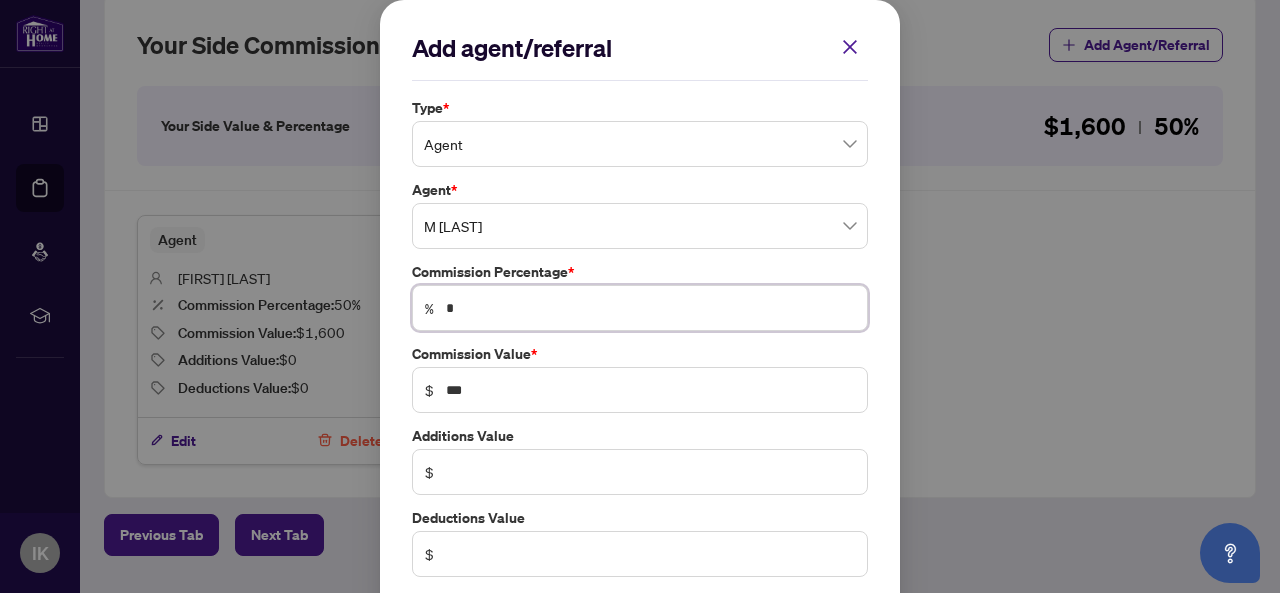 type on "**" 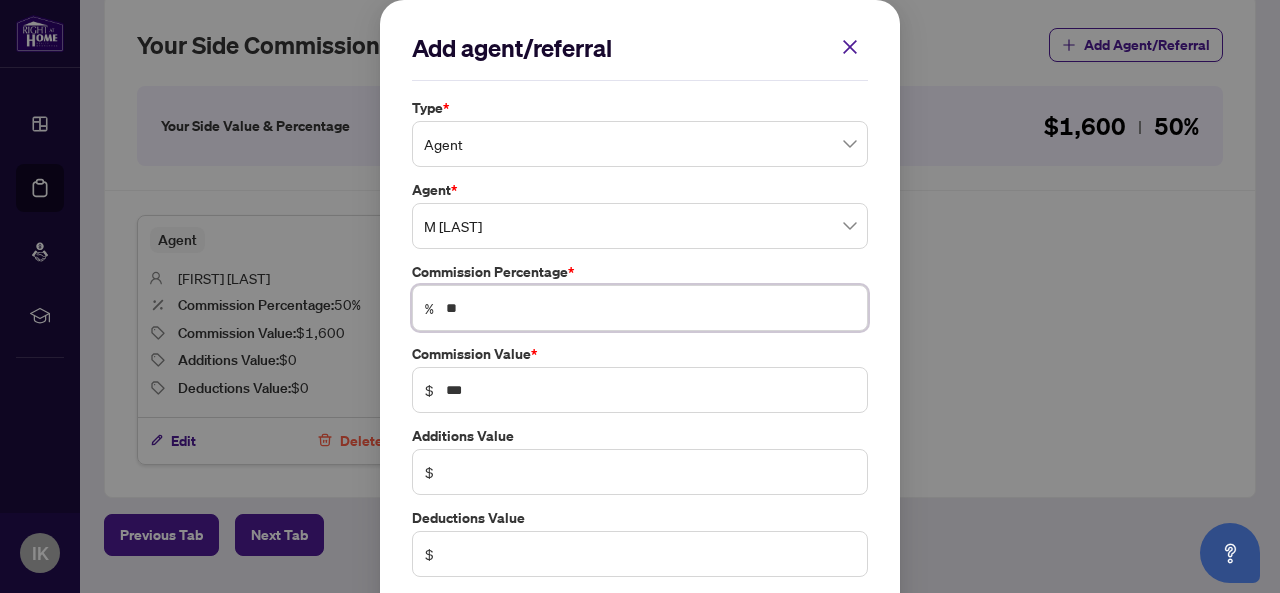 type on "*****" 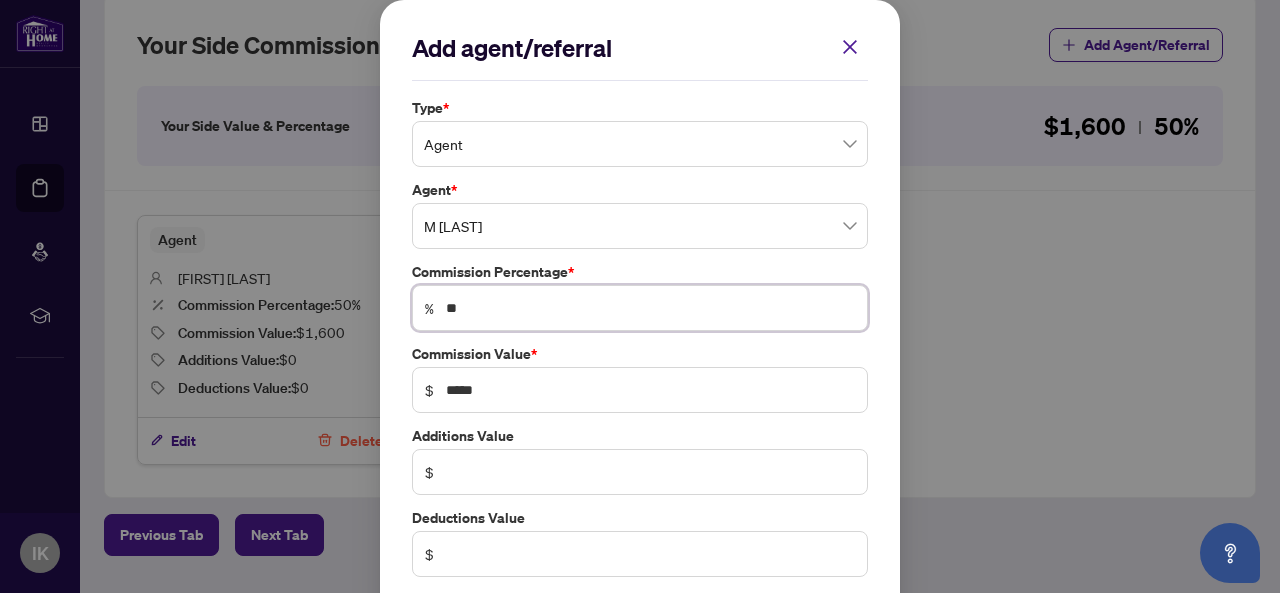 type on "**" 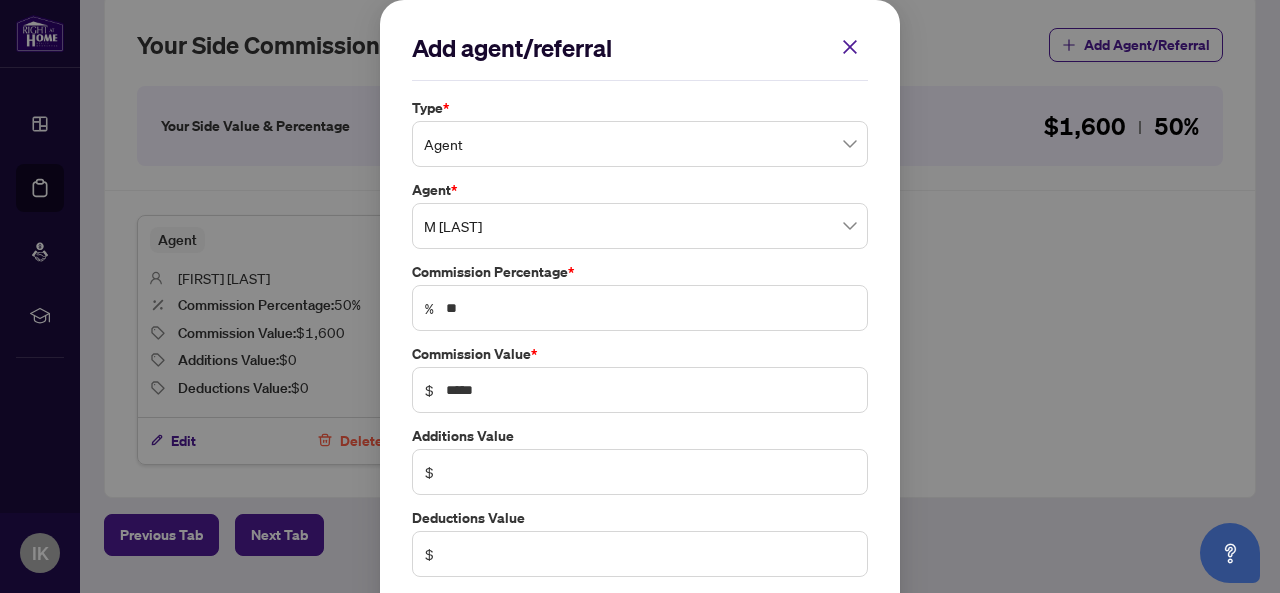 type 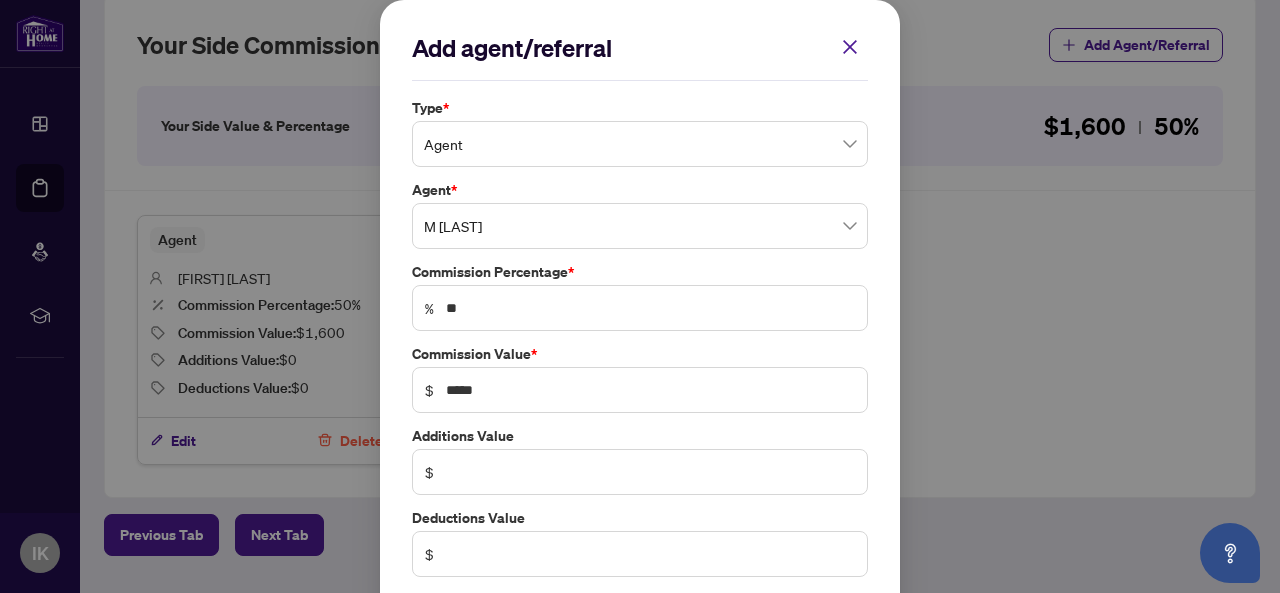 scroll, scrollTop: 94, scrollLeft: 0, axis: vertical 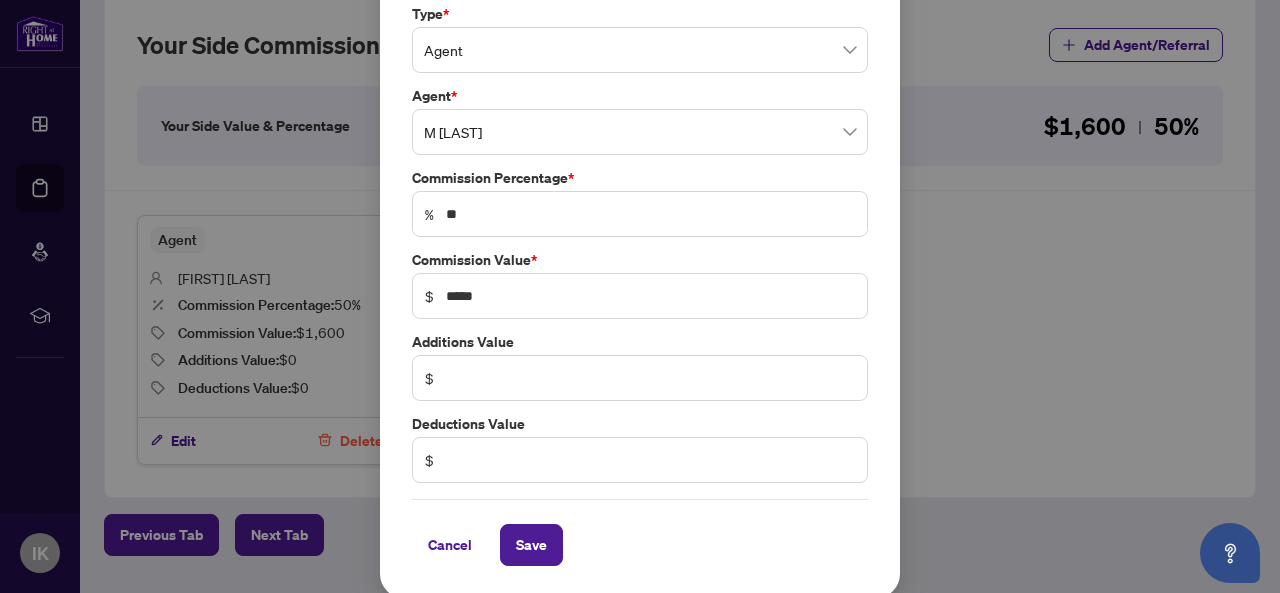 type 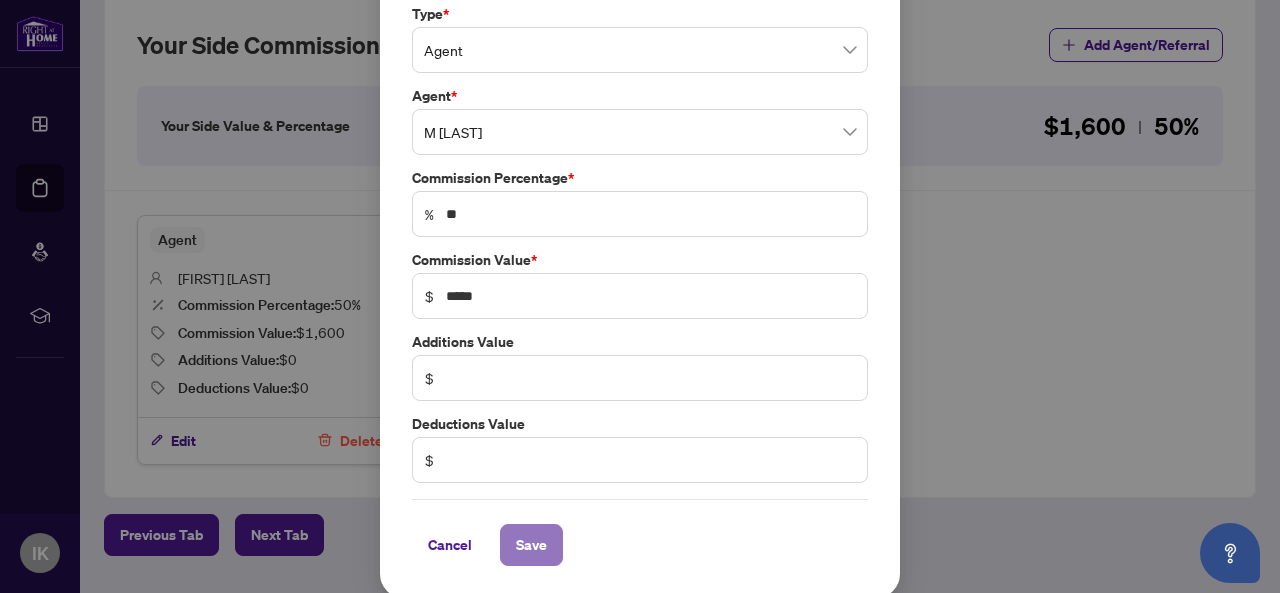 click on "Save" at bounding box center (531, 545) 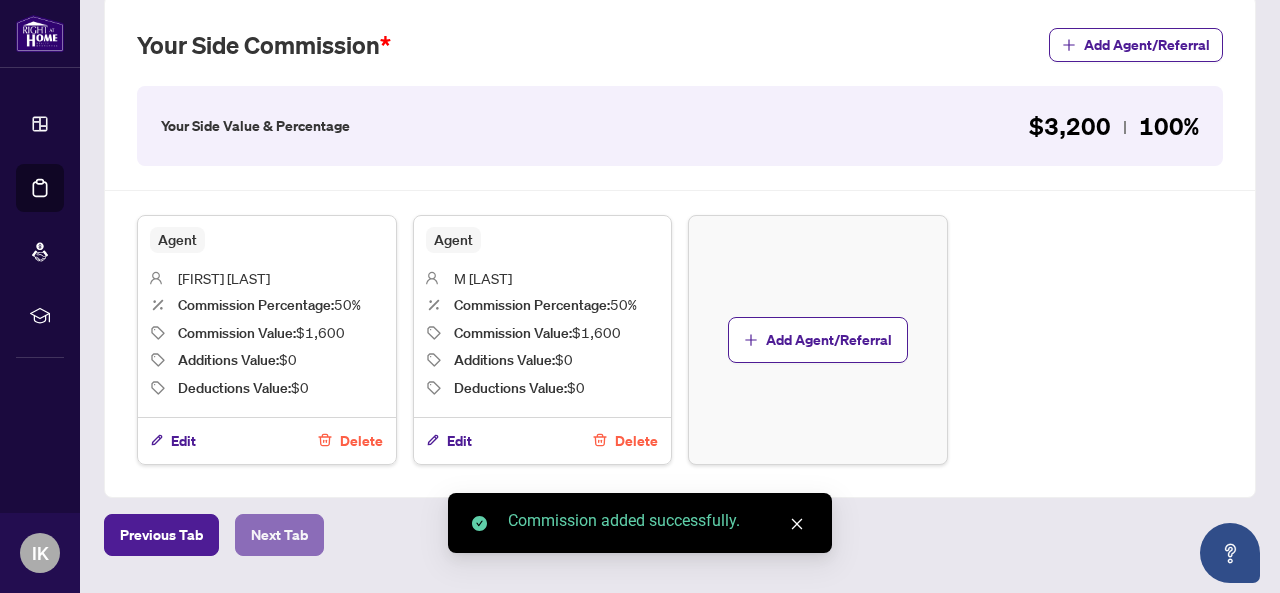 click on "Next Tab" at bounding box center [279, 535] 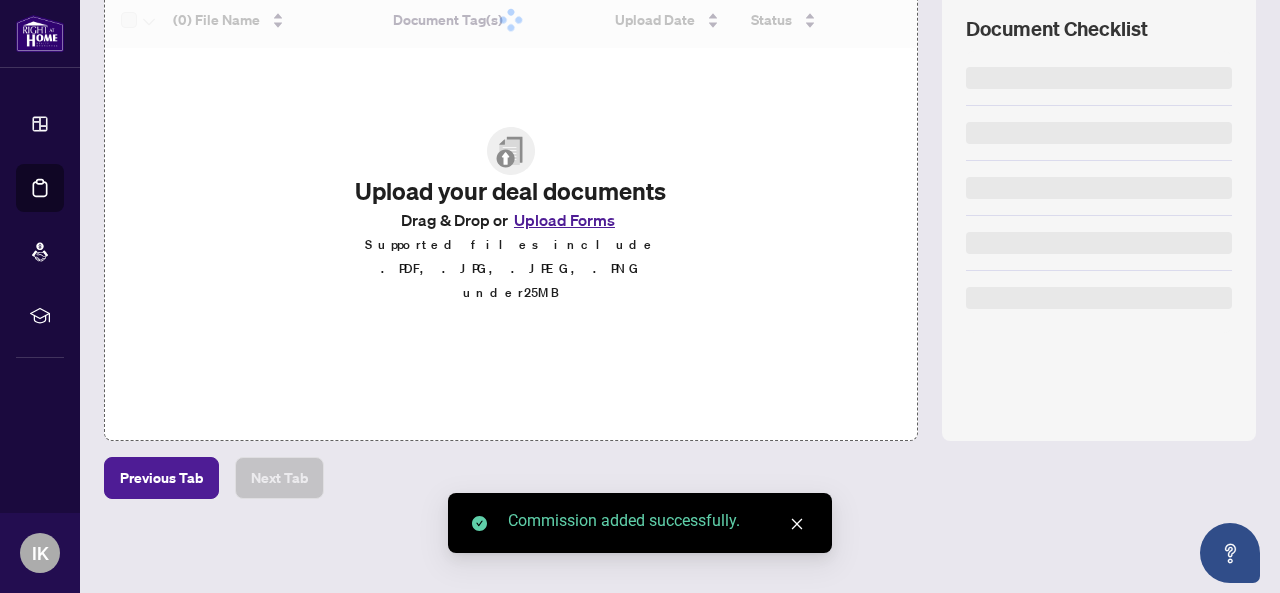 scroll, scrollTop: 0, scrollLeft: 0, axis: both 